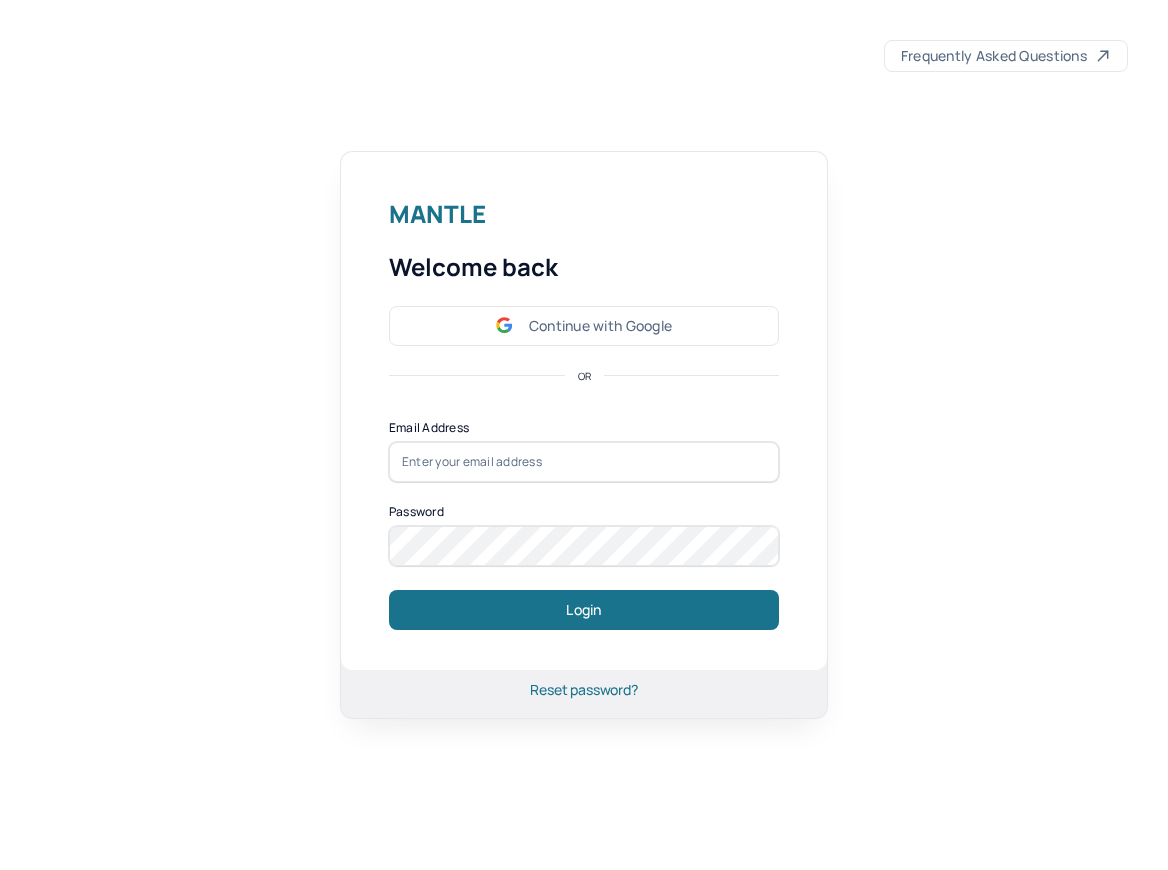 scroll, scrollTop: 0, scrollLeft: 0, axis: both 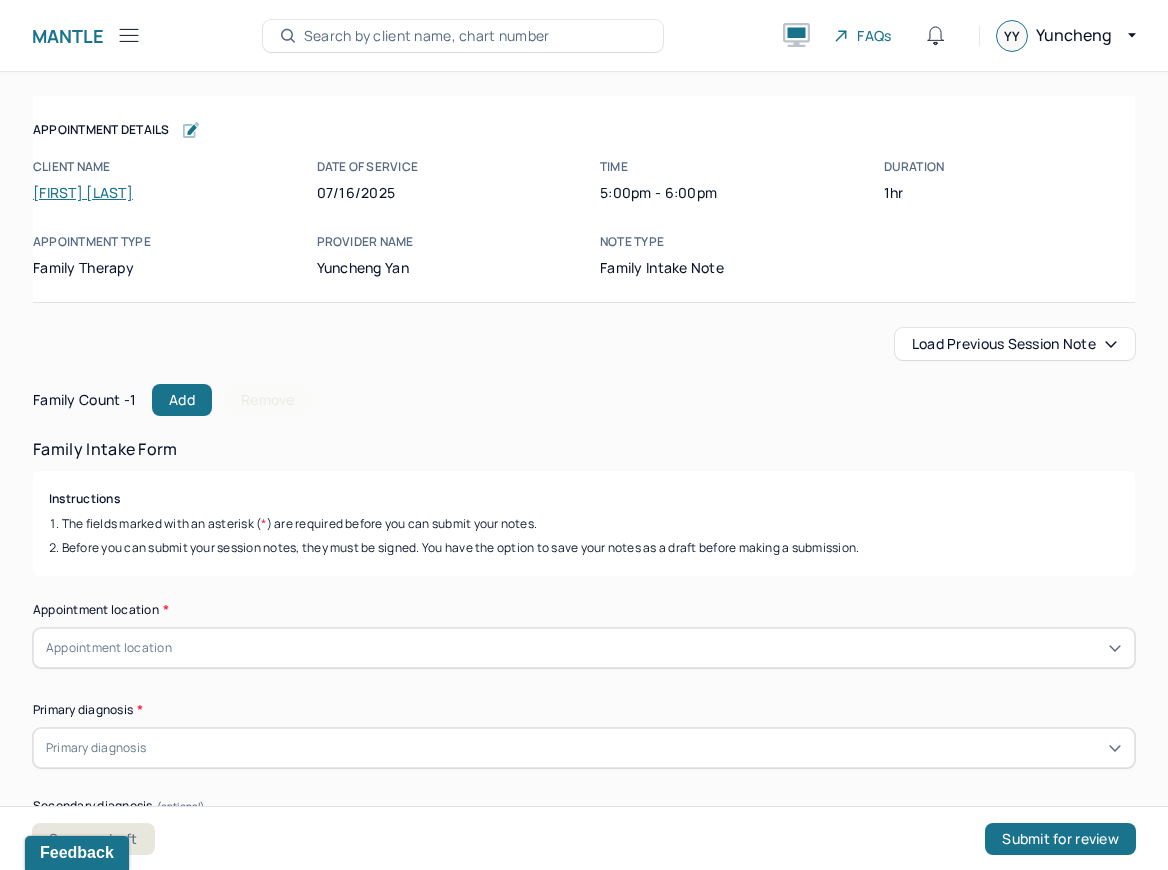 click on "Load previous session note" at bounding box center [1015, 344] 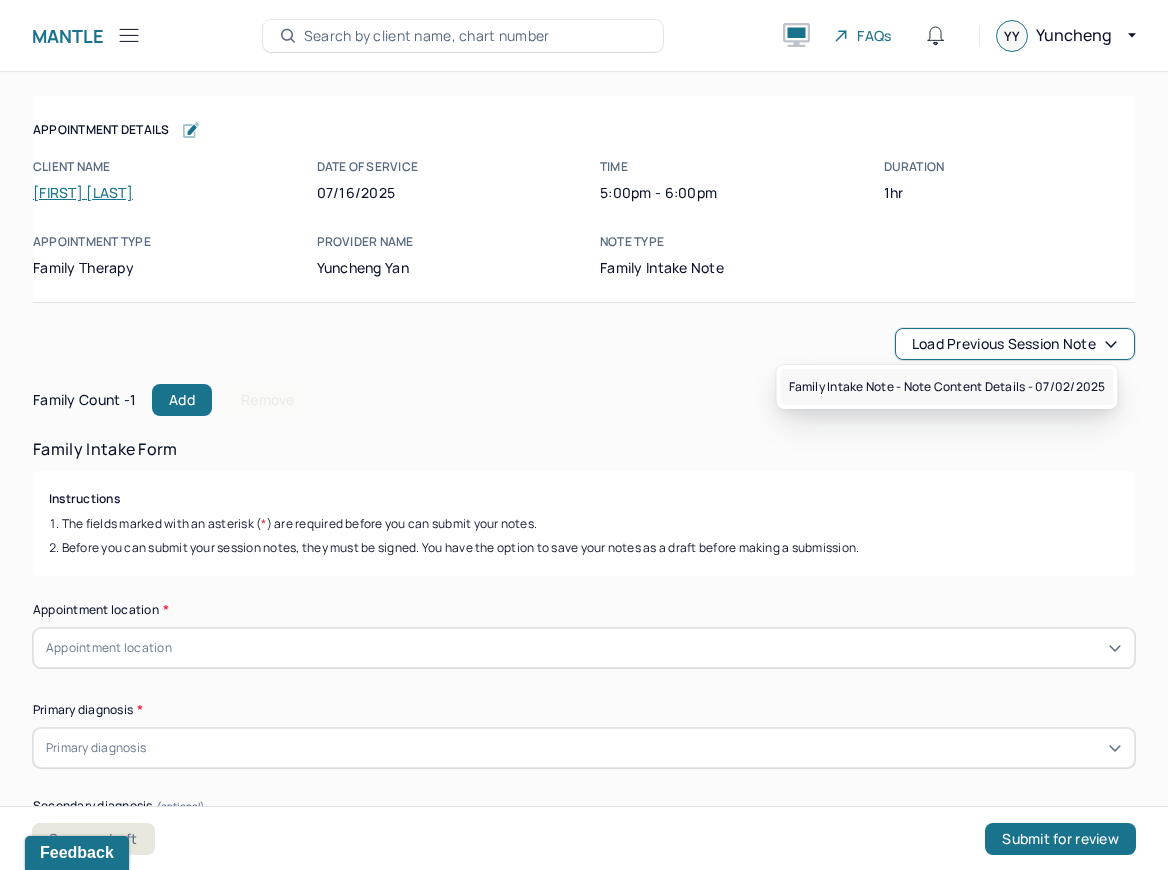 click on "[DATE]" at bounding box center (947, 387) 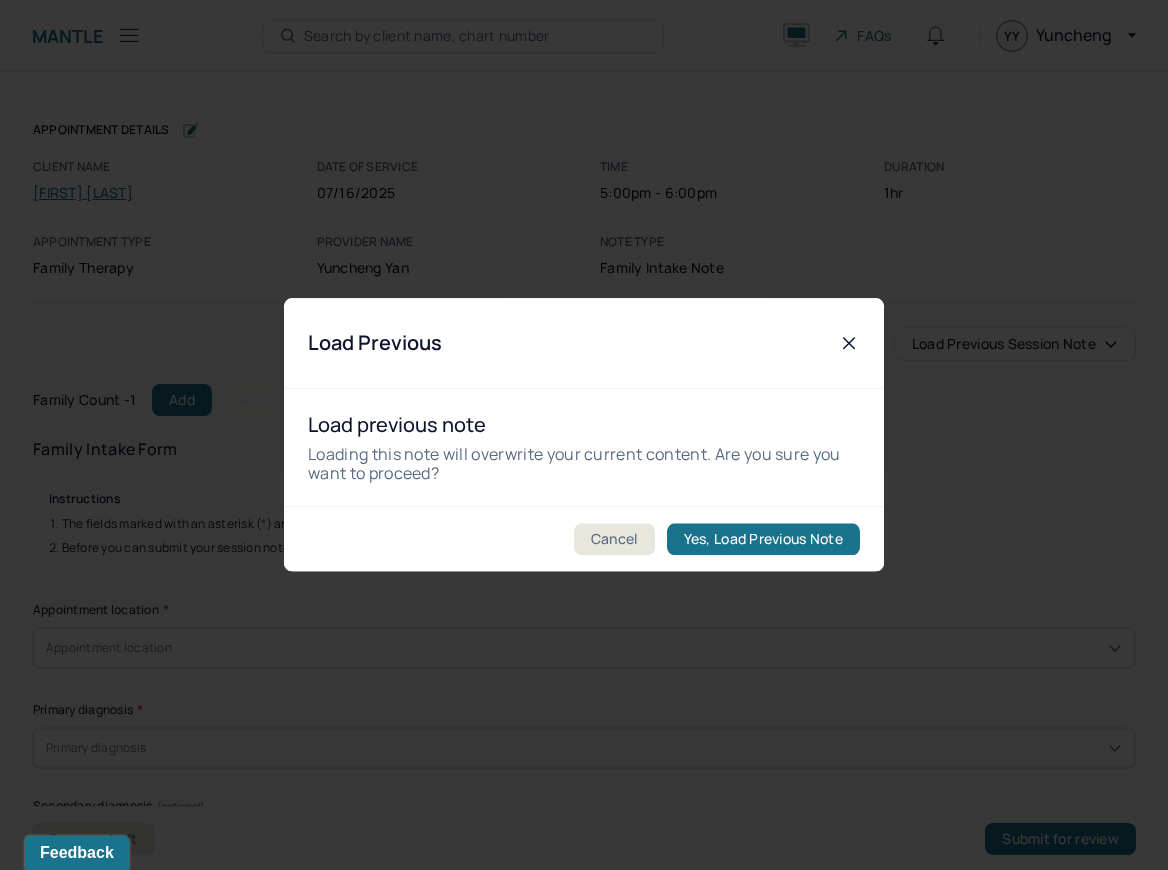click on "Yes, Load Previous Note" at bounding box center (763, 540) 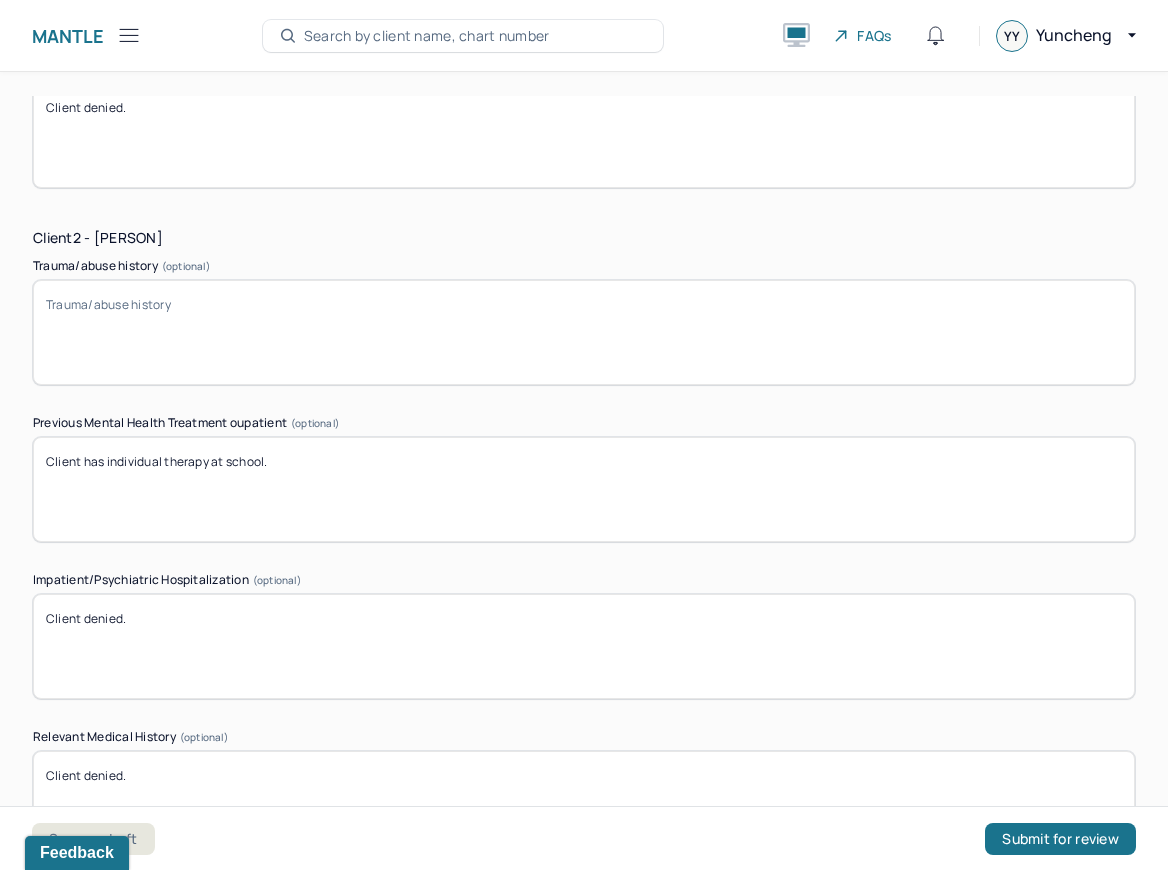 scroll, scrollTop: 11134, scrollLeft: 0, axis: vertical 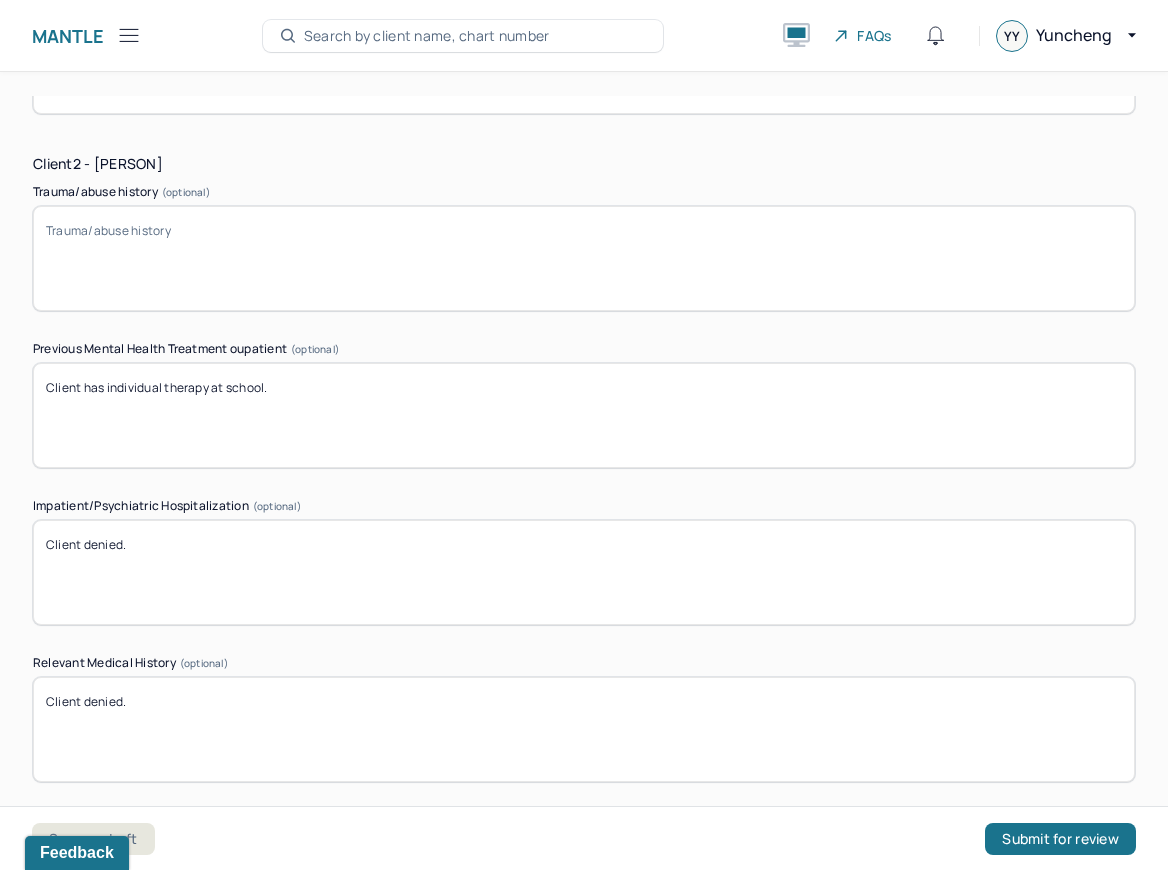drag, startPoint x: 77, startPoint y: 349, endPoint x: 46, endPoint y: 347, distance: 31.06445 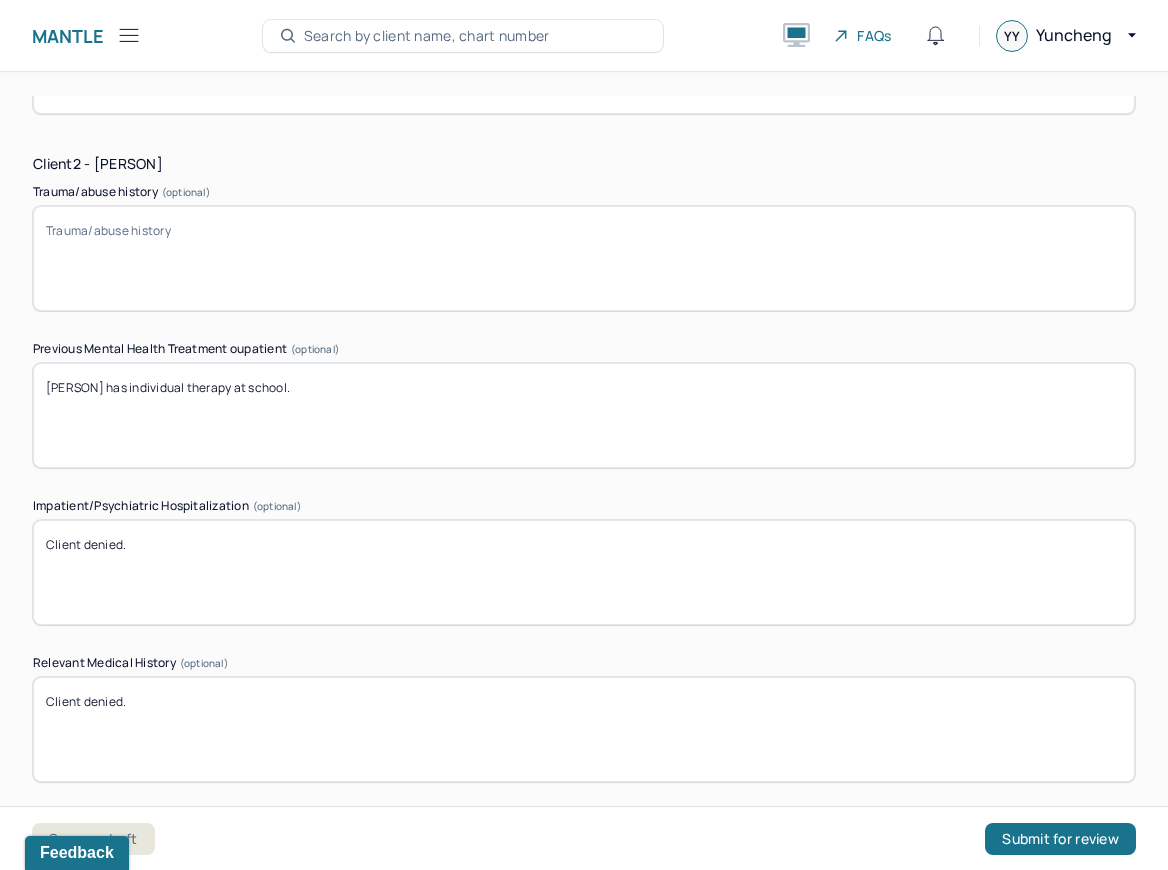 click on "[PERSON] has individual therapy at school." at bounding box center (584, -253) 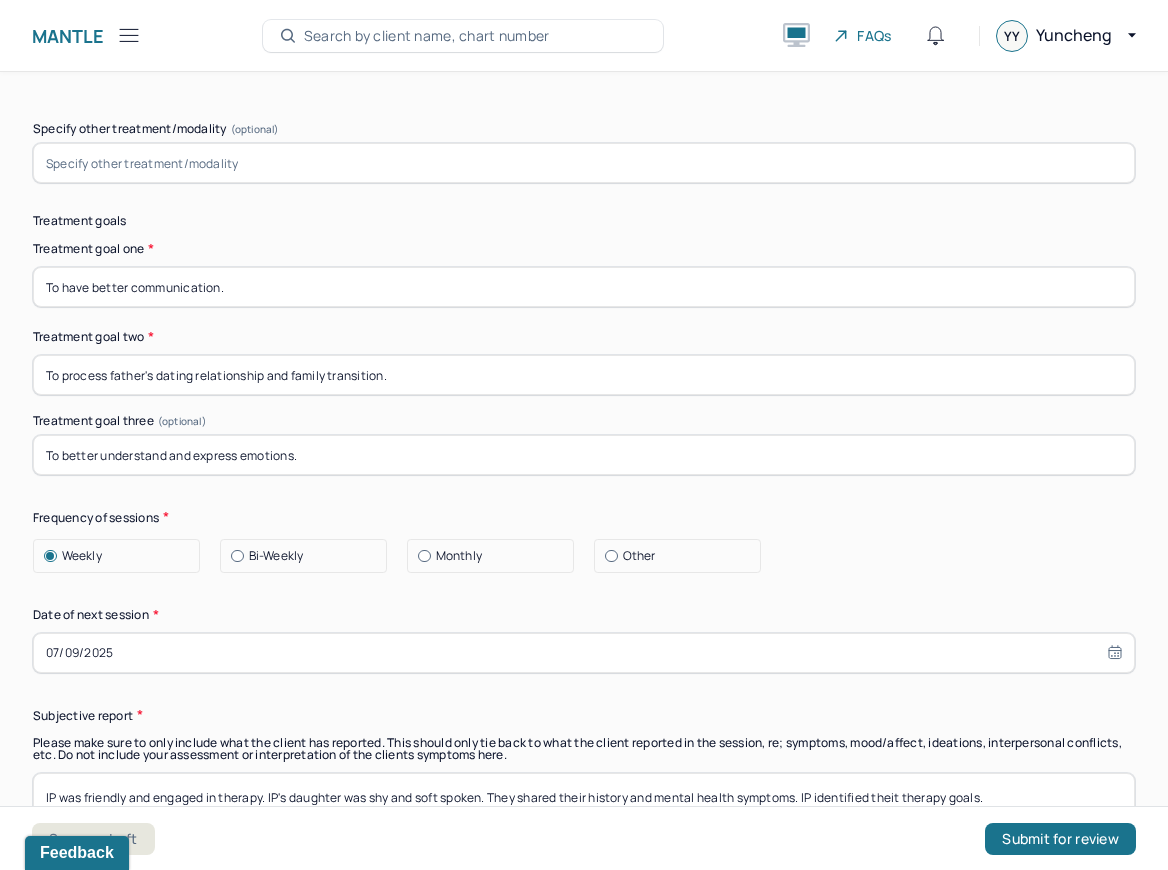 scroll, scrollTop: 18338, scrollLeft: 0, axis: vertical 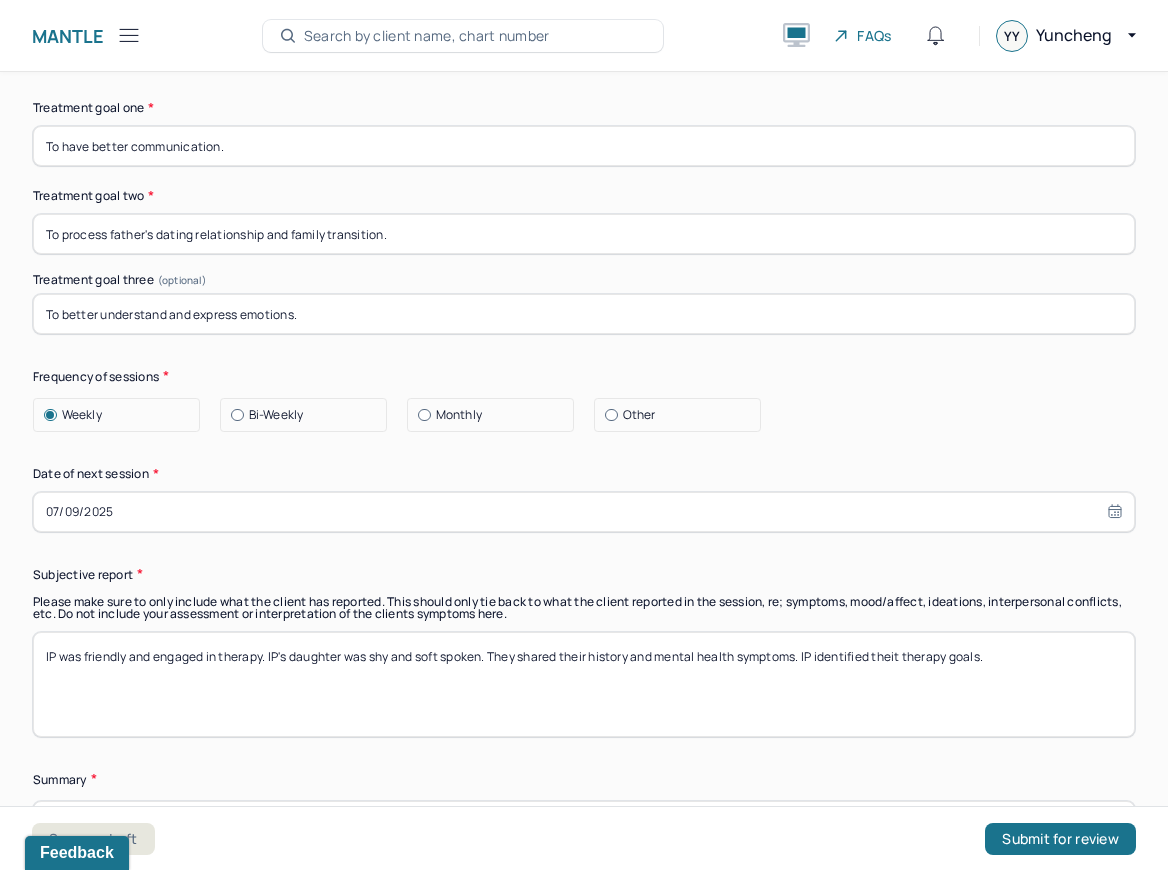 type on "[NAME] has individual therapy at school with school counselor." 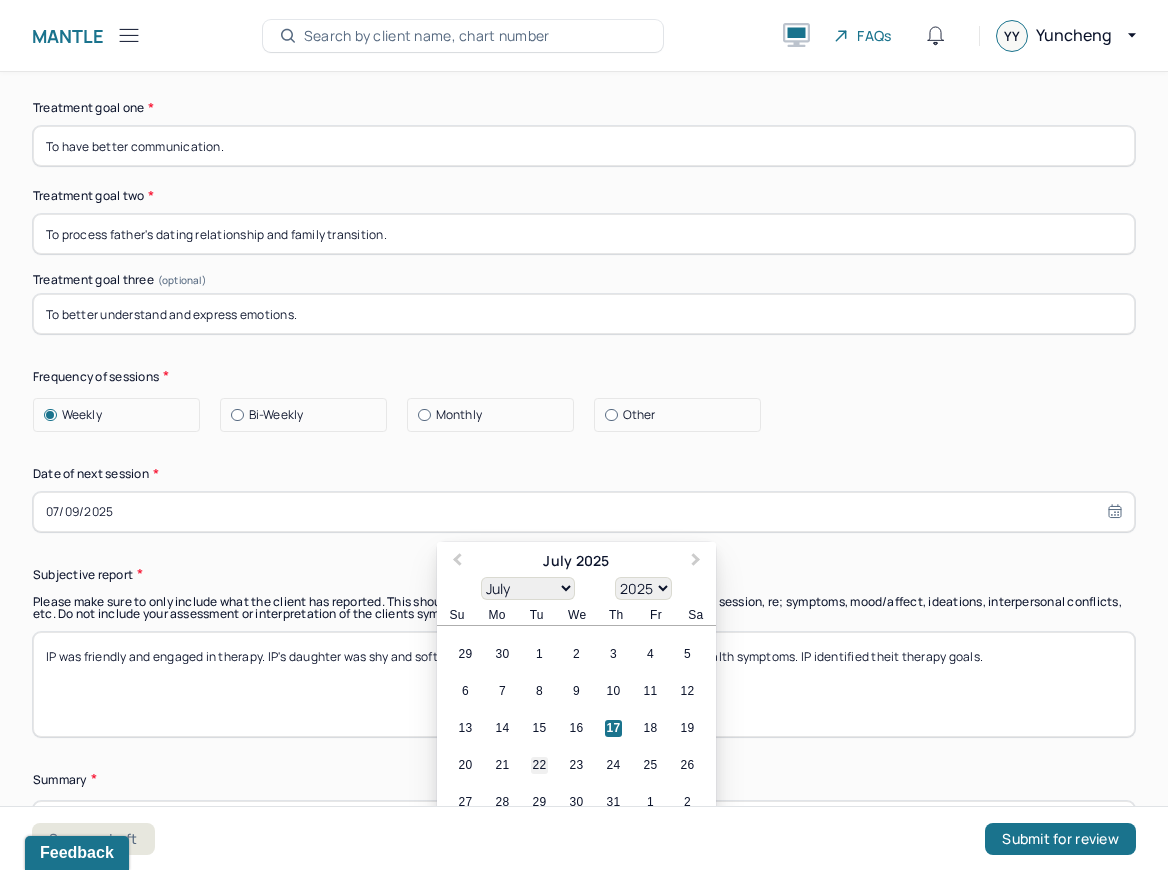 click on "22" at bounding box center (539, 765) 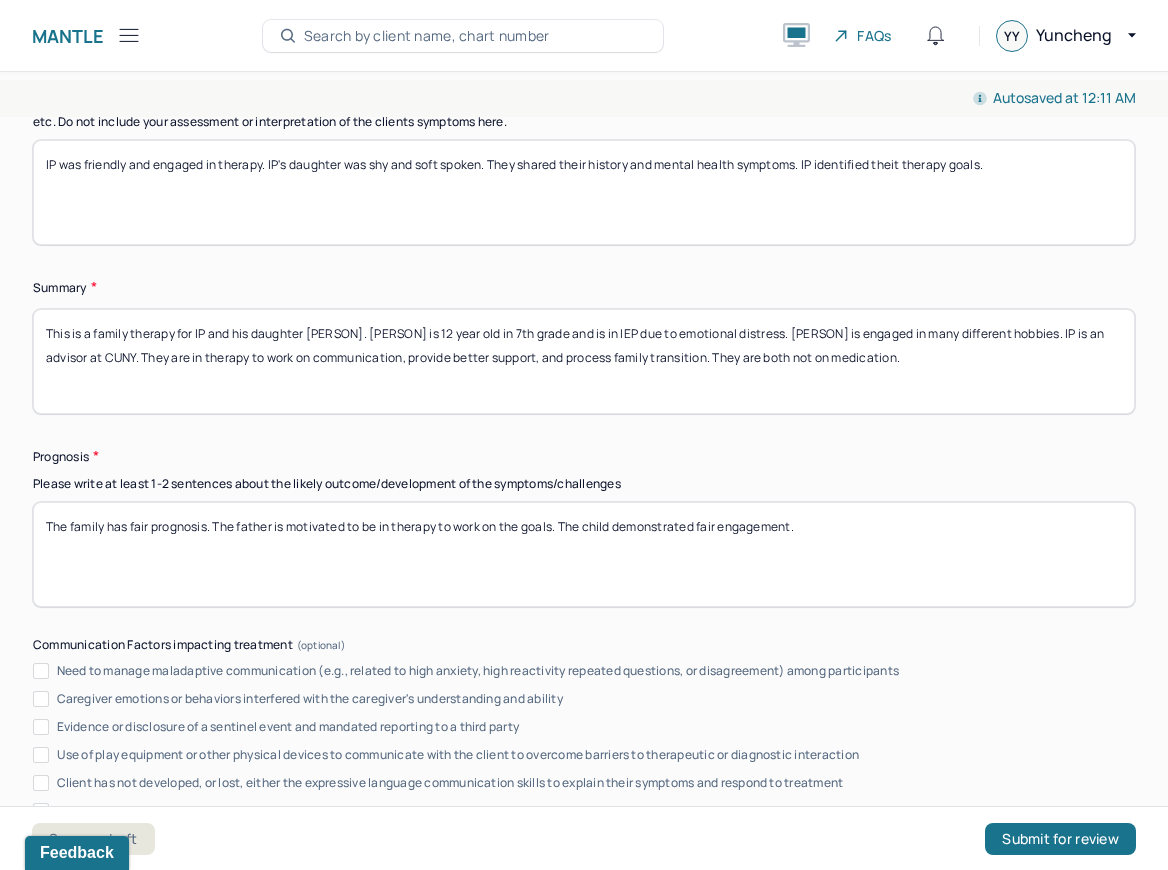scroll, scrollTop: 18828, scrollLeft: 0, axis: vertical 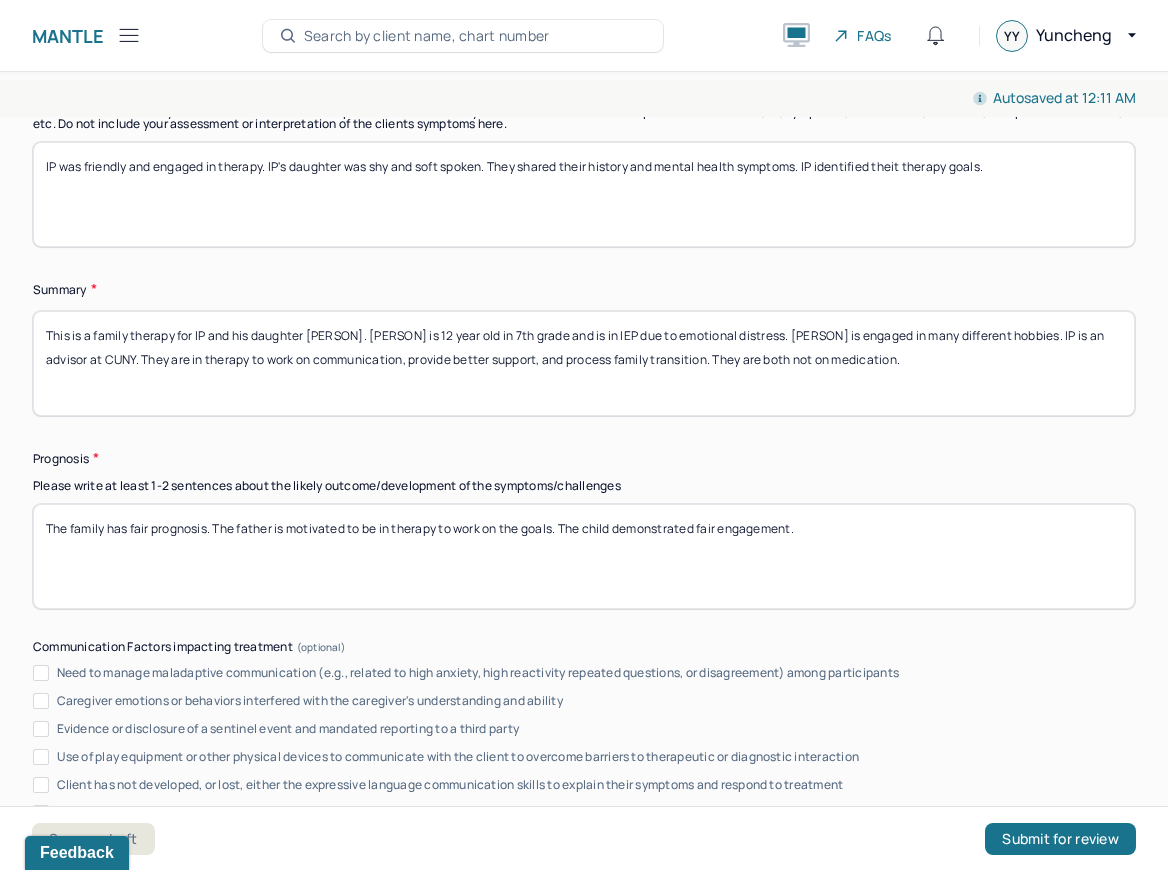 click on "The family has fair prognosis. The father is motivated to be in therapy to work on the goals. The child demonstrated fair engagement." at bounding box center [584, 556] 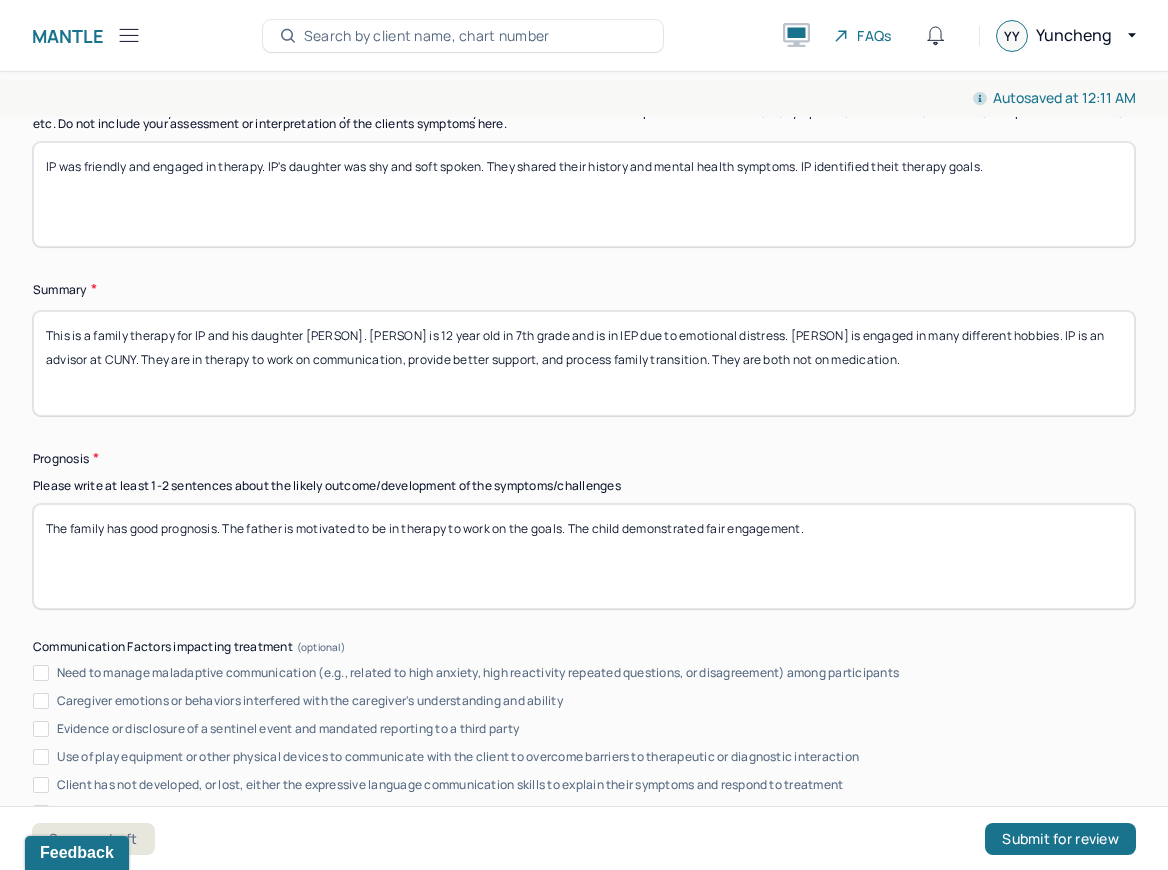type on "The family has good prognosis. The father is motivated to be in therapy to work on the goals. The child demonstrated fair engagement." 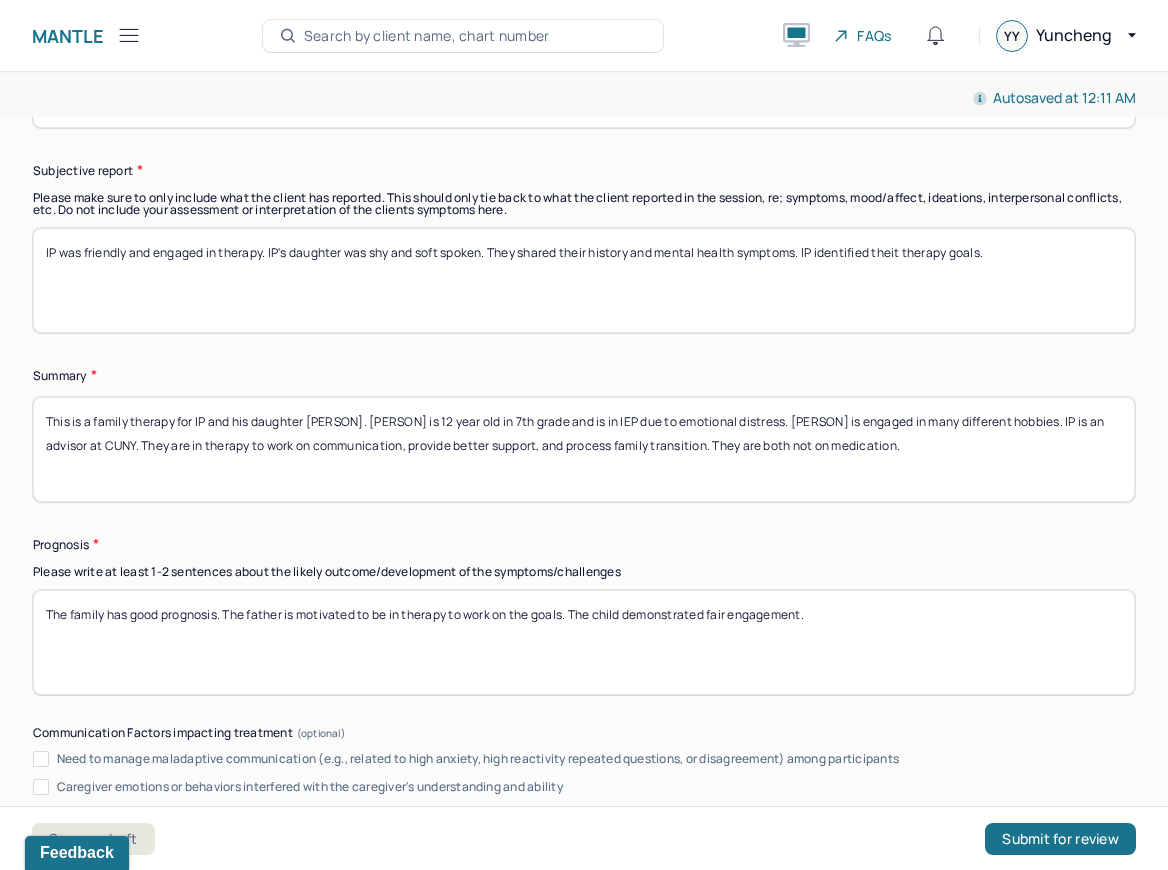 scroll, scrollTop: 18732, scrollLeft: 0, axis: vertical 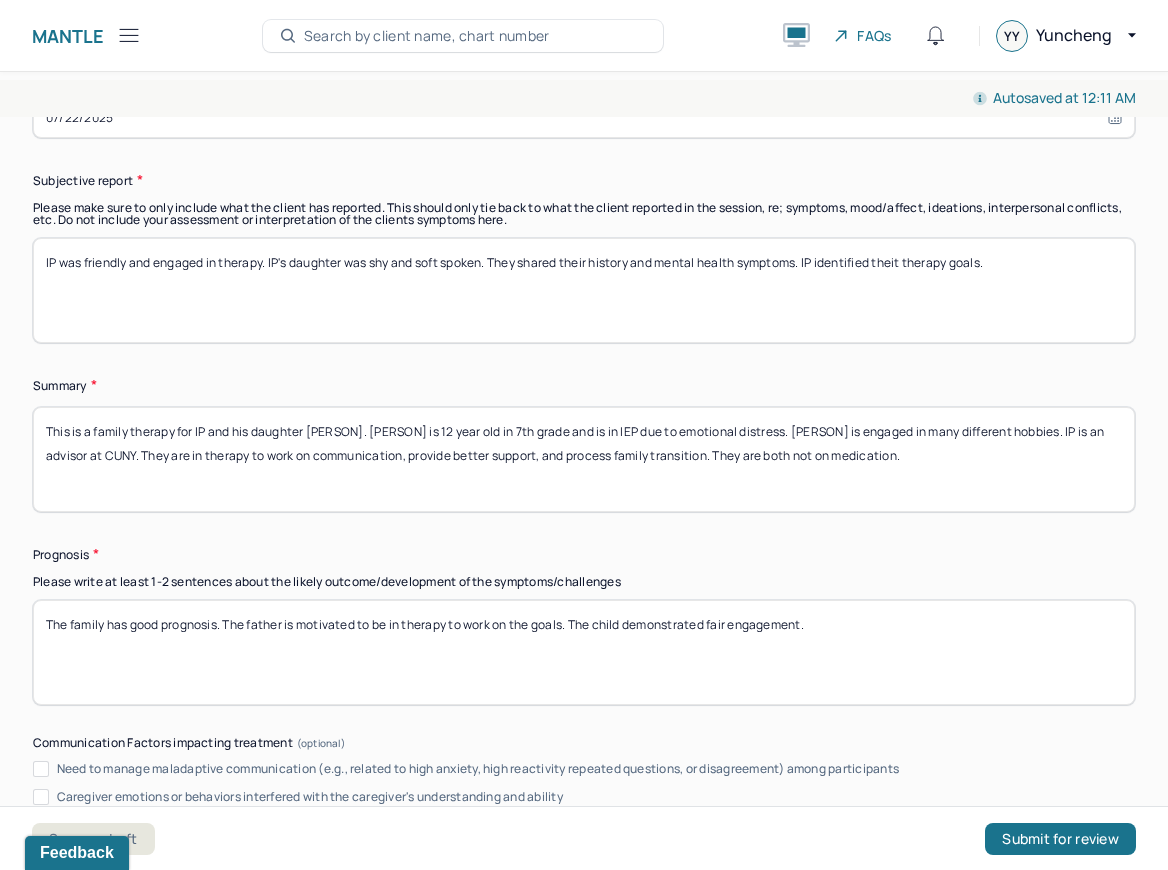 click on "IP was friendly and engaged in therapy. IP's daughter was shy and soft spoken. They shared their history and mental health symptoms. IP identified theit therapy goals." at bounding box center (584, 290) 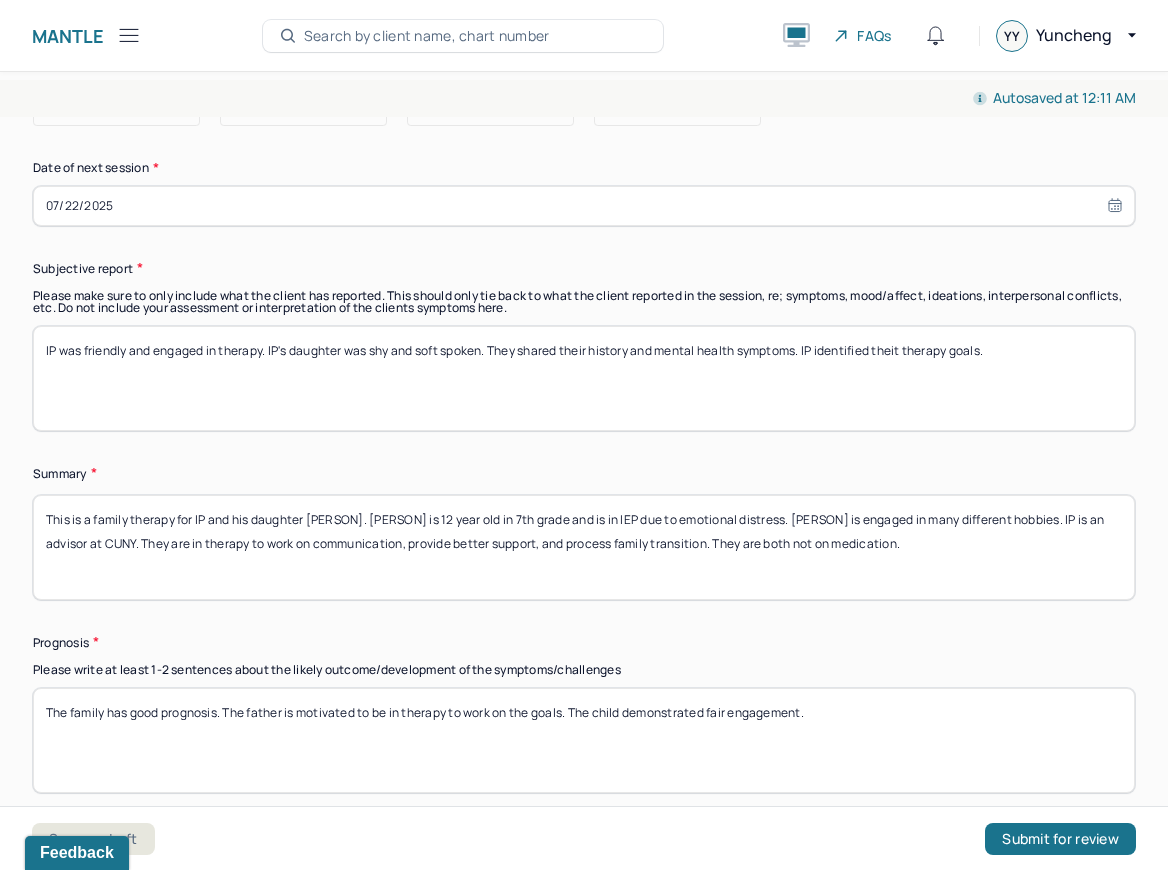 scroll, scrollTop: 18402, scrollLeft: 0, axis: vertical 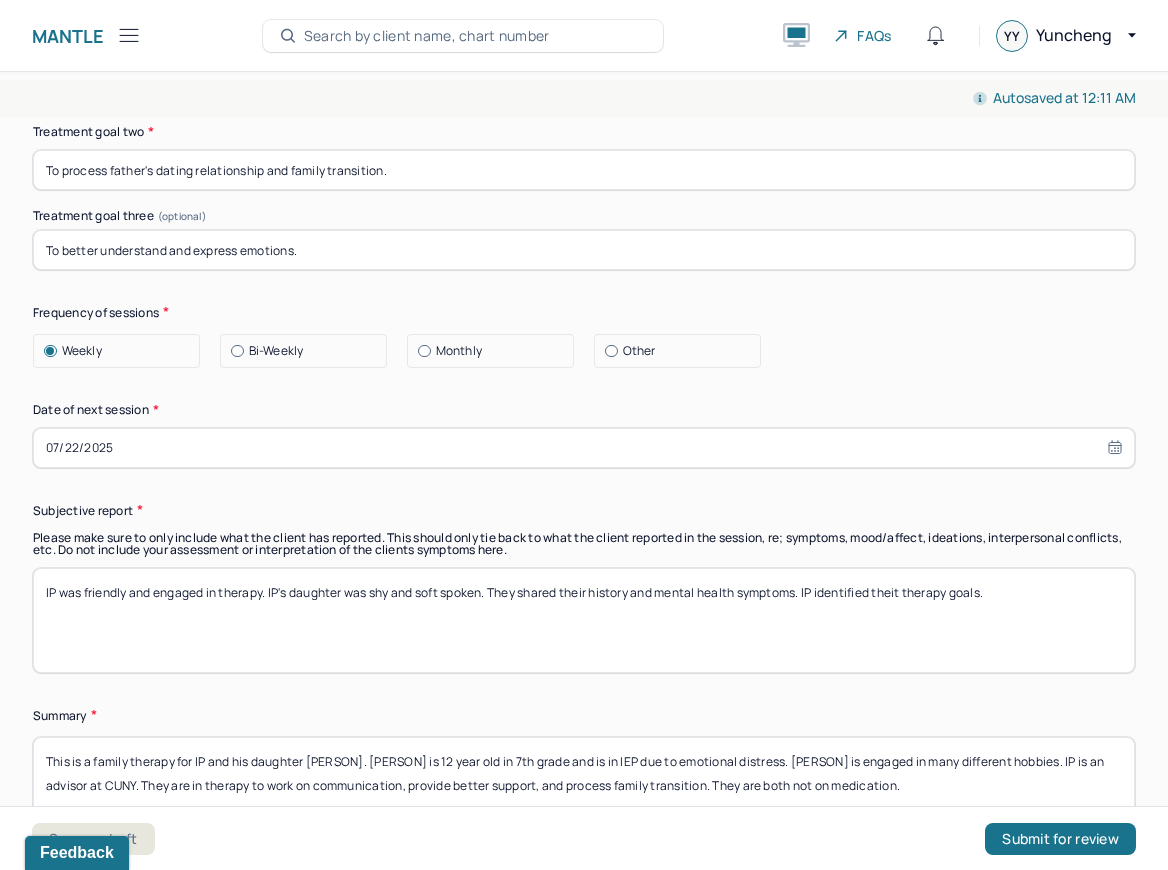 click on "IP was friendly and engaged in therapy. IP's daughter was shy and soft spoken. They shared their history and mental health symptoms. IP identified theit therapy goals." at bounding box center [584, 620] 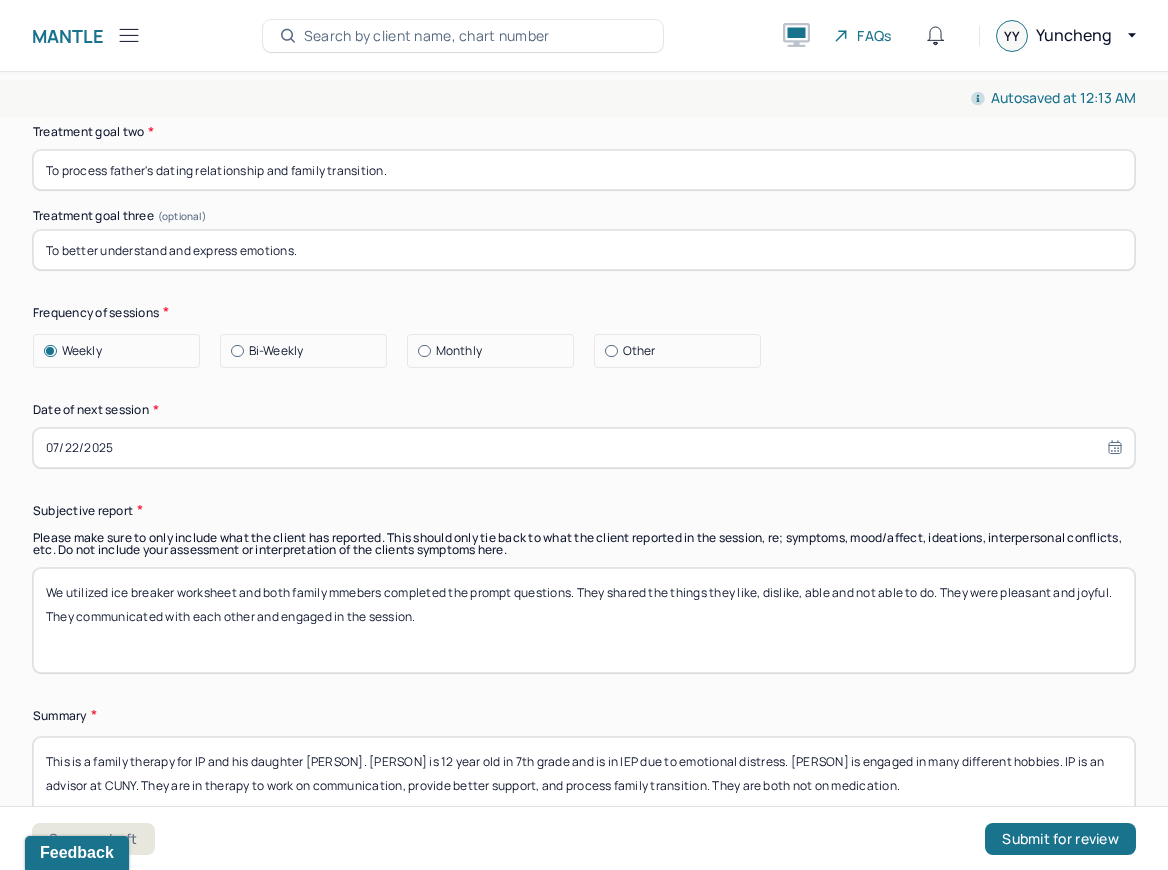 click on "We utilized ice breaker worksheet and both family mmebers completed the prompt questions. They shared the things they like, dislike, able and not able to do. They were pleasant and joyful. They communicated with each other and engaged in the session." at bounding box center (584, 620) 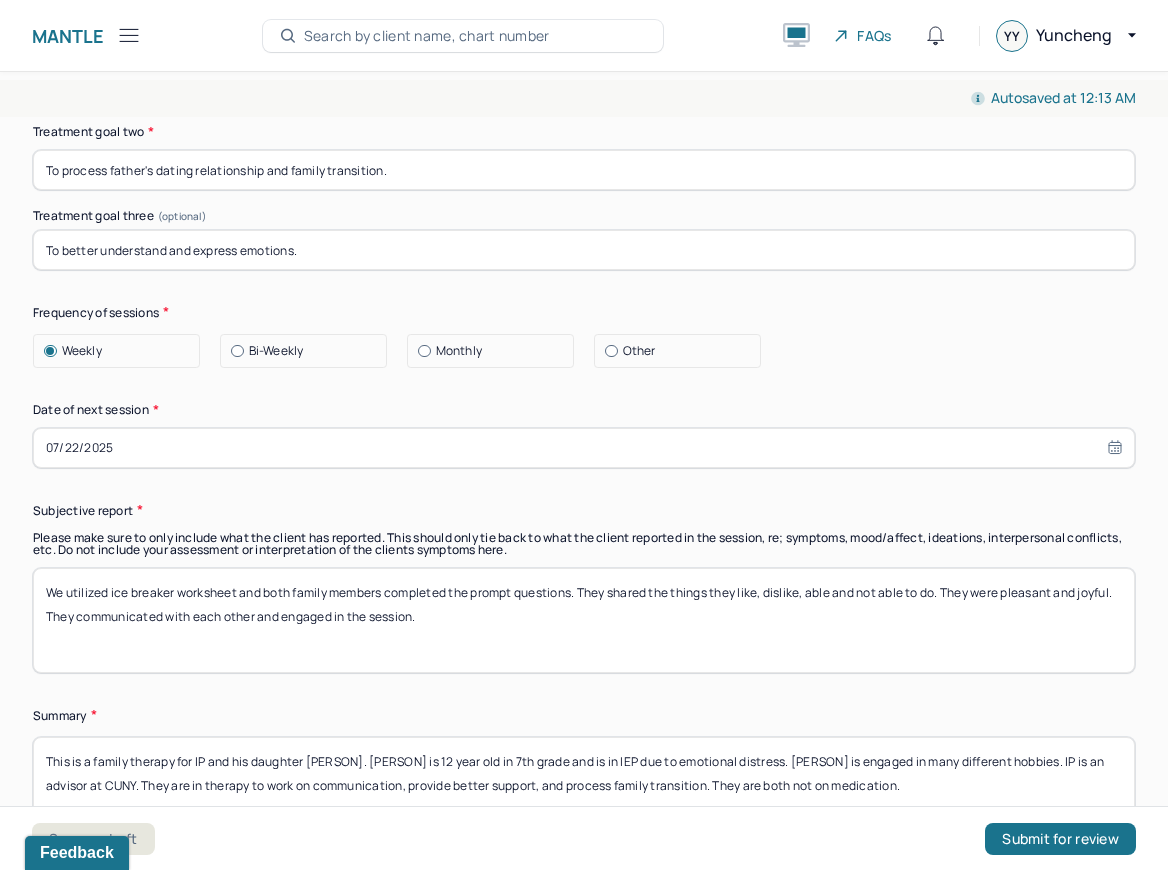 click on "We utilized ice breaker worksheet and both family members completed the prompt questions. They shared the things they like, dislike, able and not able to do. They were pleasant and joyful. They communicated with each other and engaged in the session." at bounding box center (584, 620) 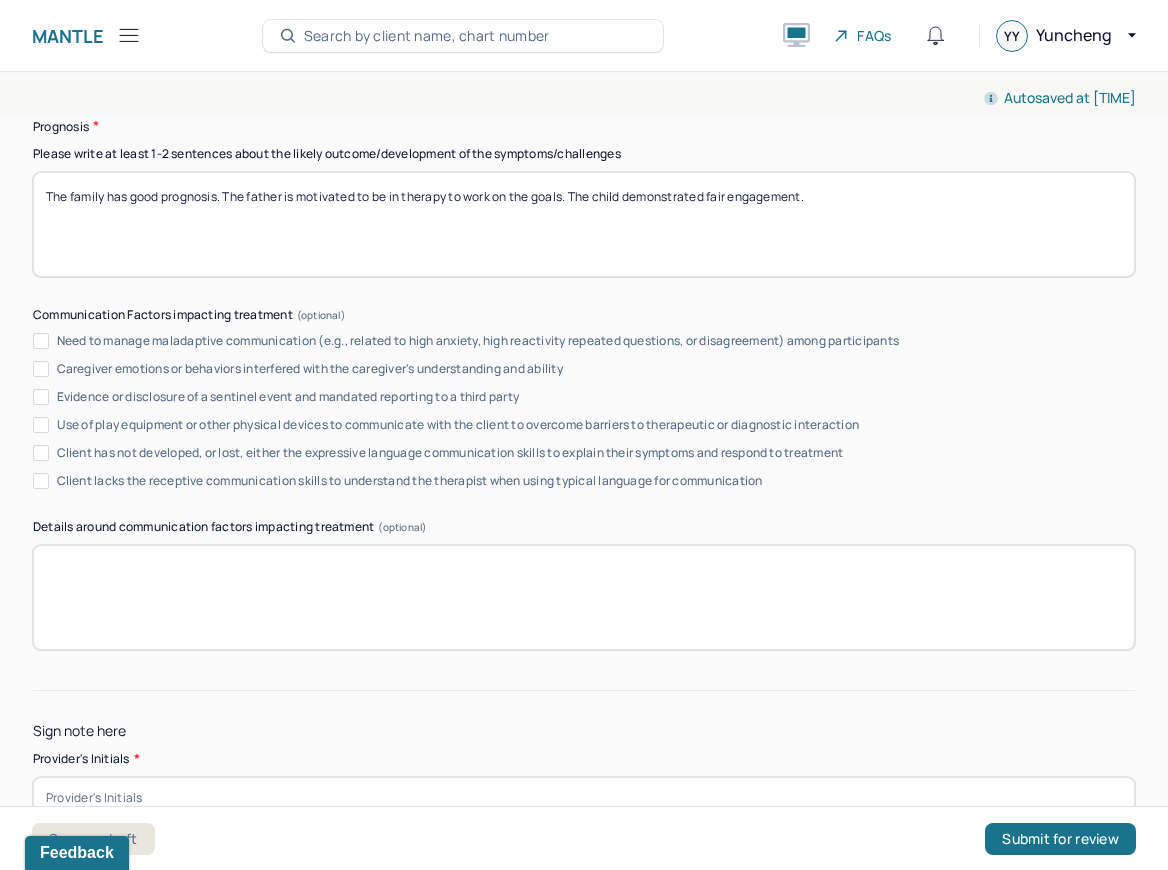 scroll, scrollTop: 19216, scrollLeft: 0, axis: vertical 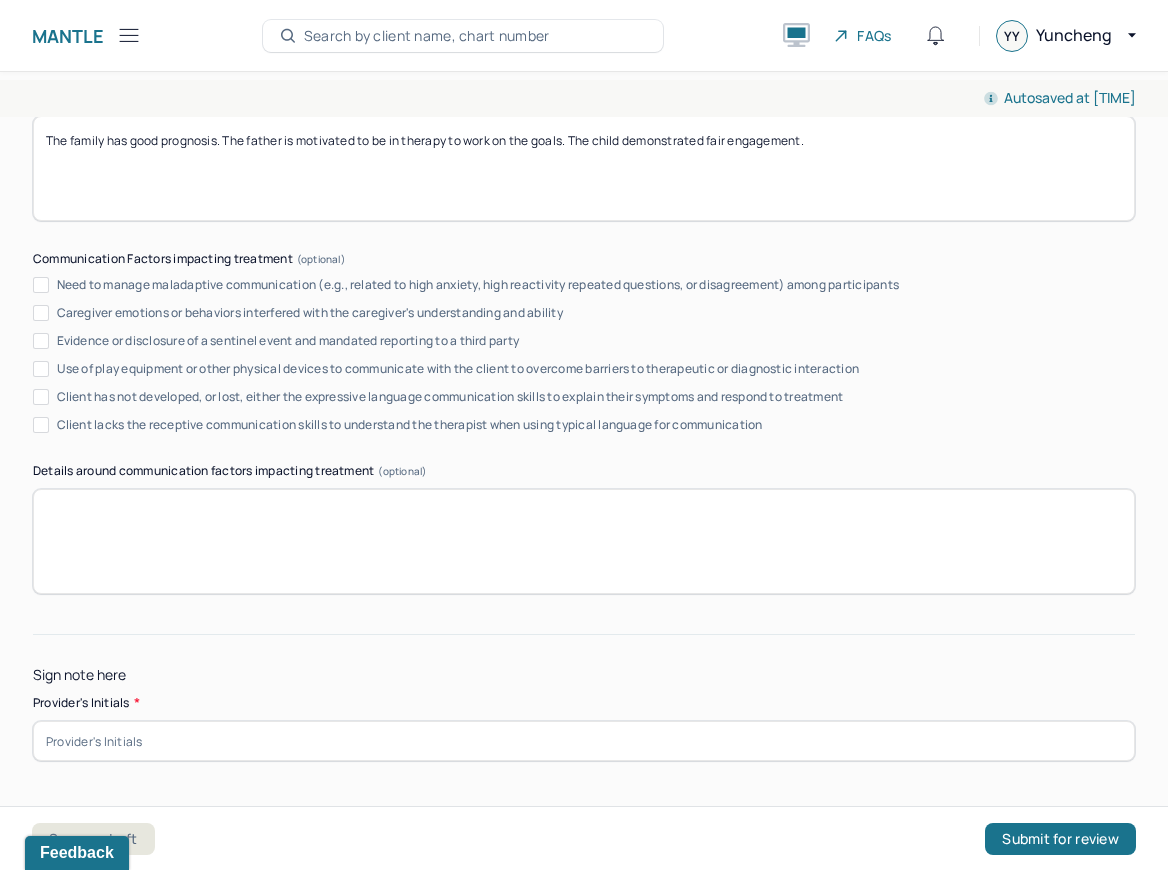 type on "We utilized ice breaker worksheet and both family members completed the prompt questions. They shared the things they like, dislike, able and not able to do, things they are good at. They were pleasant and joyful. They communicated with each other and engaged in the session. Good rapport was build with the family." 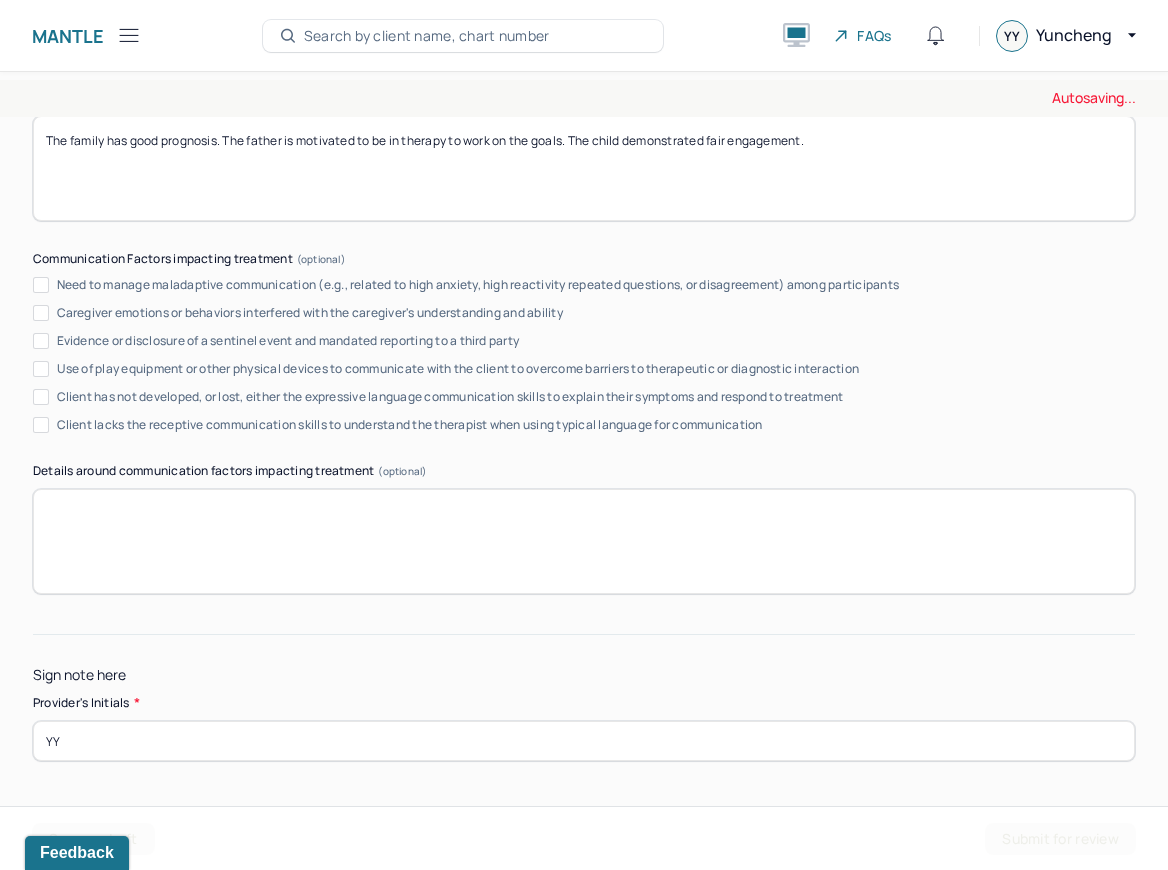 type on "YY" 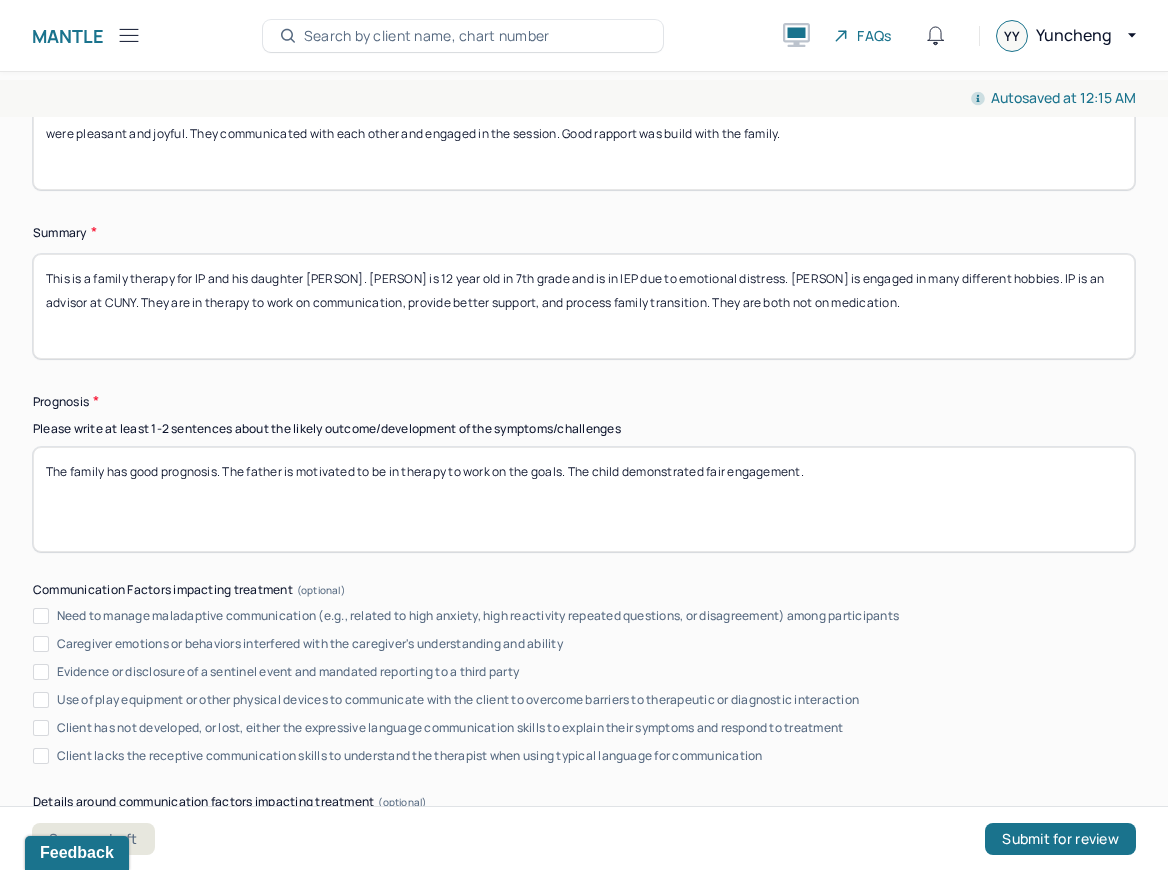 scroll, scrollTop: 18542, scrollLeft: 0, axis: vertical 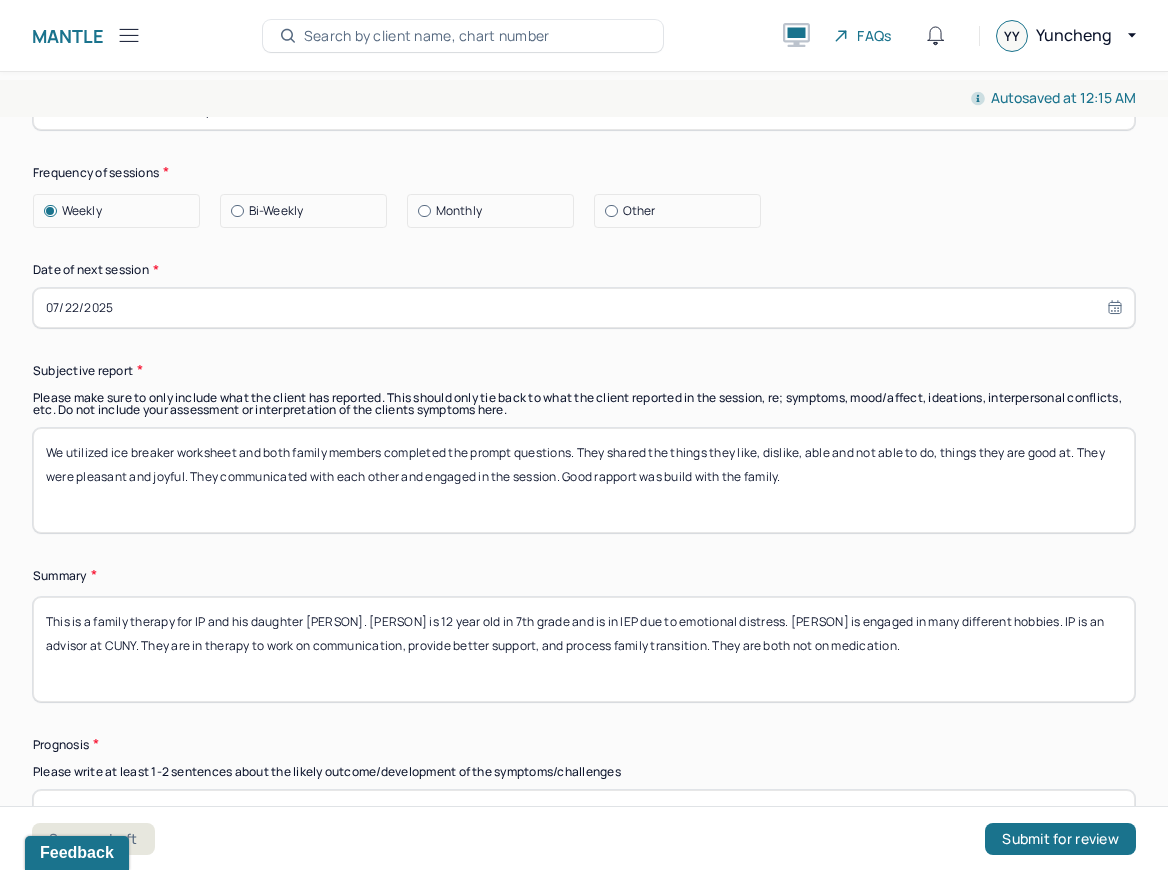 click on "Summary Present at session Patient Mother Stepfather Spouse Father Stepmother Partner Guardian Other Specify Other (optional) daughter Type of treatment recommended Individual Family Group Collateral/Parenting Treatment Modality/Intervention(s) Cognitive/Behavioral Behavioral Modification Supportive Marital/Couples Therapy Family Therapy Stress Management Psychodynamic Parent Training Crisis Intervention Other Specify other treatment/modality (optional) Treatment goals Treatment goal one * To have better communication. Treatment goal two * To process father's dating relationship and family transition. Treatment goal three (optional) To better understand and express emotions. Frequency of sessions Weekly Bi-Weekly Monthly Other Date of next session * 07/22/2025 Subjective report Summary Prognosis Please write at least 1-2 sentences about the likely outcome/development of the symptoms/challenges Communication Factors impacting treatment Details around communication factors impacting treatment" at bounding box center (584, 233) 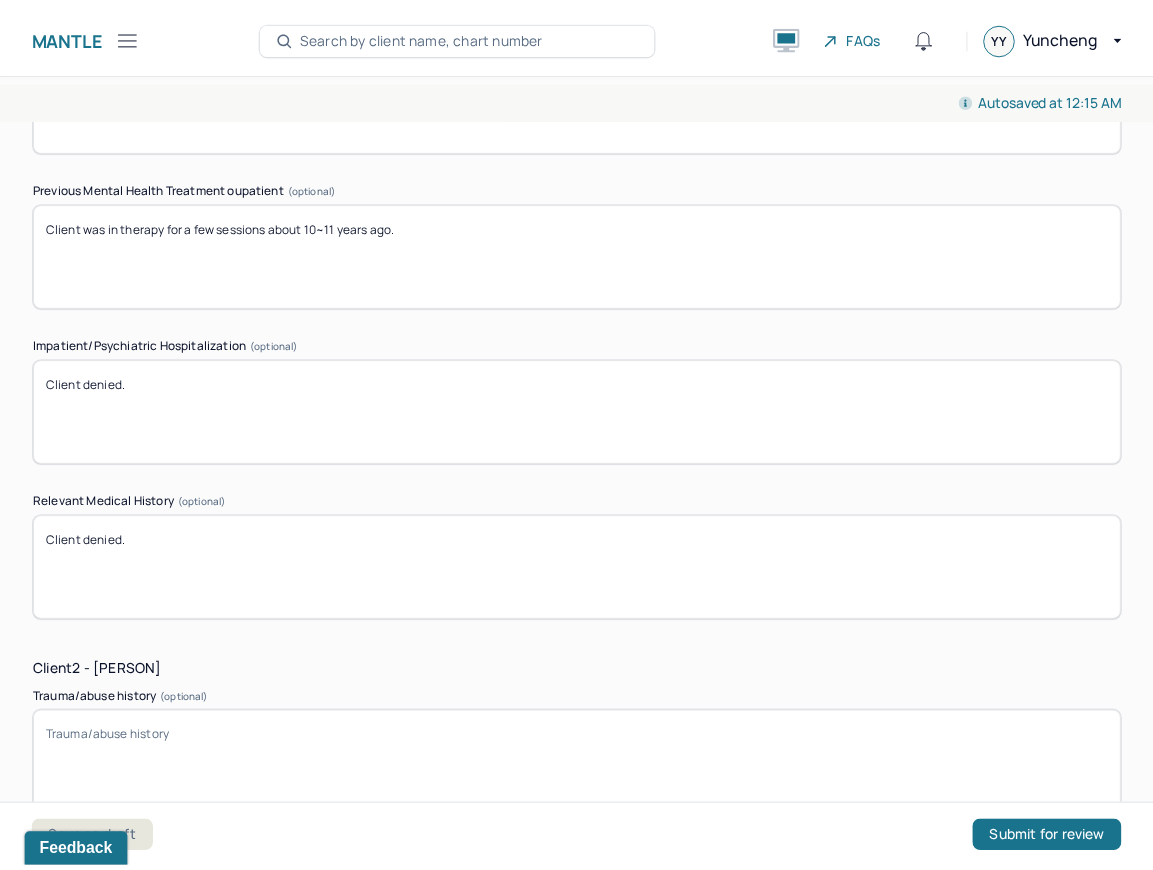 scroll, scrollTop: 10741, scrollLeft: 0, axis: vertical 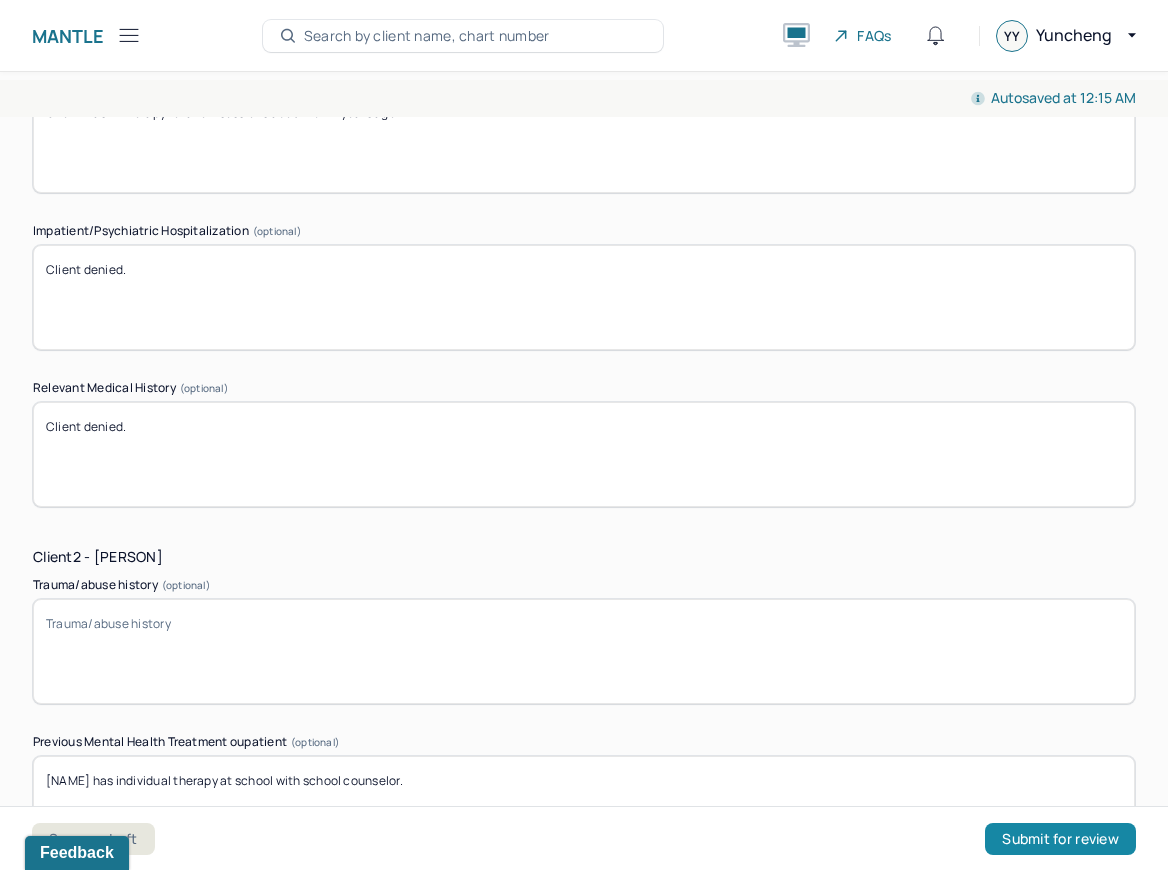 drag, startPoint x: 1065, startPoint y: 843, endPoint x: 1048, endPoint y: 838, distance: 17.720045 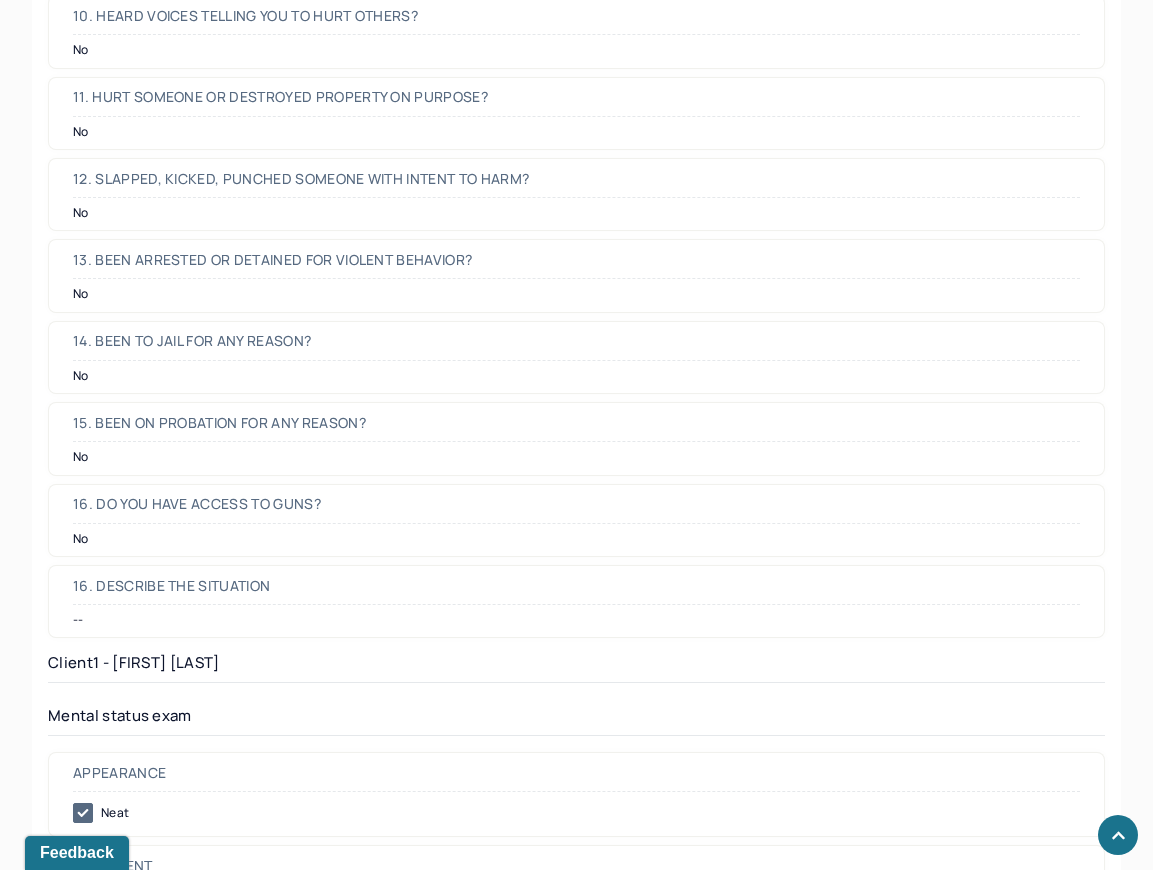 scroll, scrollTop: 11132, scrollLeft: 0, axis: vertical 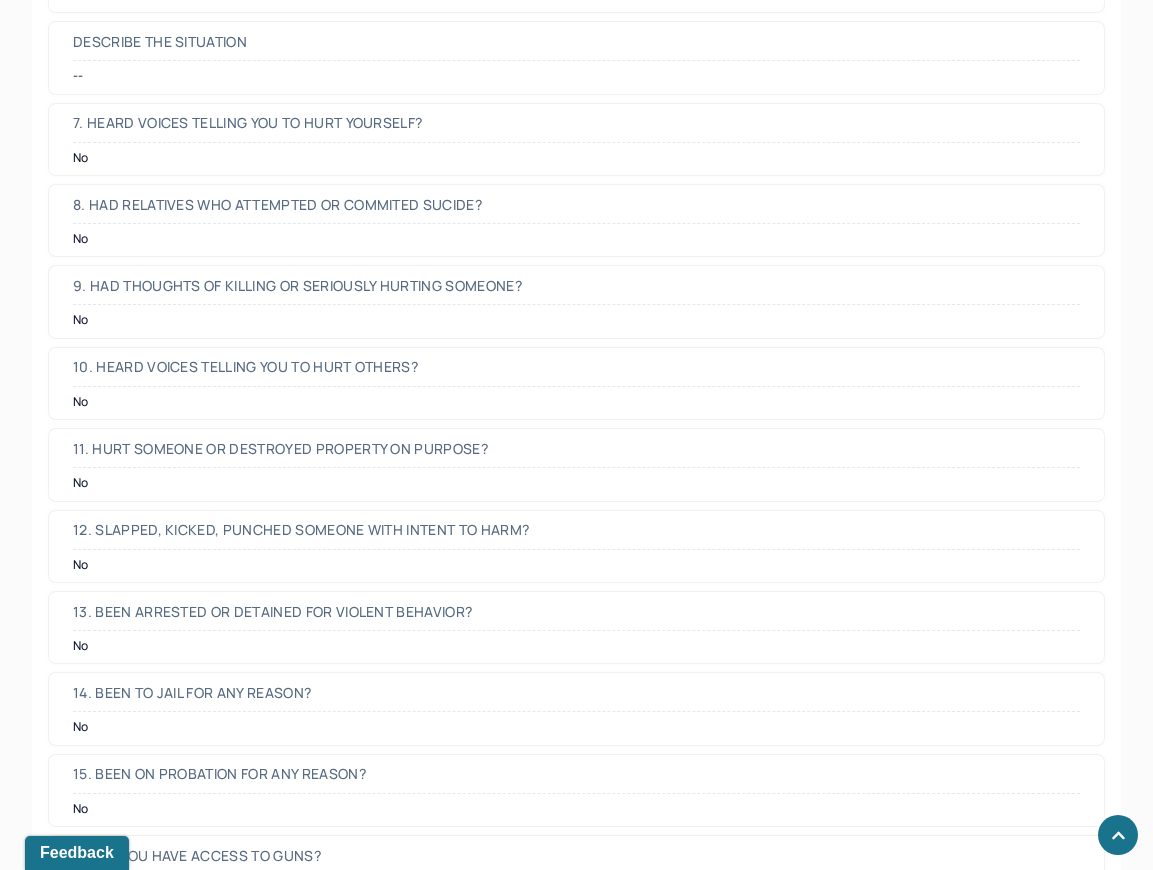 click 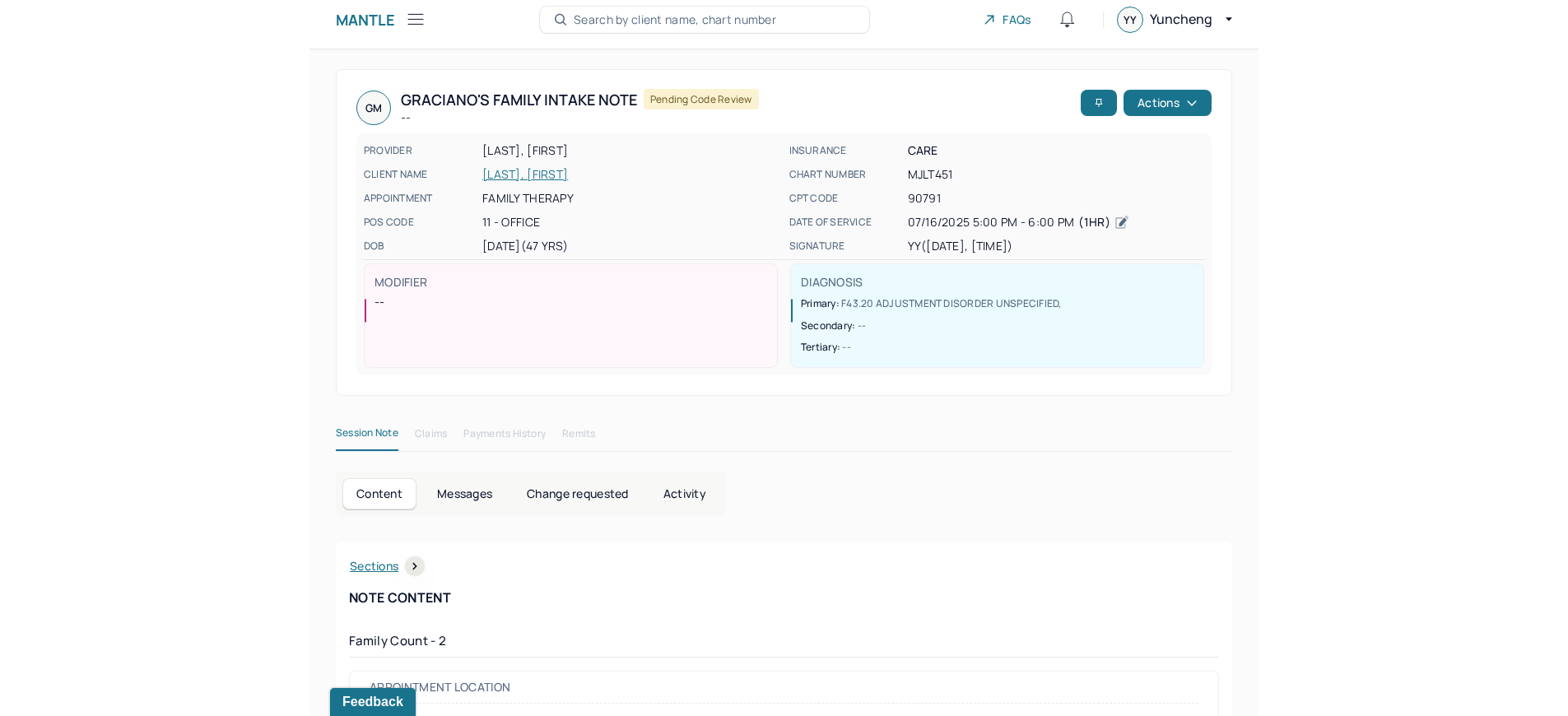 scroll, scrollTop: 0, scrollLeft: 0, axis: both 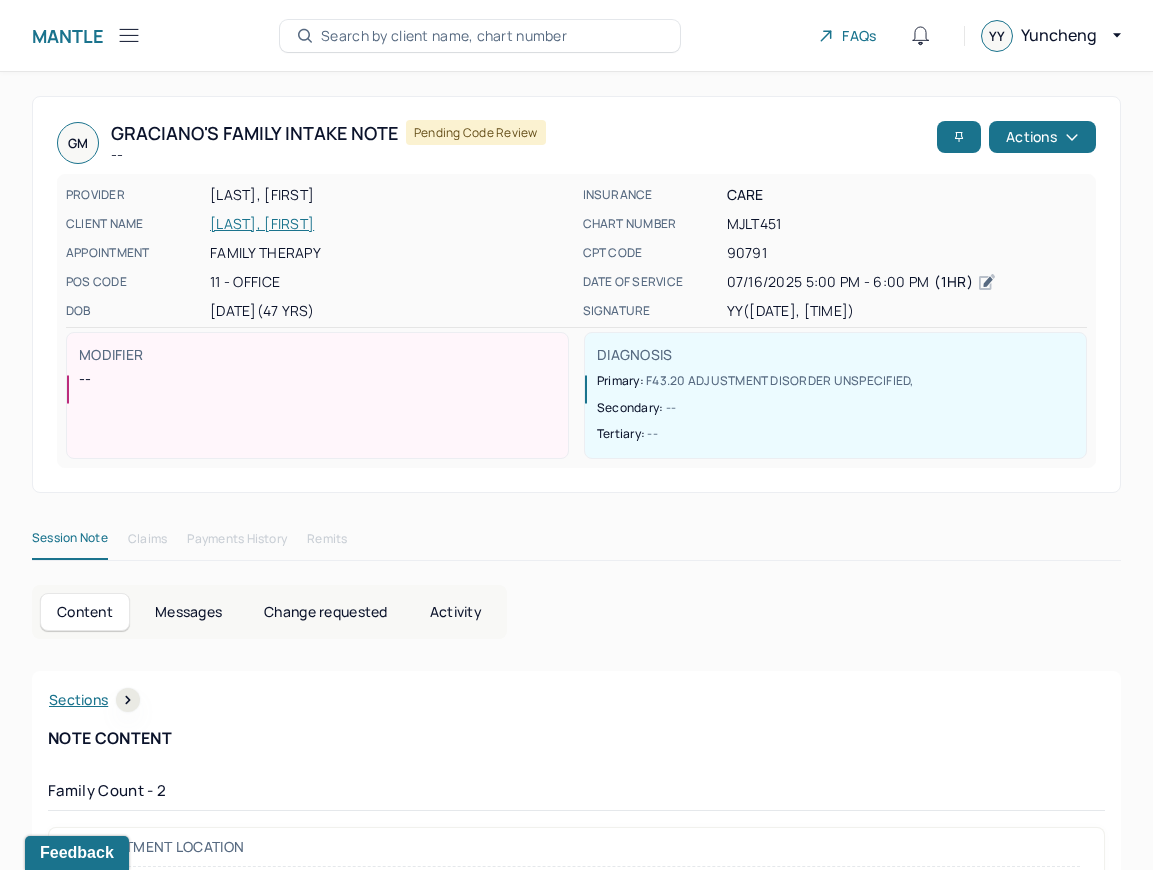 click 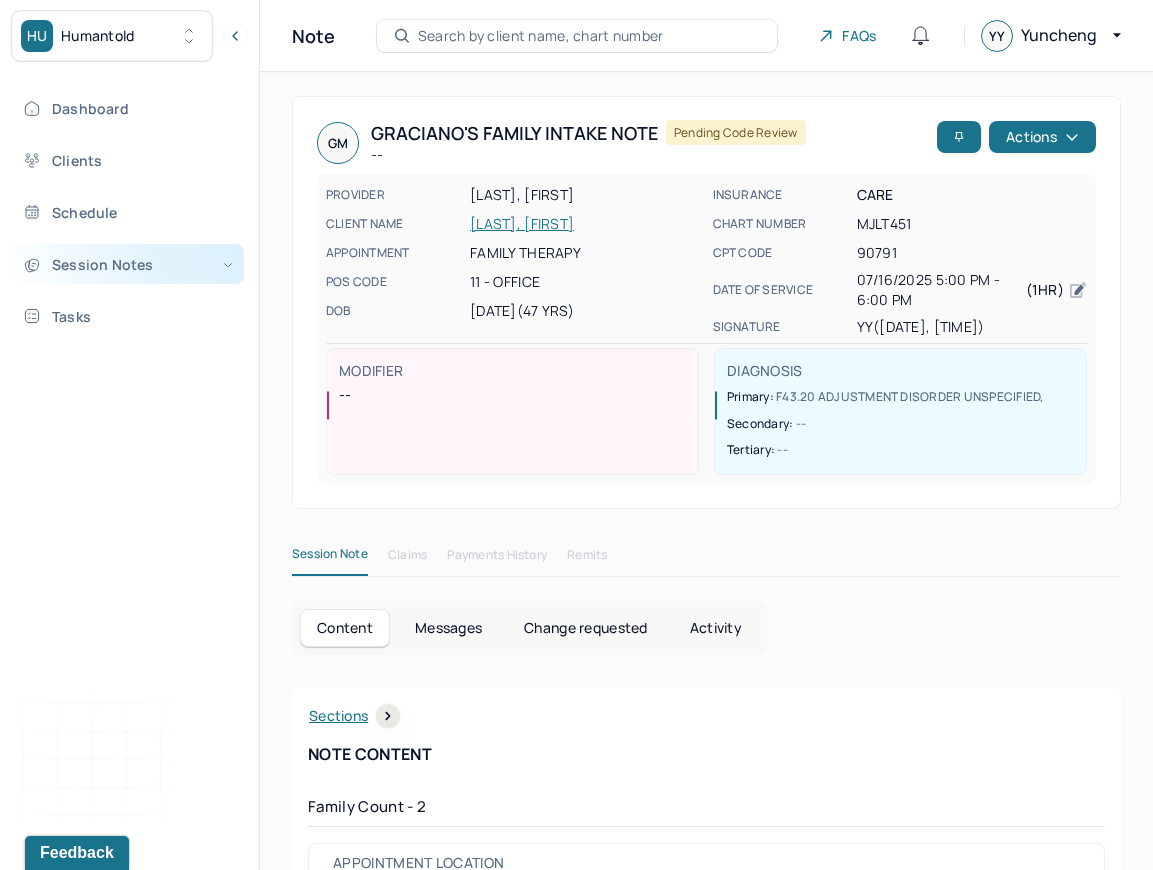 click on "Session Notes" at bounding box center (128, 264) 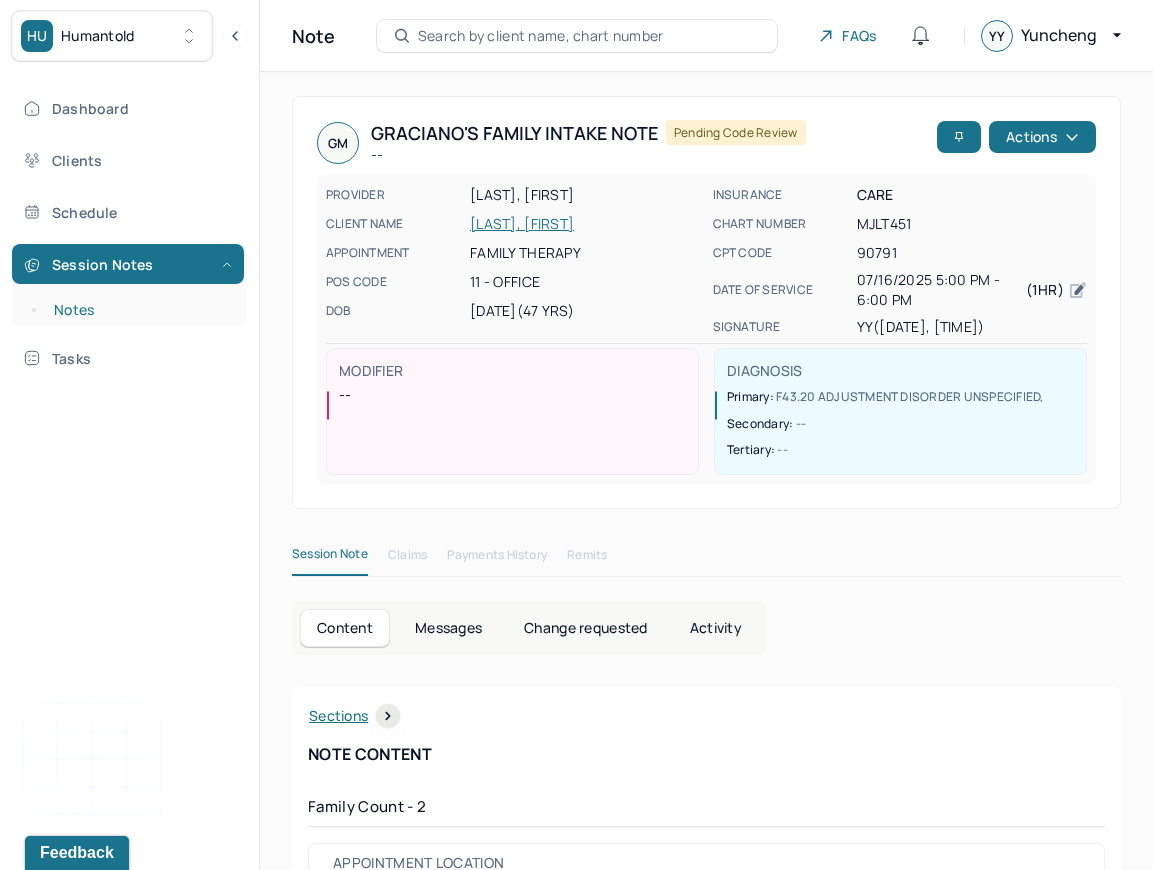 click on "Notes" at bounding box center [139, 310] 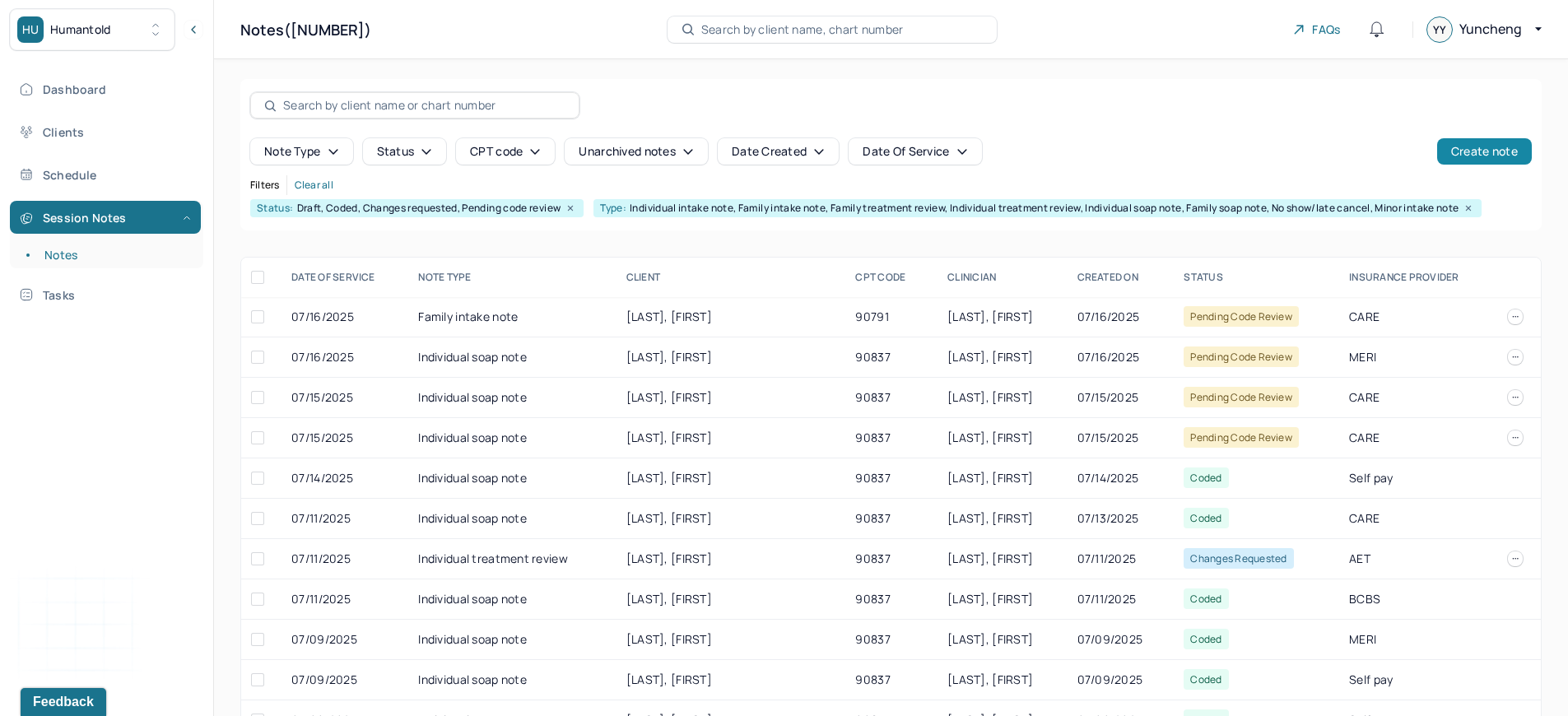 click on "Create note" at bounding box center [1484, 151] 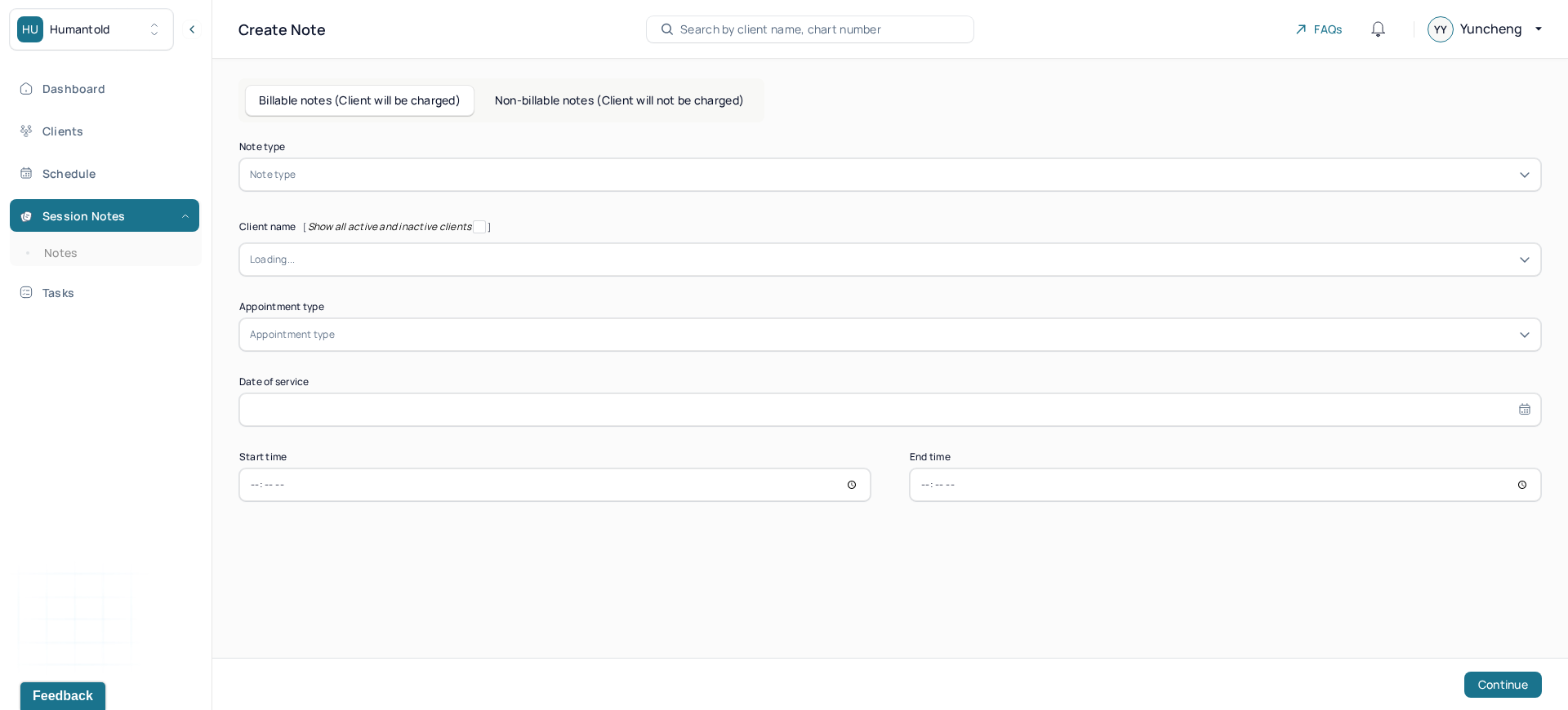 click at bounding box center (915, 175) 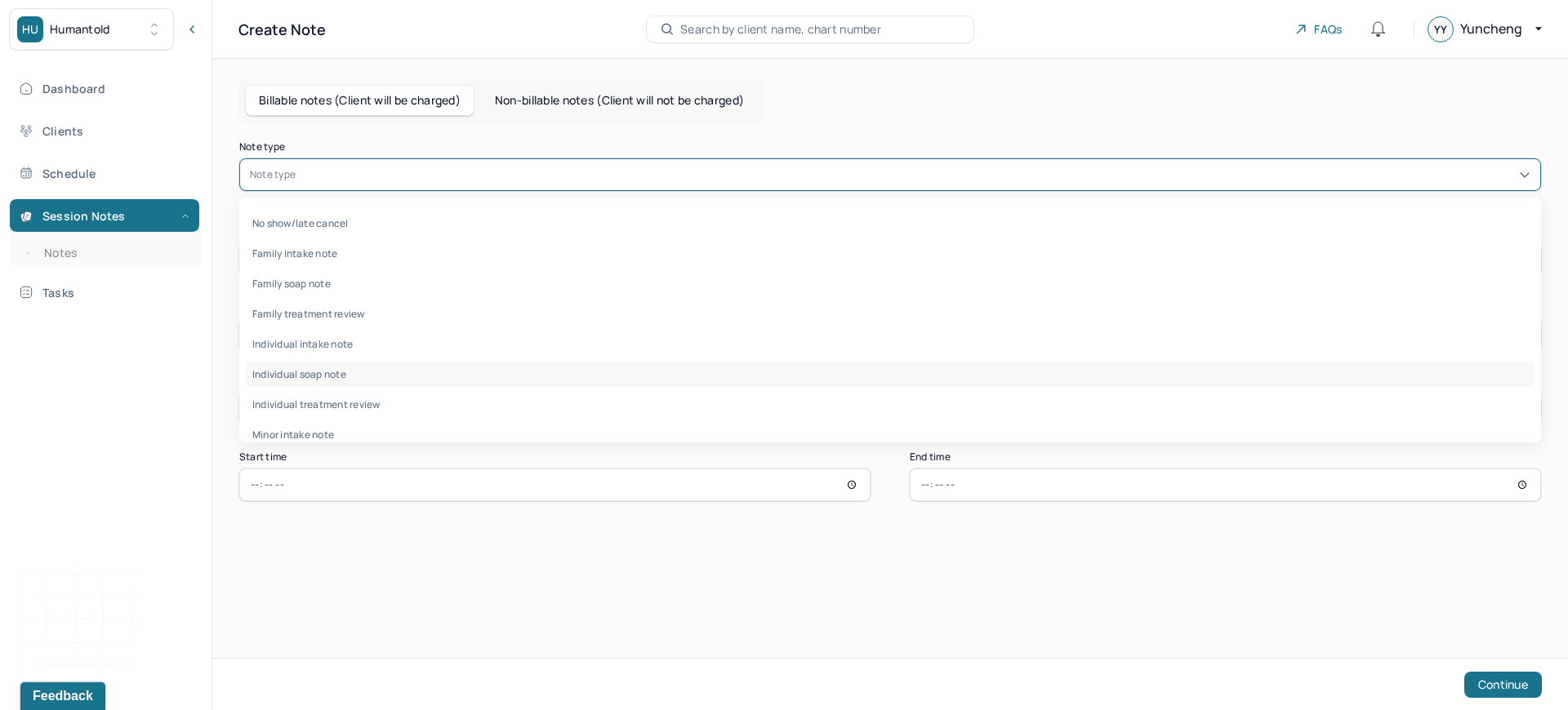 click on "Individual soap note" at bounding box center [890, 374] 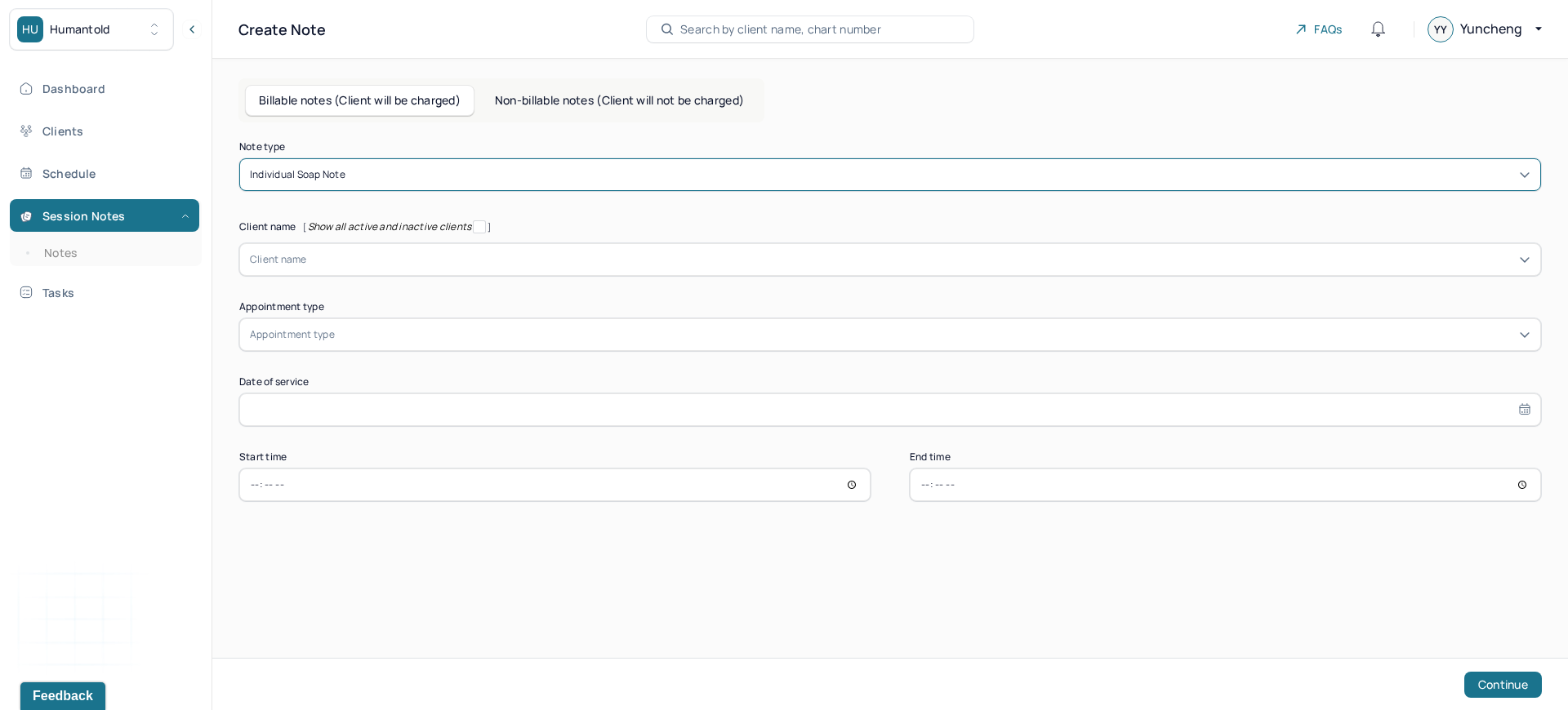 click at bounding box center [919, 260] 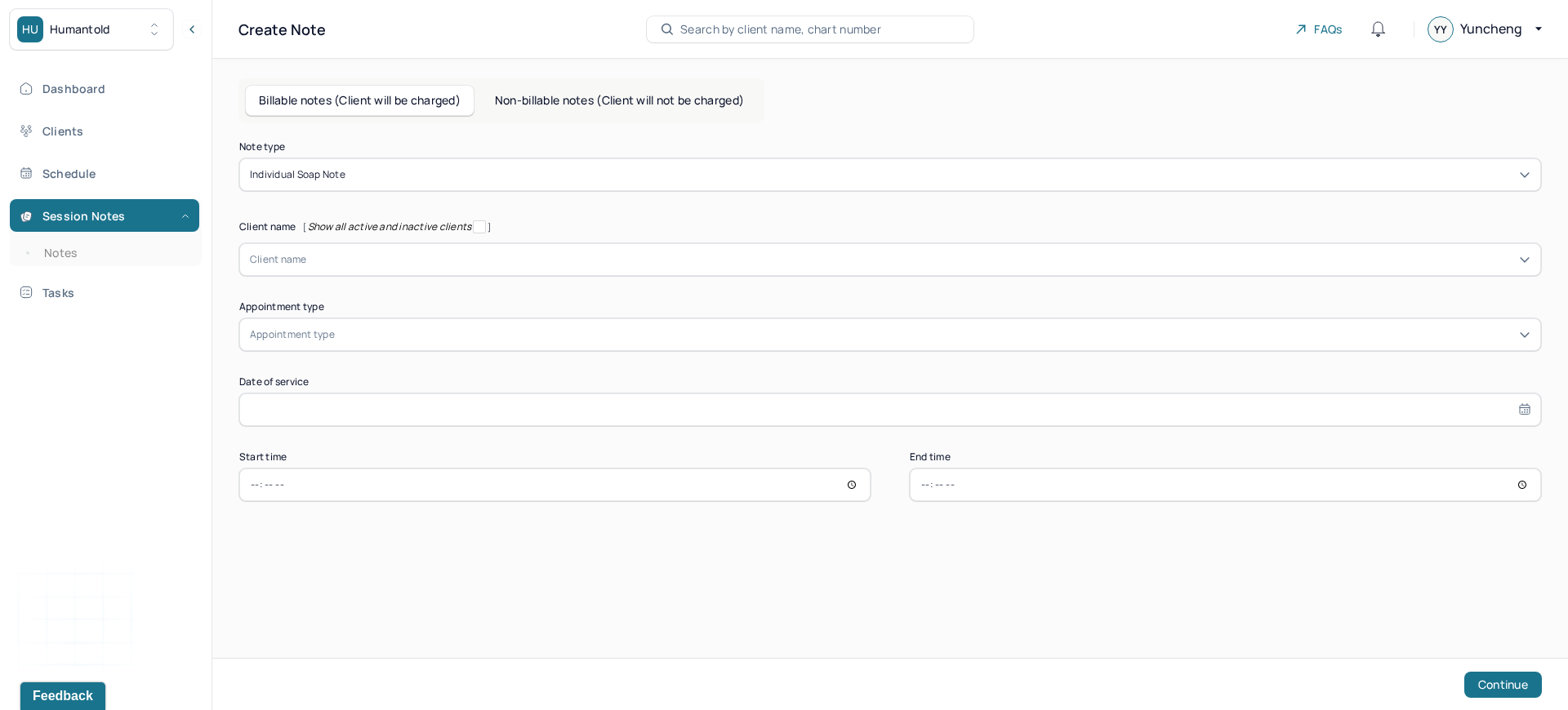 click on "Dashboard Clients Schedule Session Notes Notes Tasks YY Yuncheng Yan provider Logout" at bounding box center [105, 372] 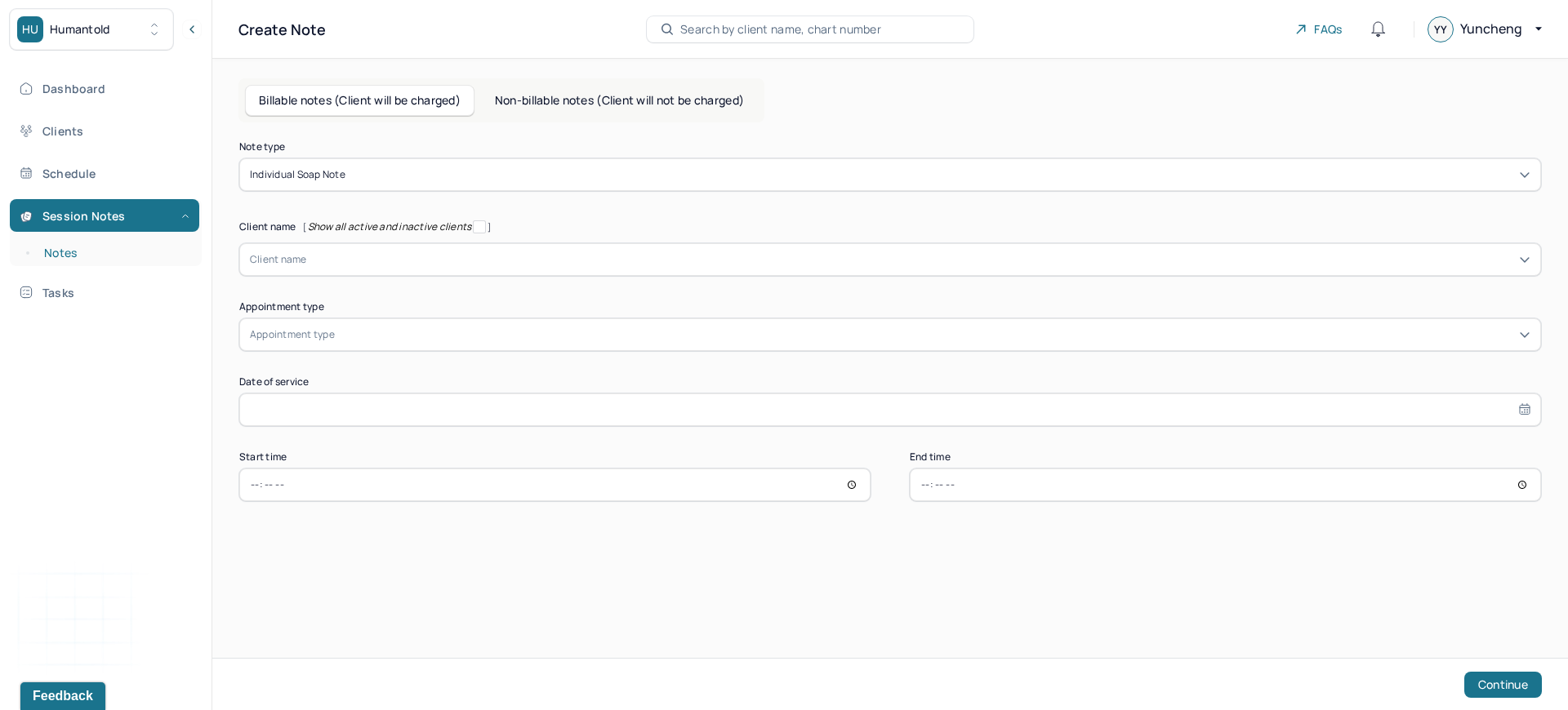 click on "Notes" at bounding box center (114, 253) 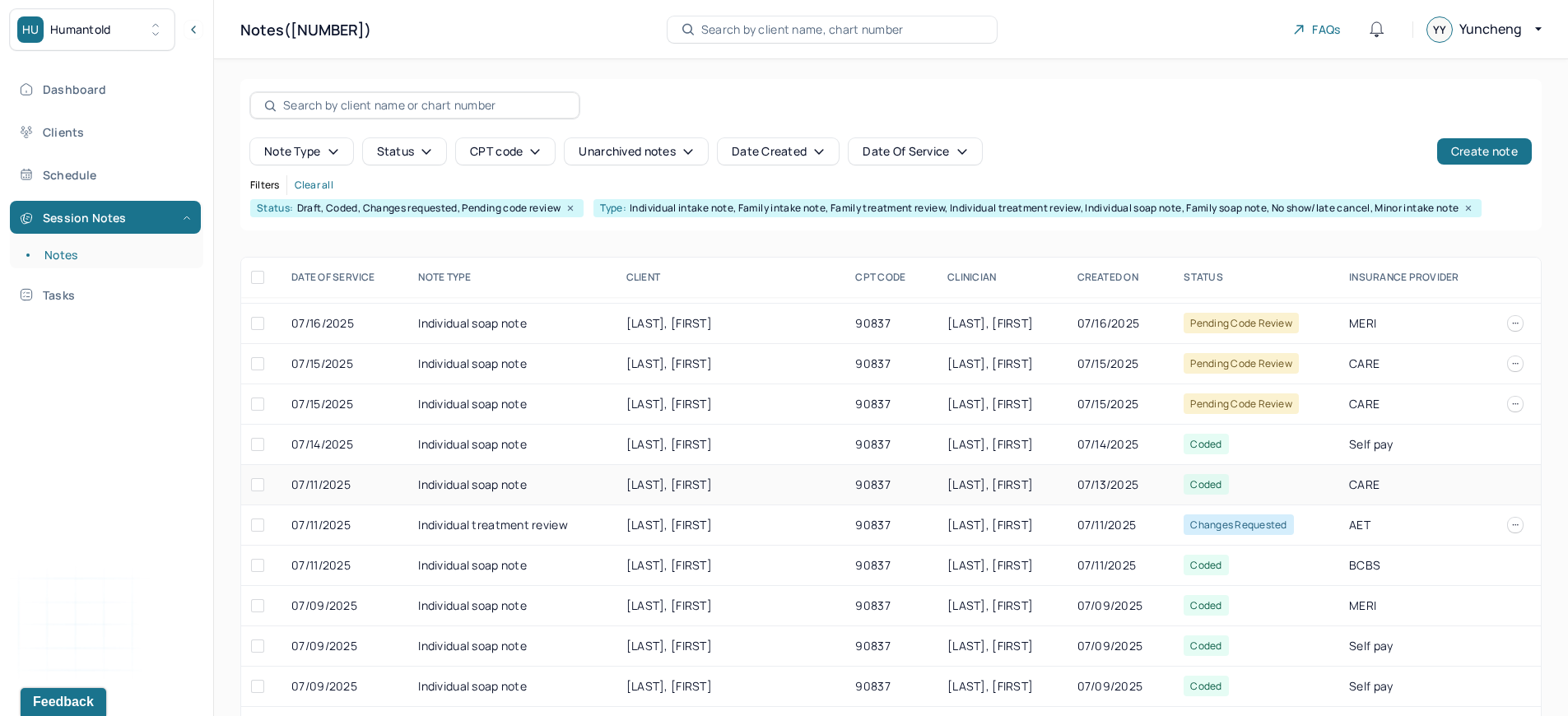 scroll, scrollTop: 0, scrollLeft: 0, axis: both 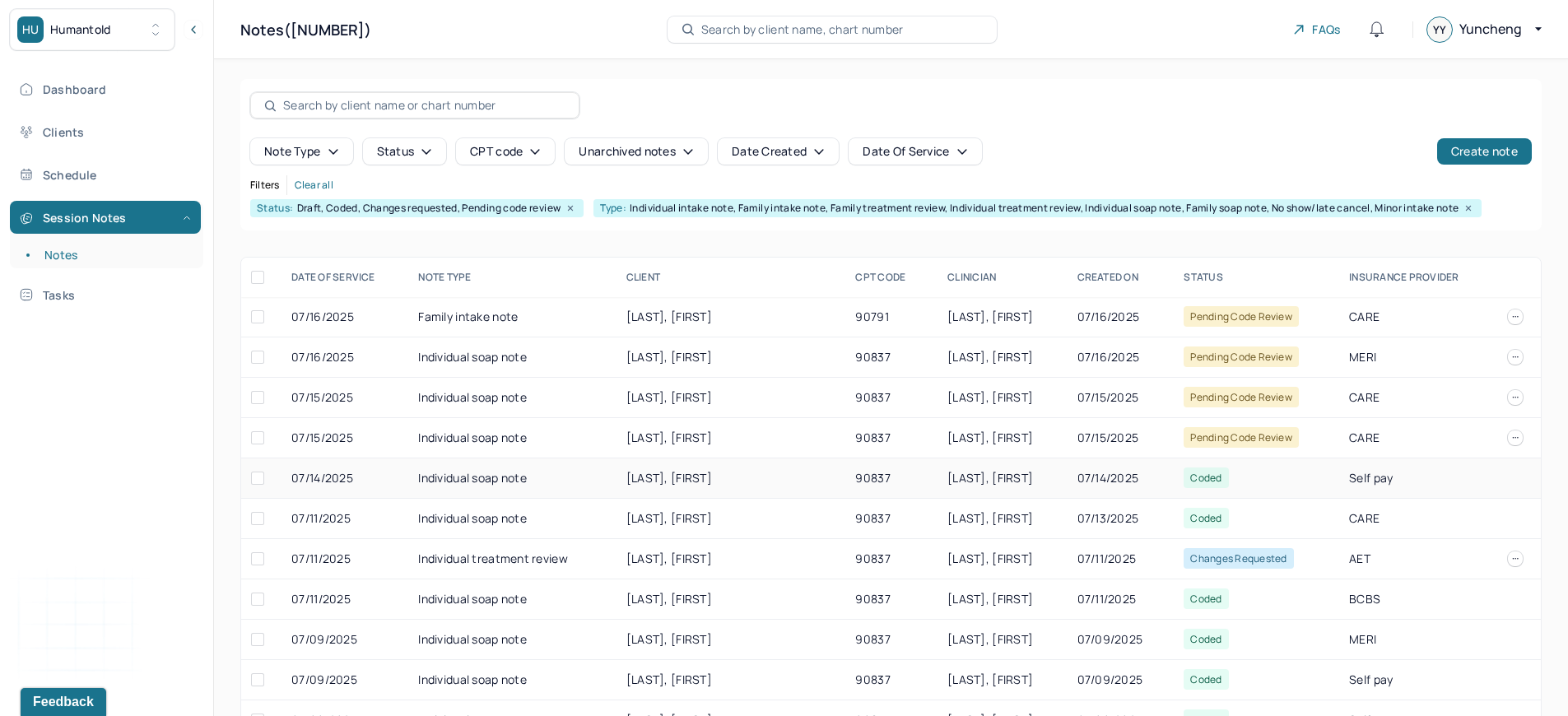 click on "[LAST], [FIRST]" at bounding box center (669, 477) 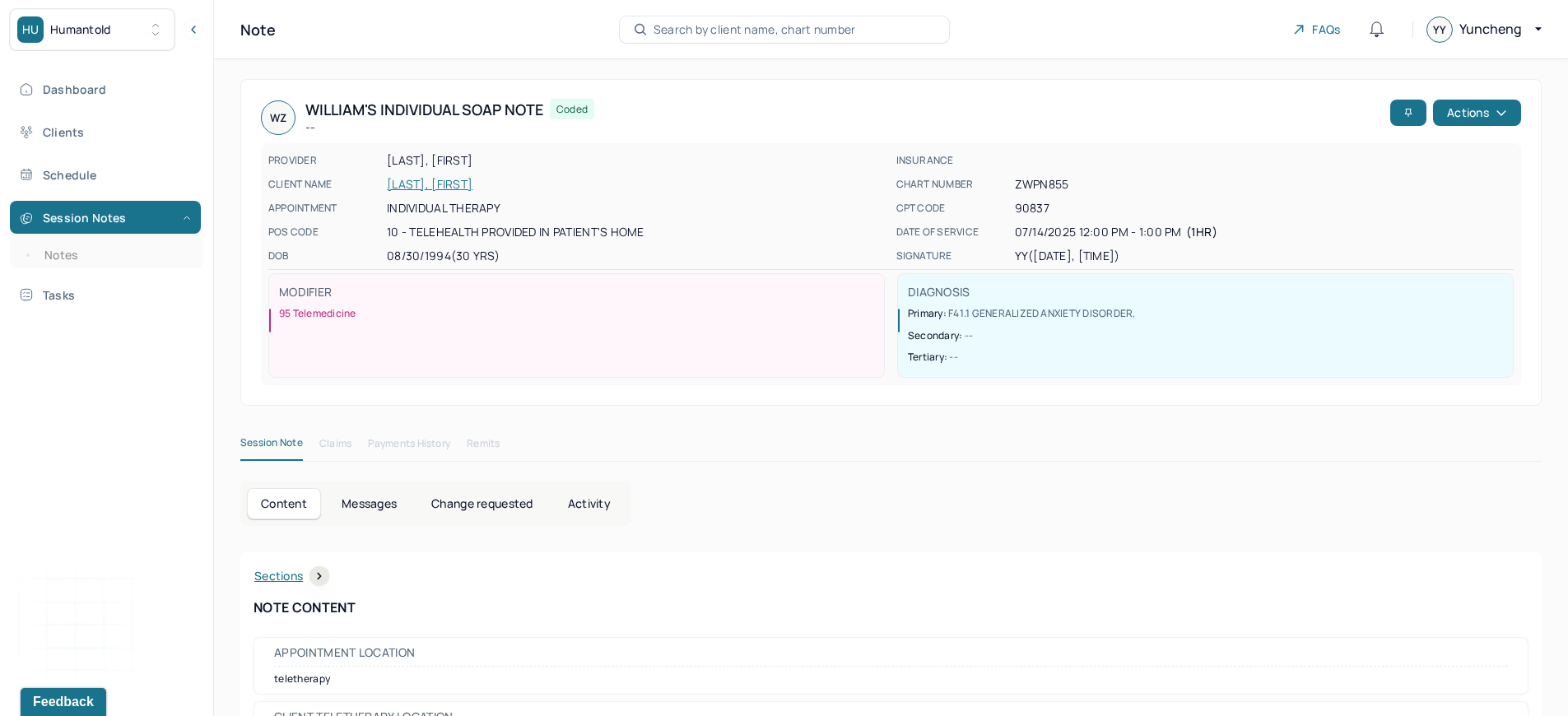 click on "[LAST], [FIRST]" at bounding box center (636, 184) 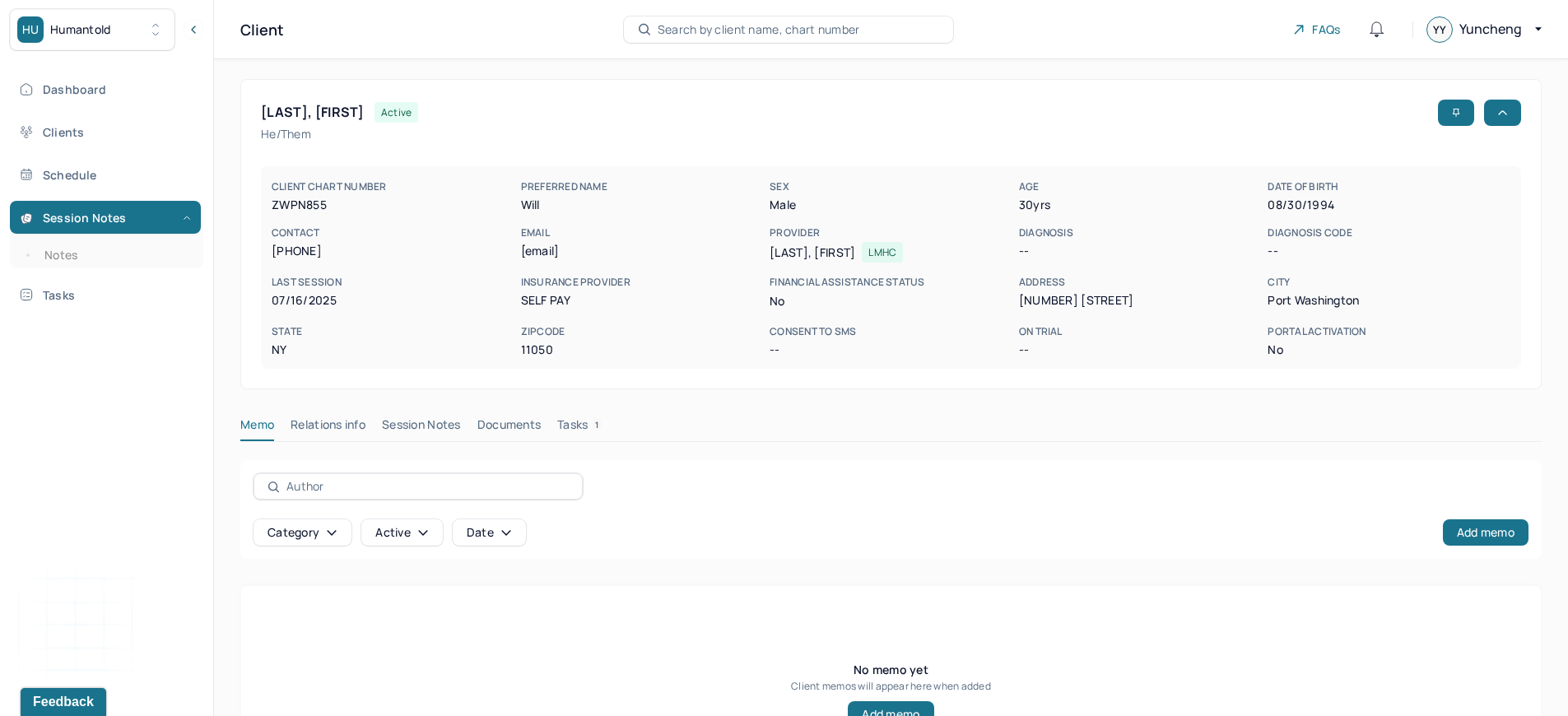 click on "Session Notes" at bounding box center [421, 428] 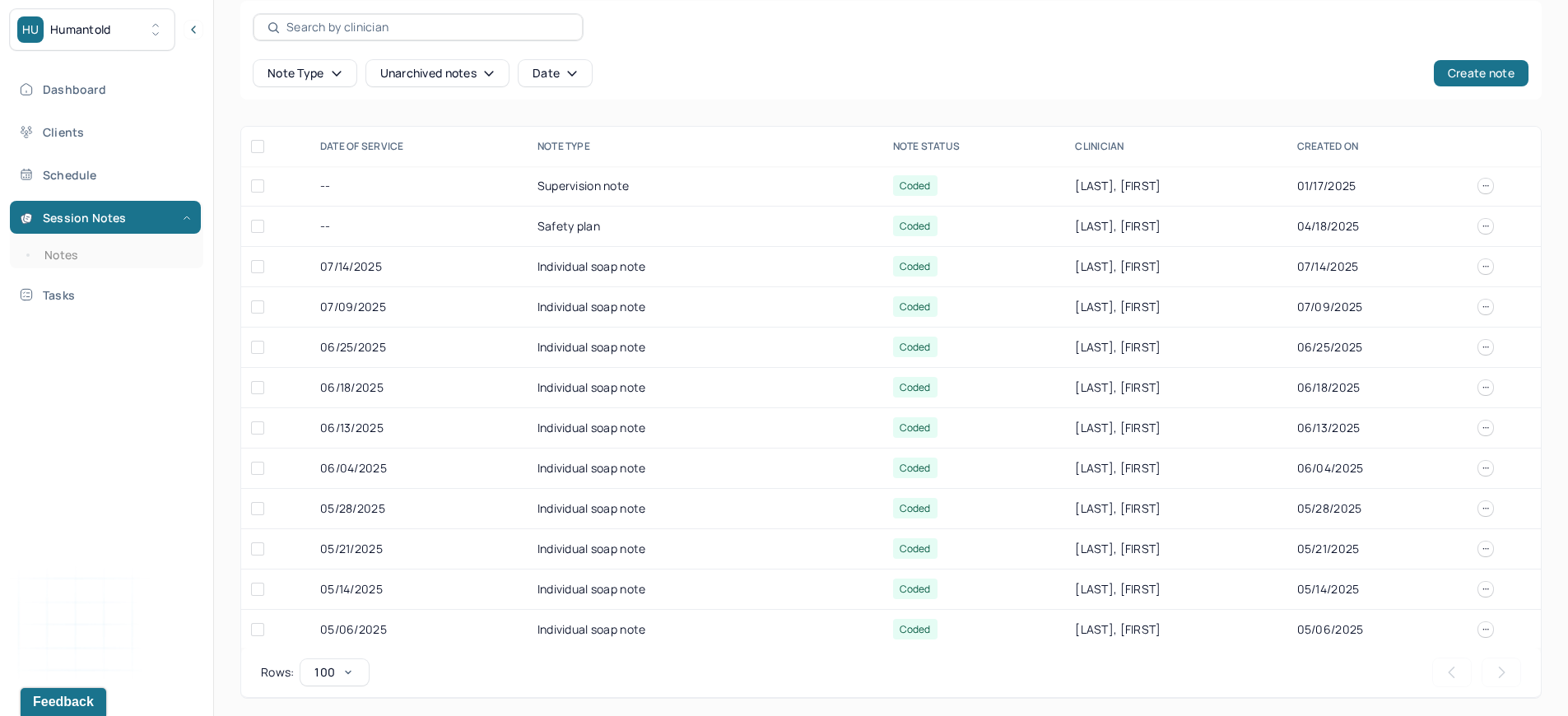 scroll, scrollTop: 462, scrollLeft: 0, axis: vertical 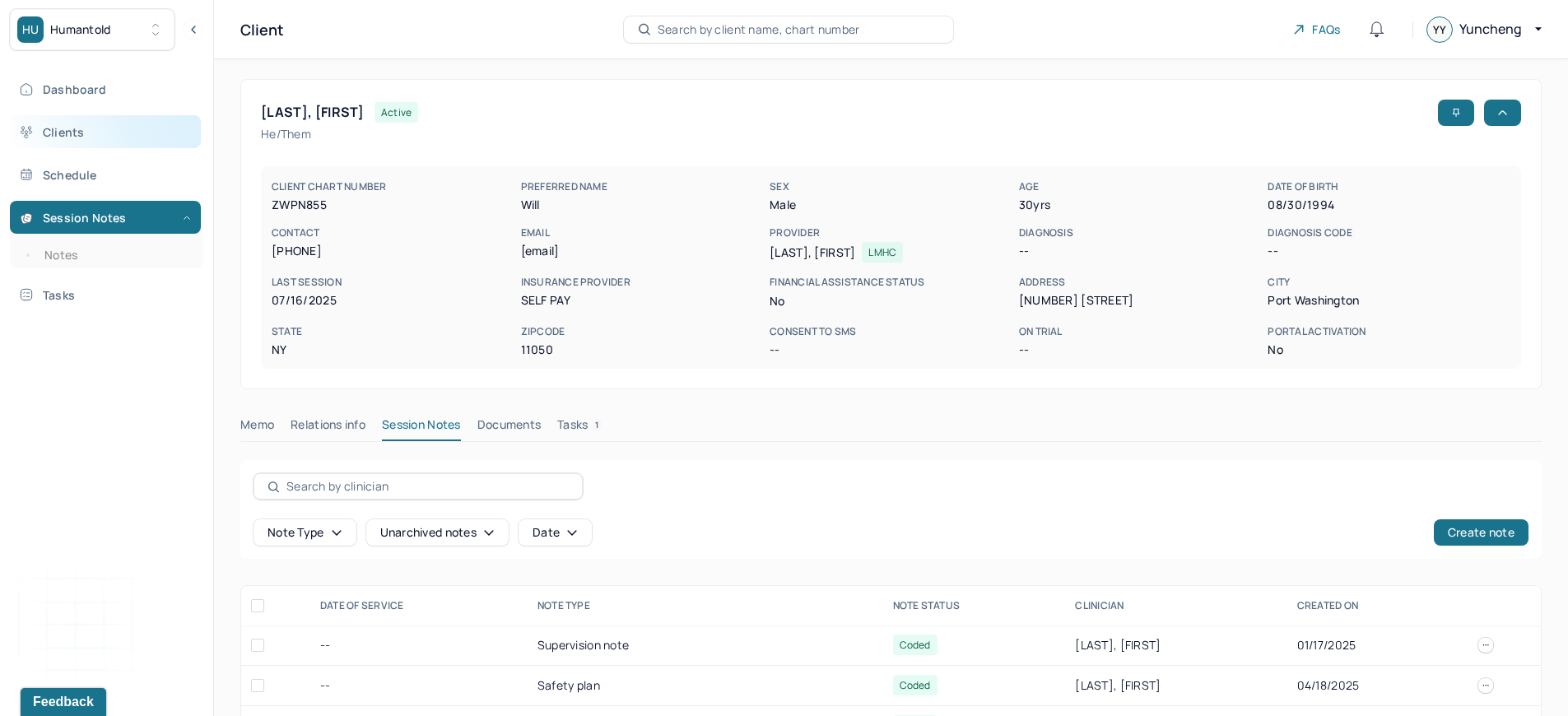 click on "Clients" at bounding box center (105, 132) 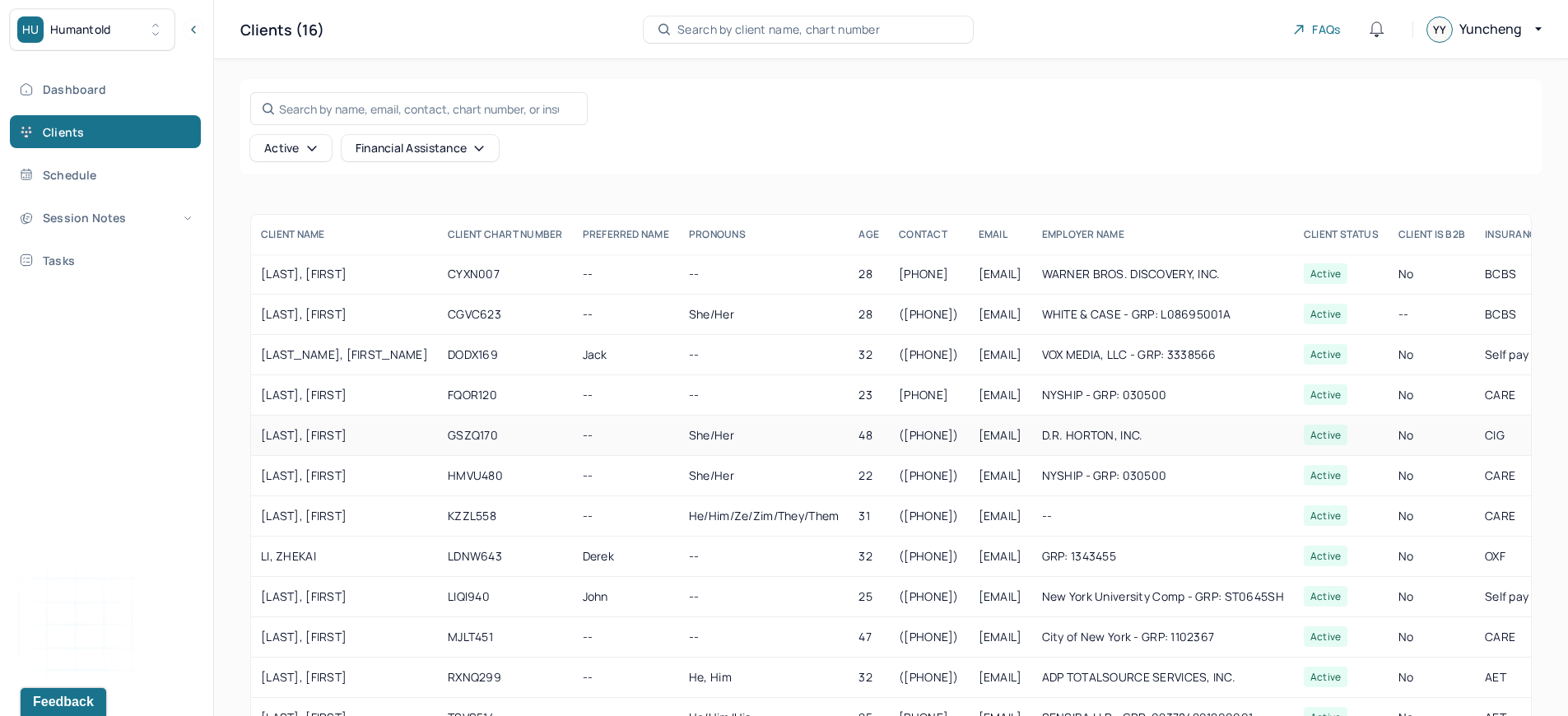 scroll, scrollTop: 126, scrollLeft: 0, axis: vertical 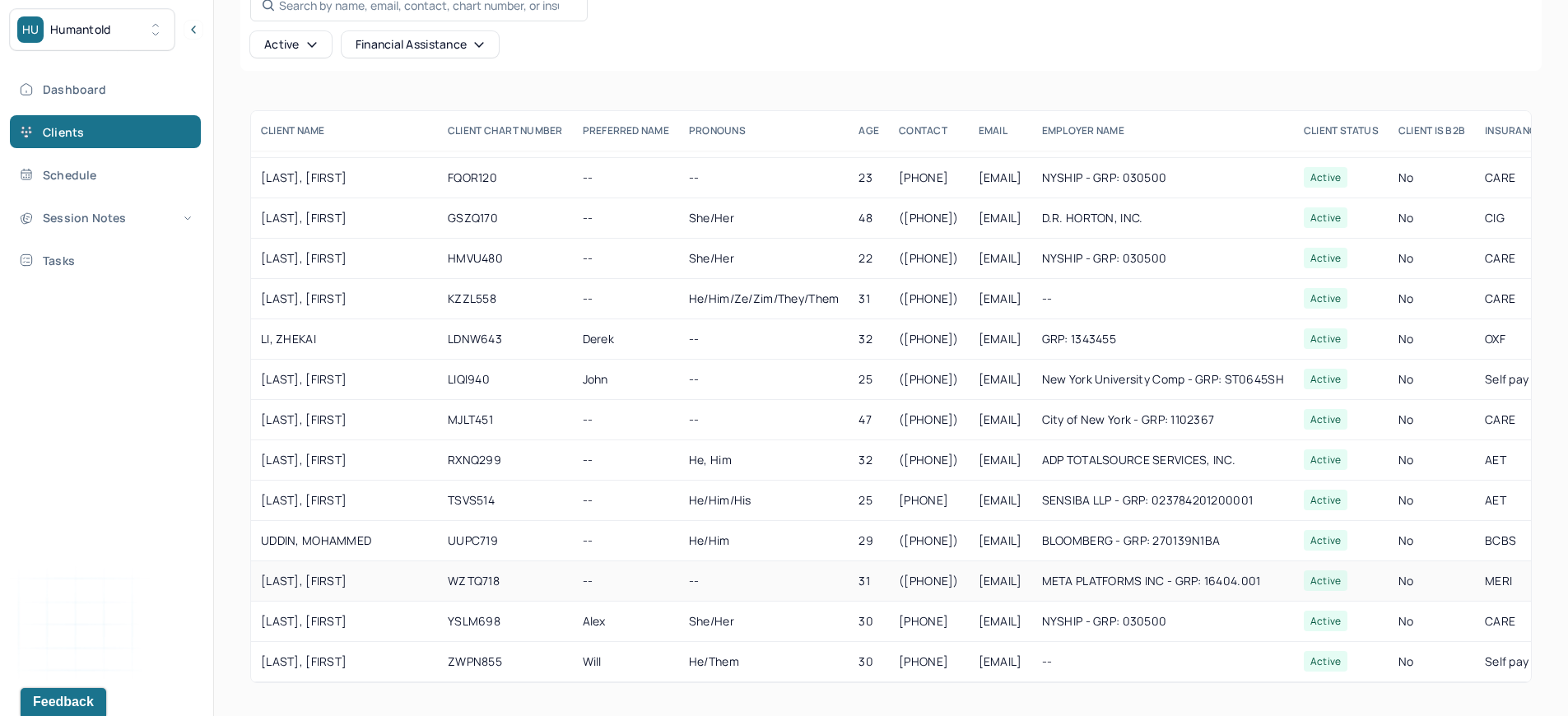 click on "[LAST], [FIRST]" at bounding box center [344, 581] 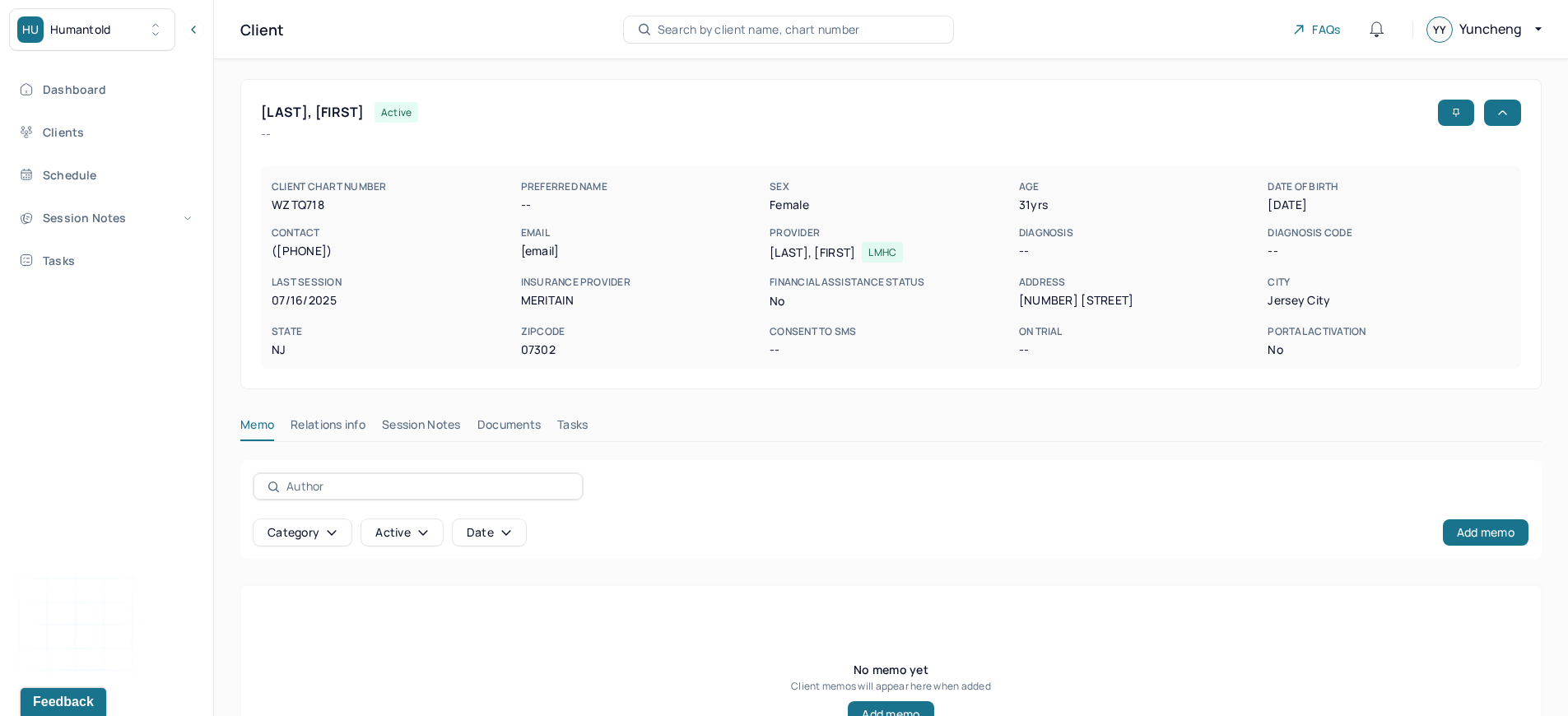 click on "Session Notes" at bounding box center [421, 428] 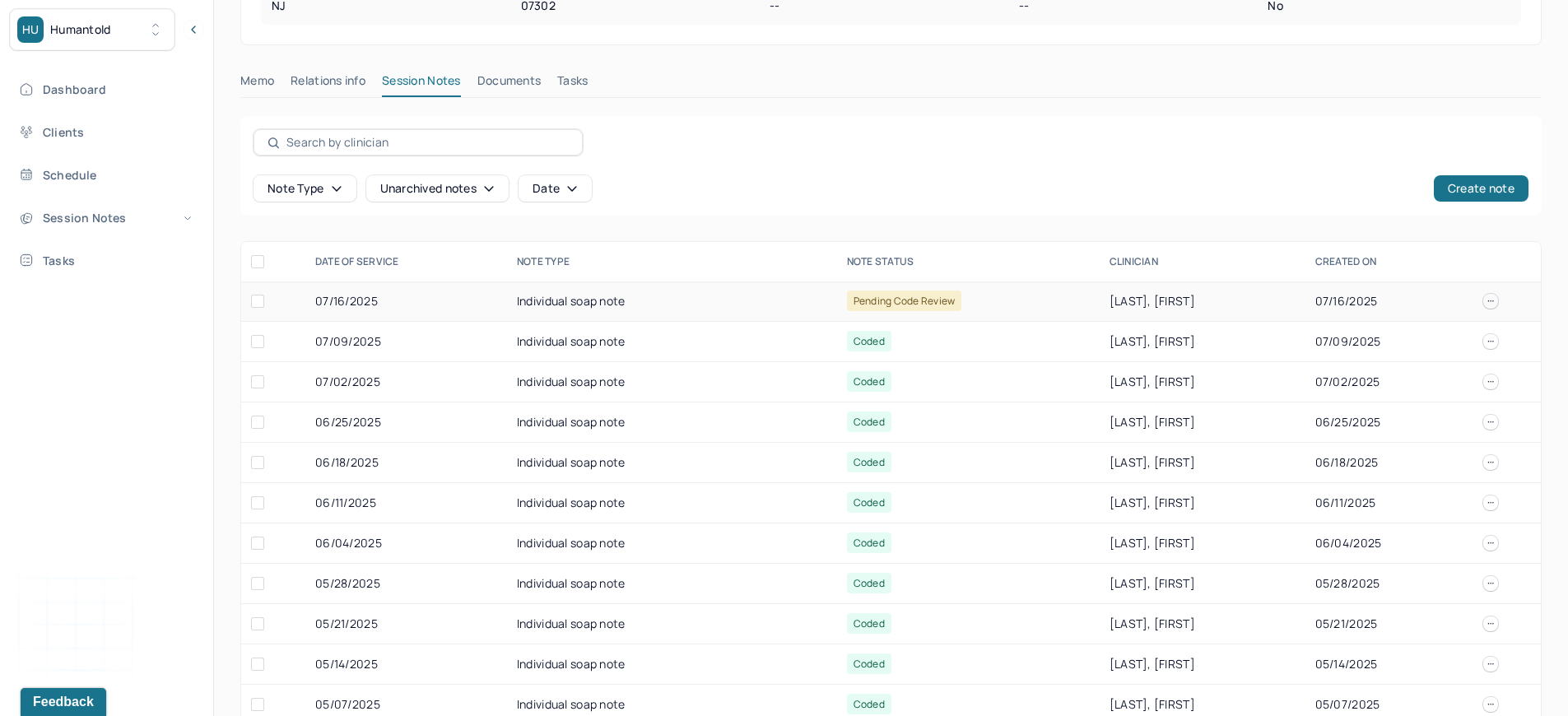 scroll, scrollTop: 462, scrollLeft: 0, axis: vertical 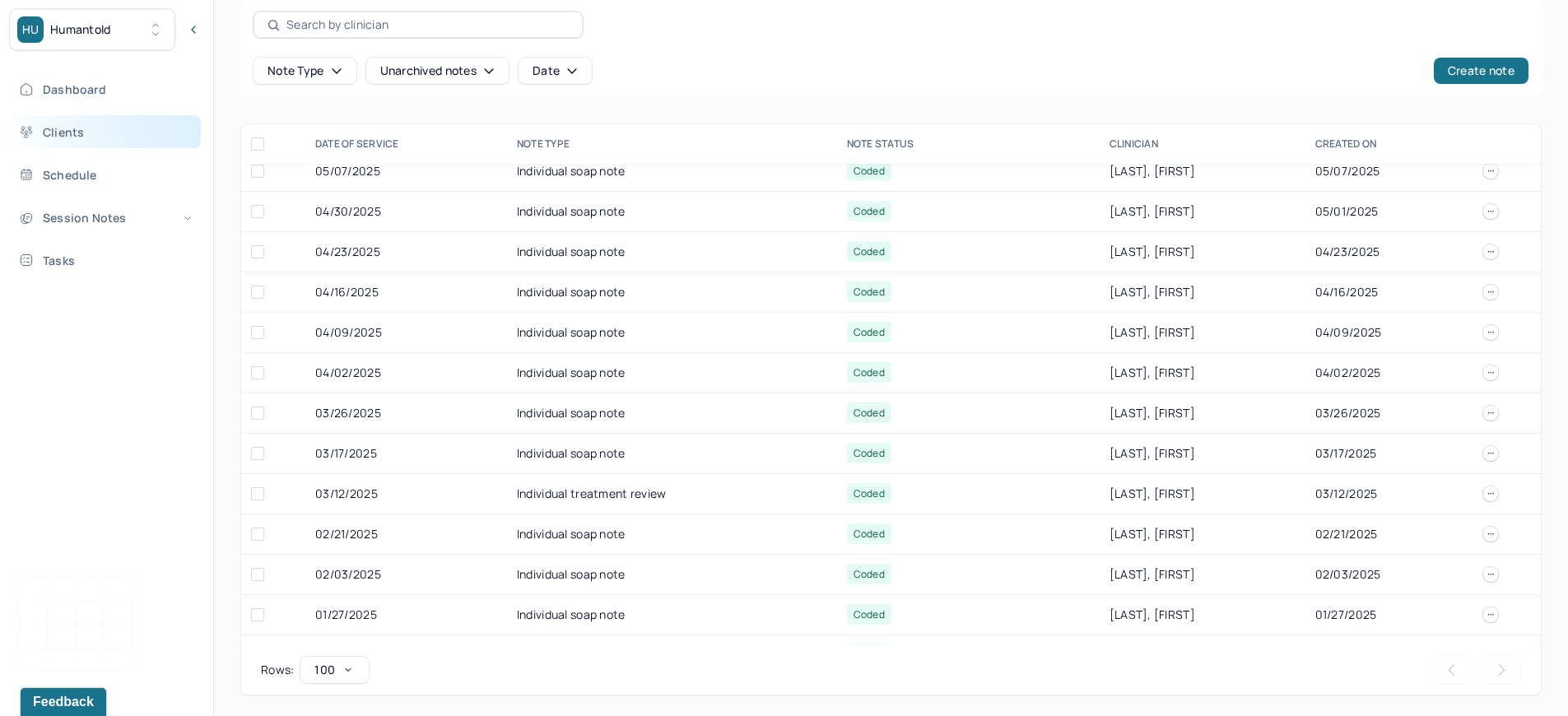 click on "Clients" at bounding box center (105, 132) 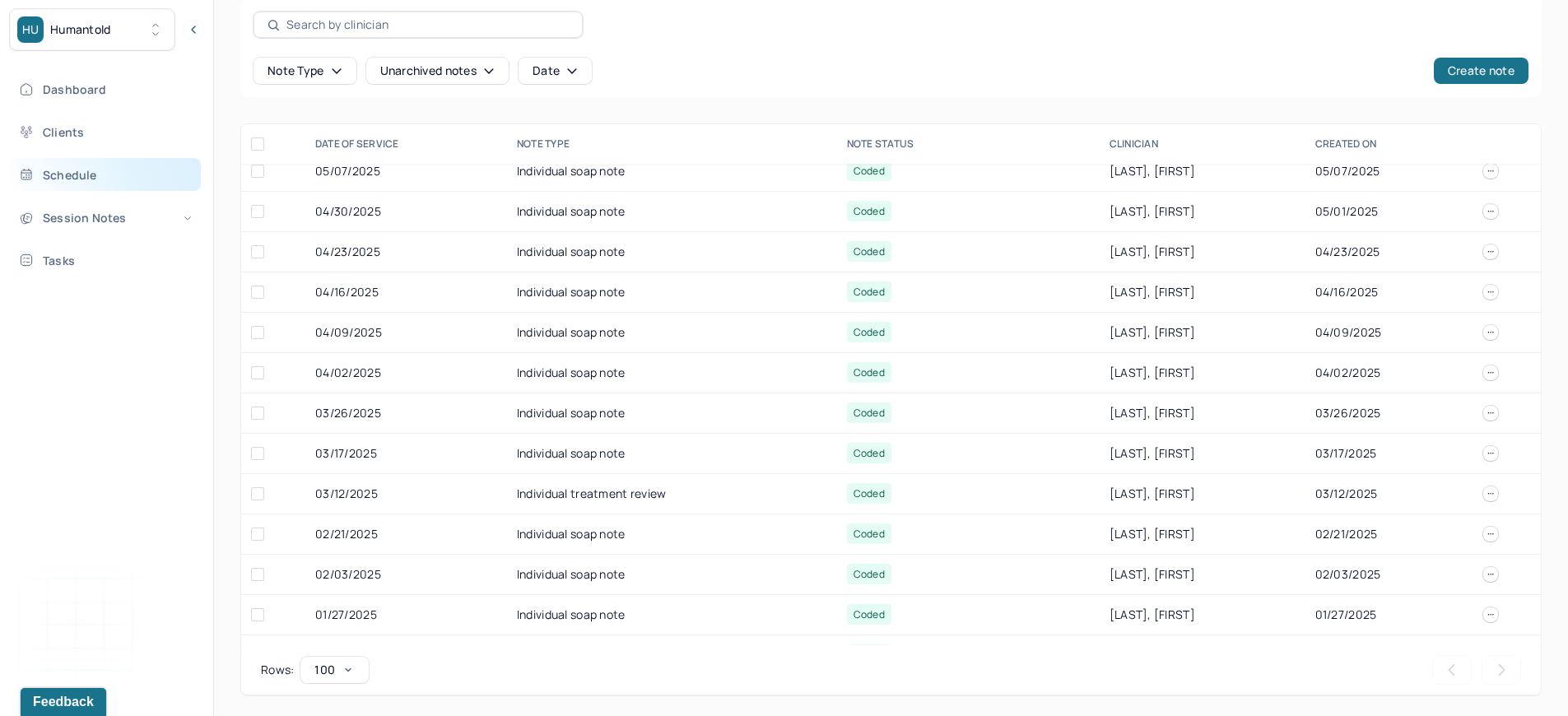 scroll, scrollTop: 104, scrollLeft: 0, axis: vertical 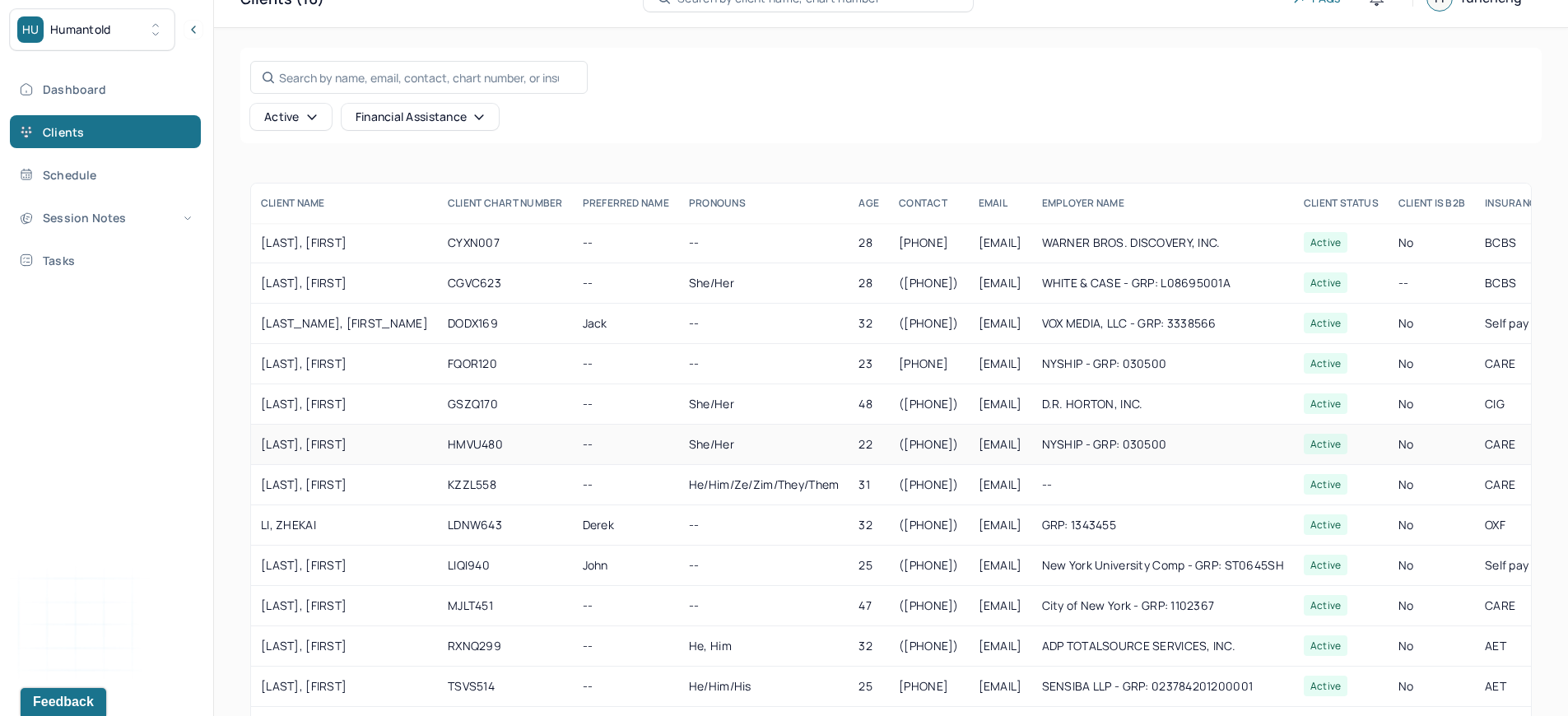 click on "[LAST], [FIRST]" at bounding box center (344, 444) 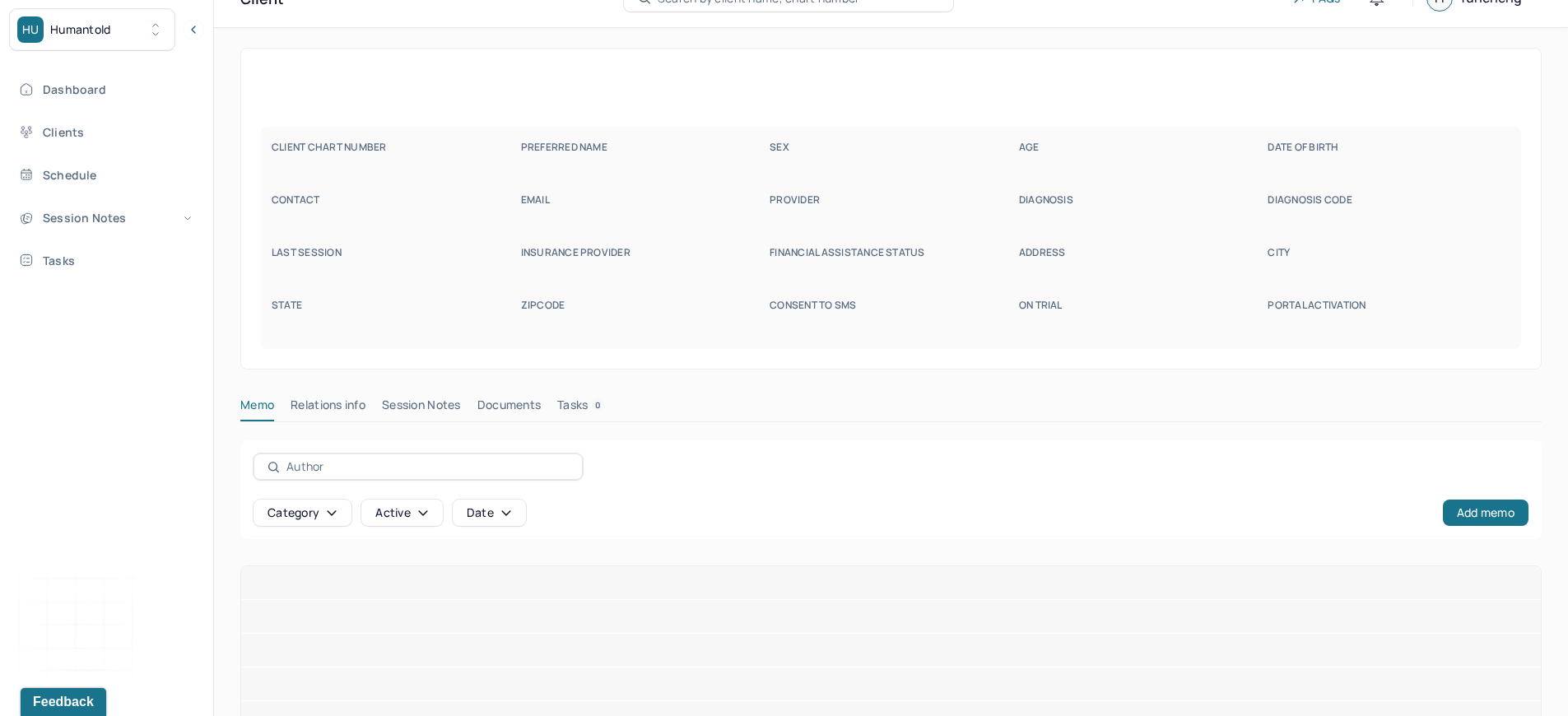 scroll, scrollTop: 0, scrollLeft: 0, axis: both 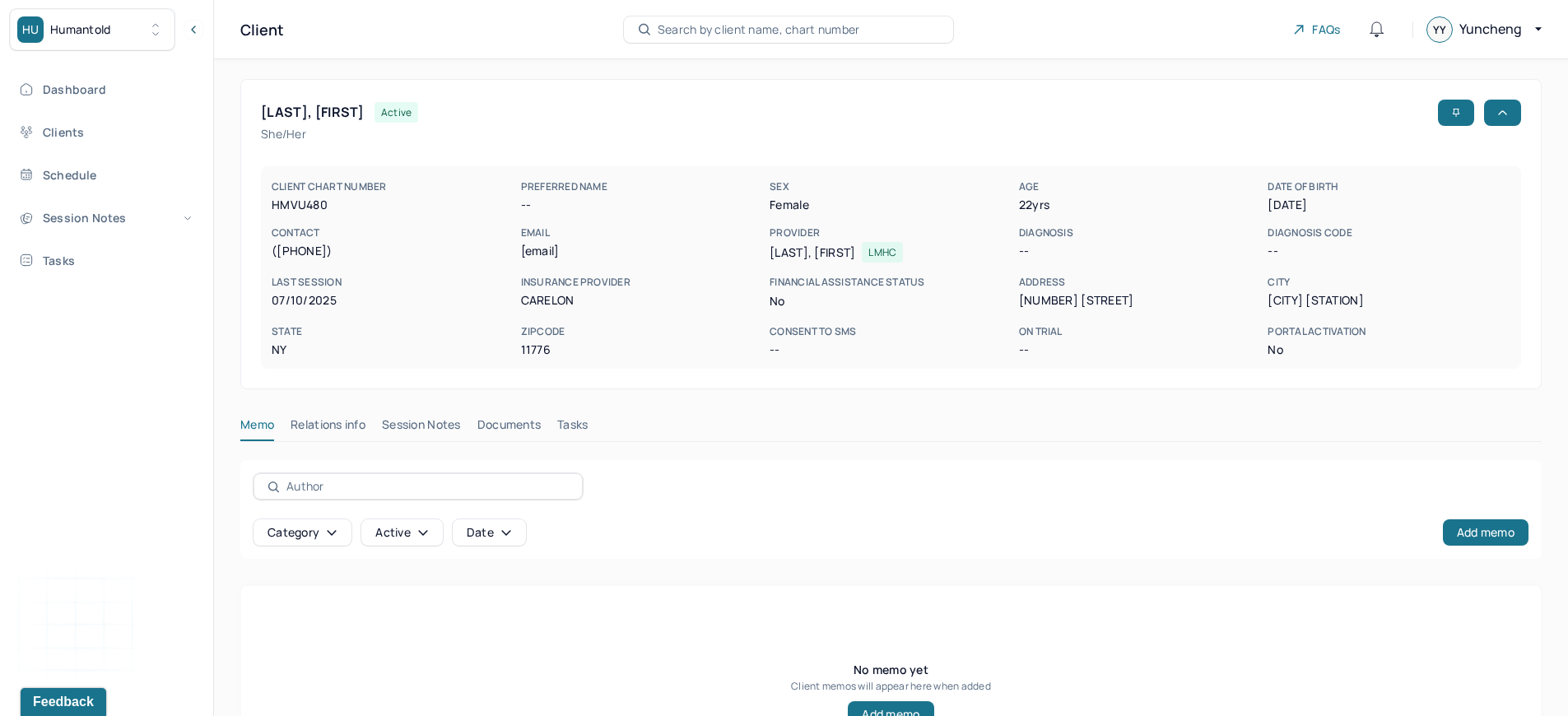 click on "Session Notes" at bounding box center (421, 428) 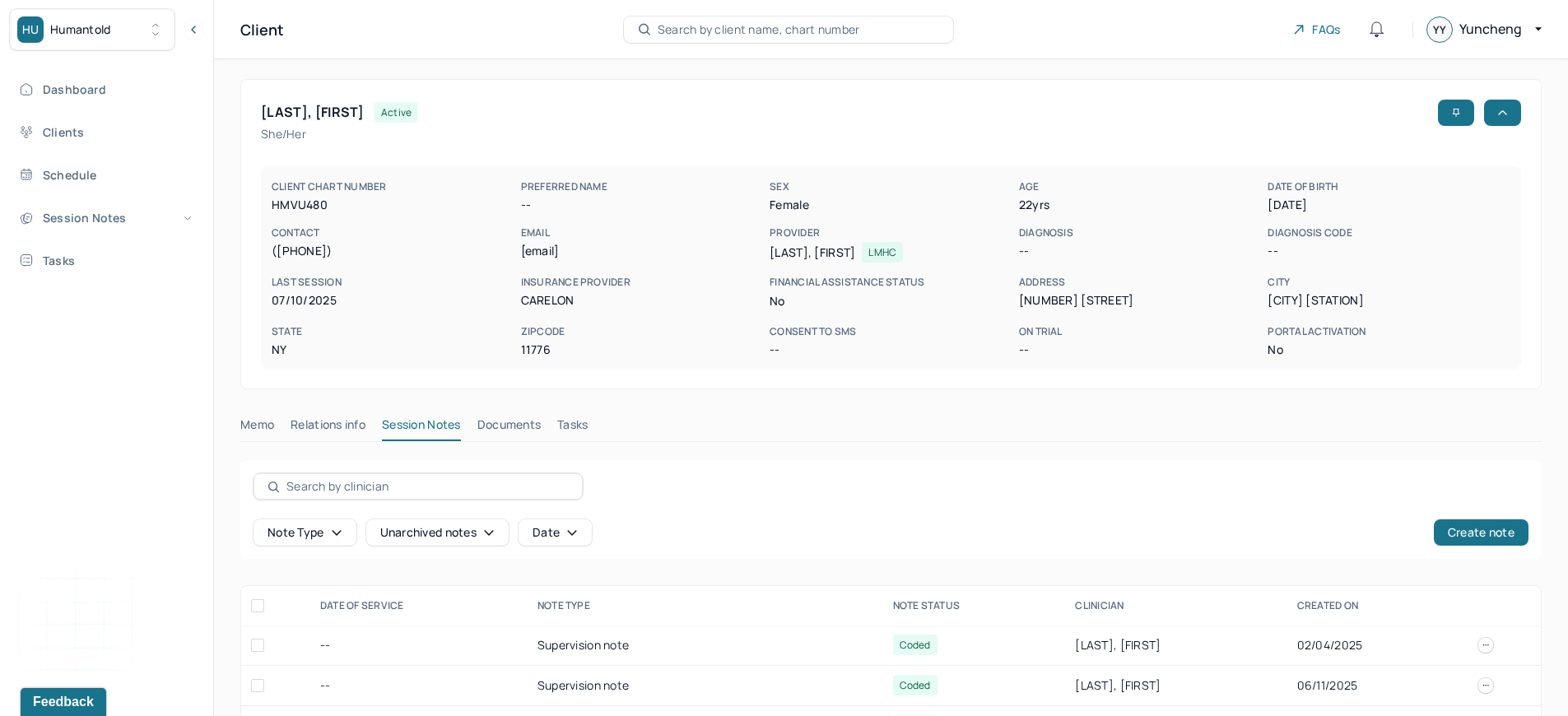 scroll, scrollTop: 462, scrollLeft: 0, axis: vertical 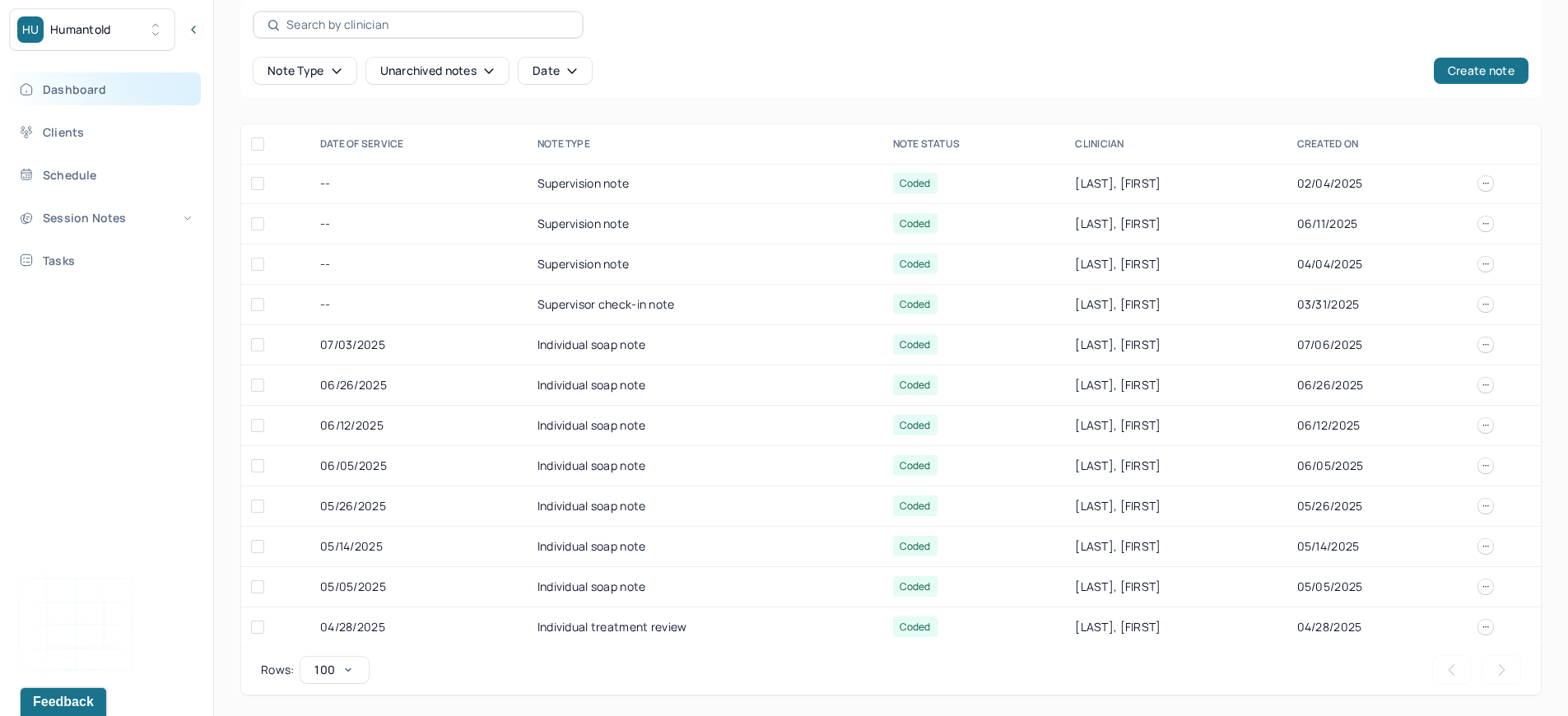 click on "Dashboard" at bounding box center [105, 89] 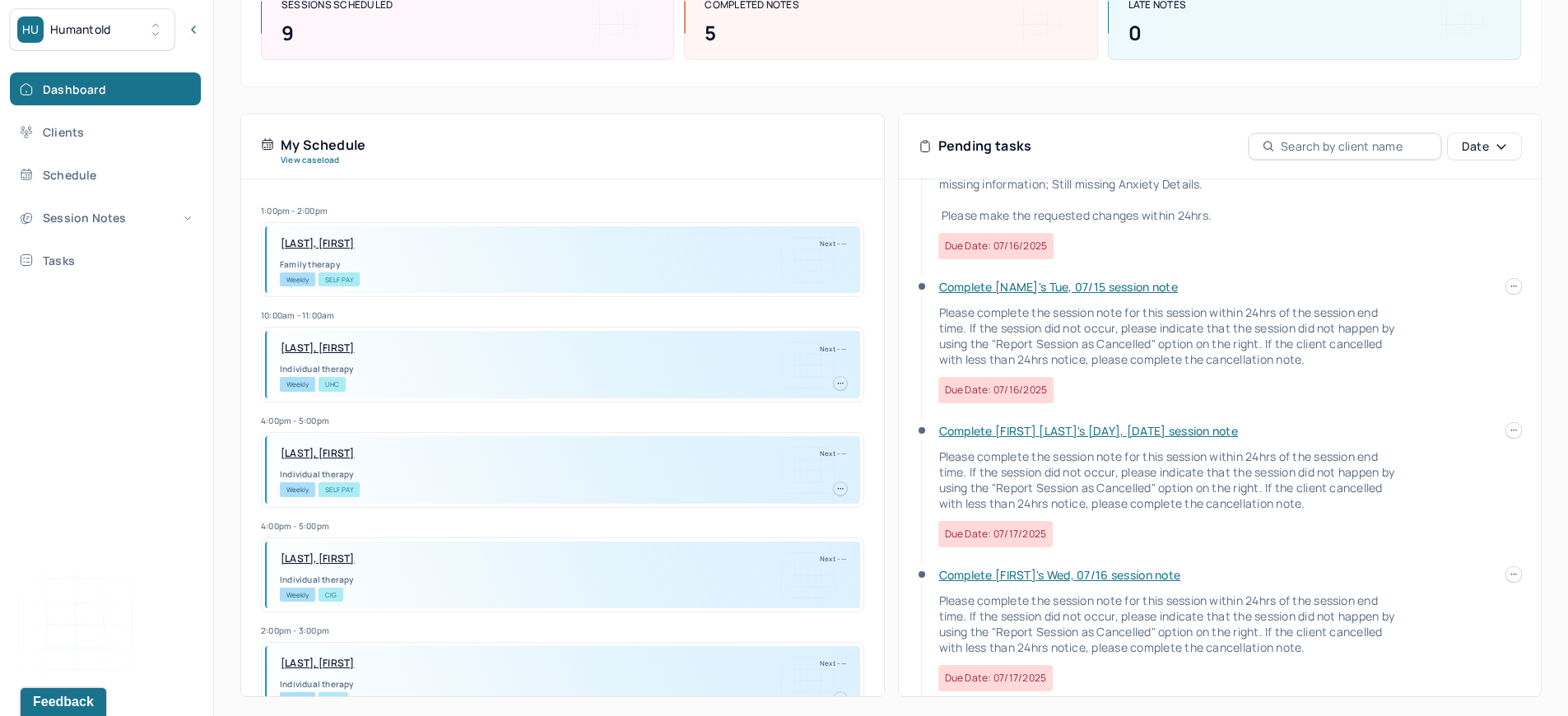 scroll, scrollTop: 662, scrollLeft: 0, axis: vertical 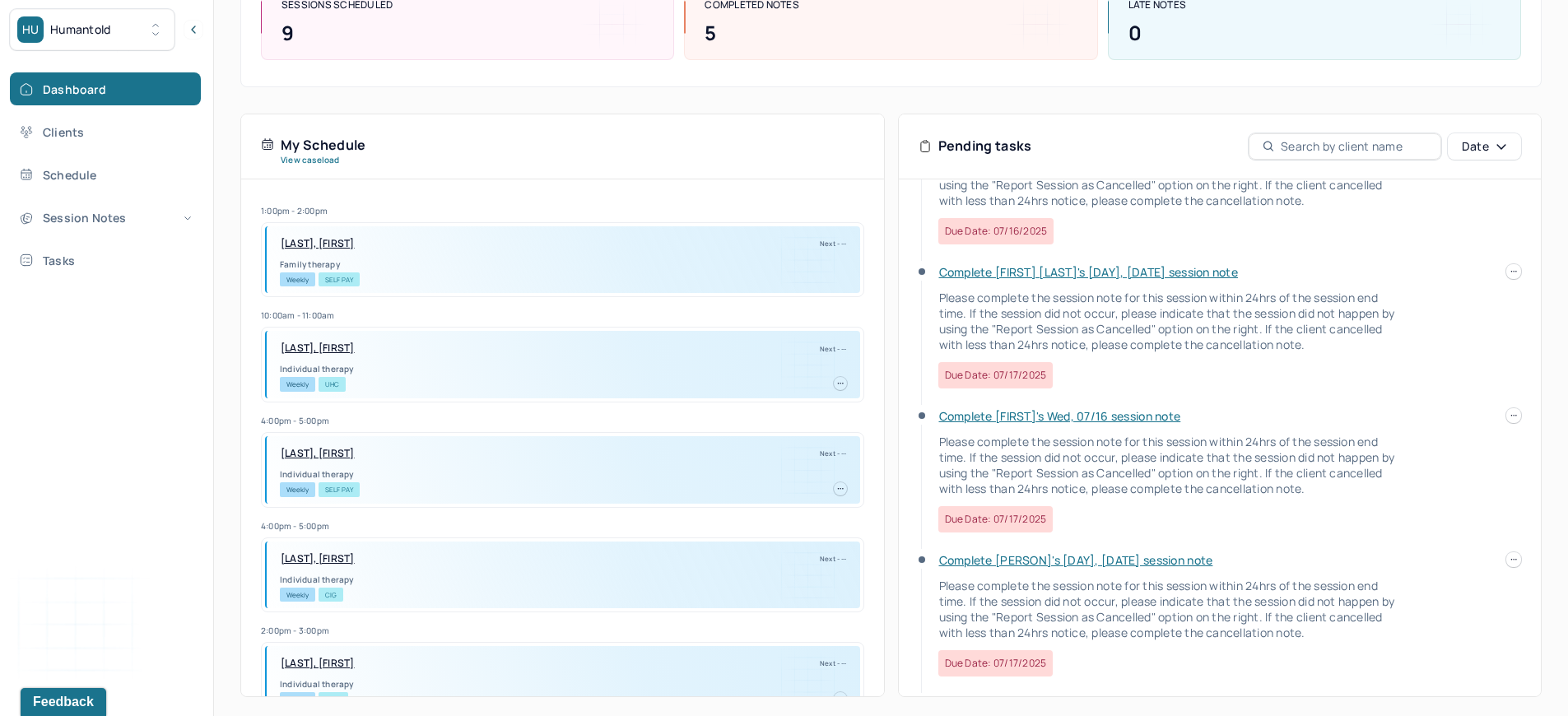 click on "Complete [FIRST]'s Wed, 07/16 session note" at bounding box center [1060, 416] 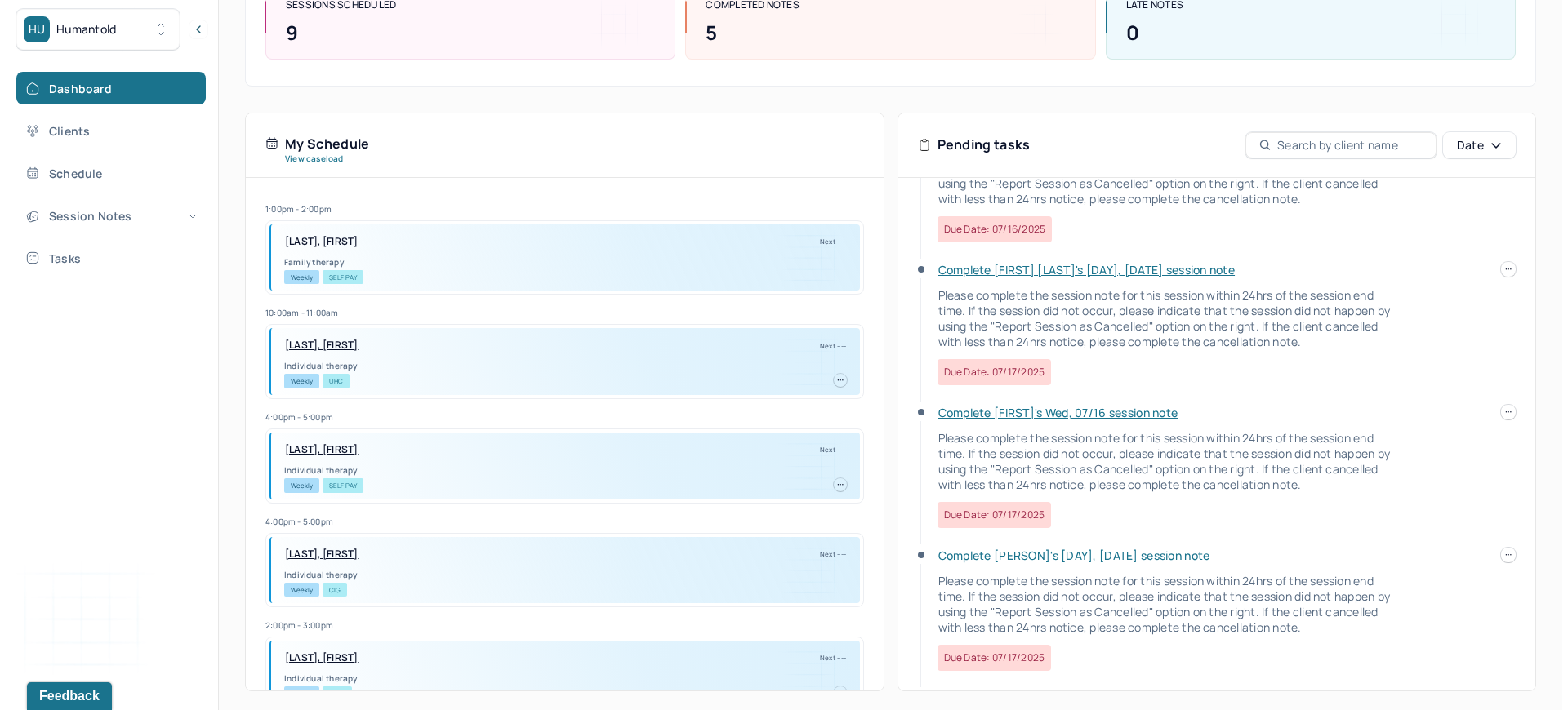 scroll, scrollTop: 0, scrollLeft: 0, axis: both 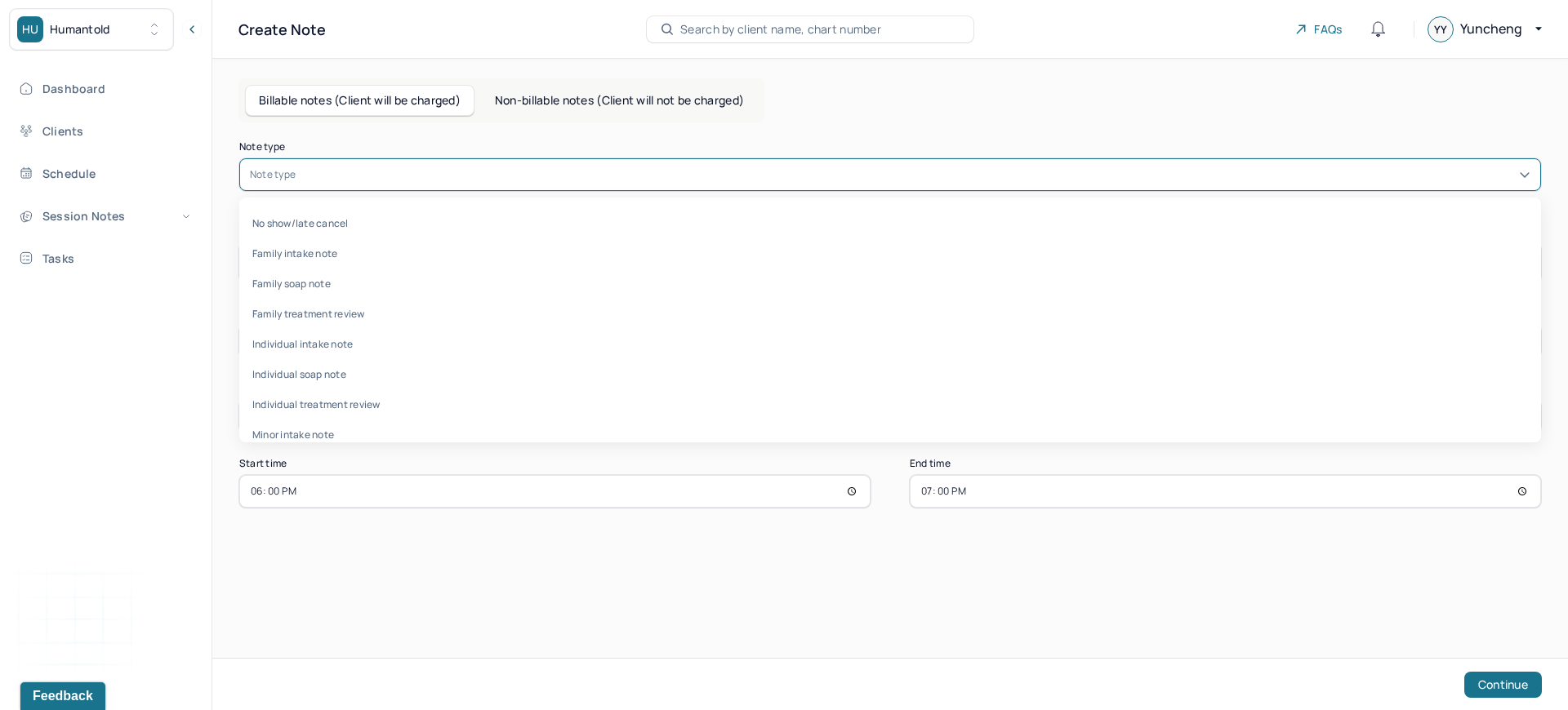 click at bounding box center [915, 175] 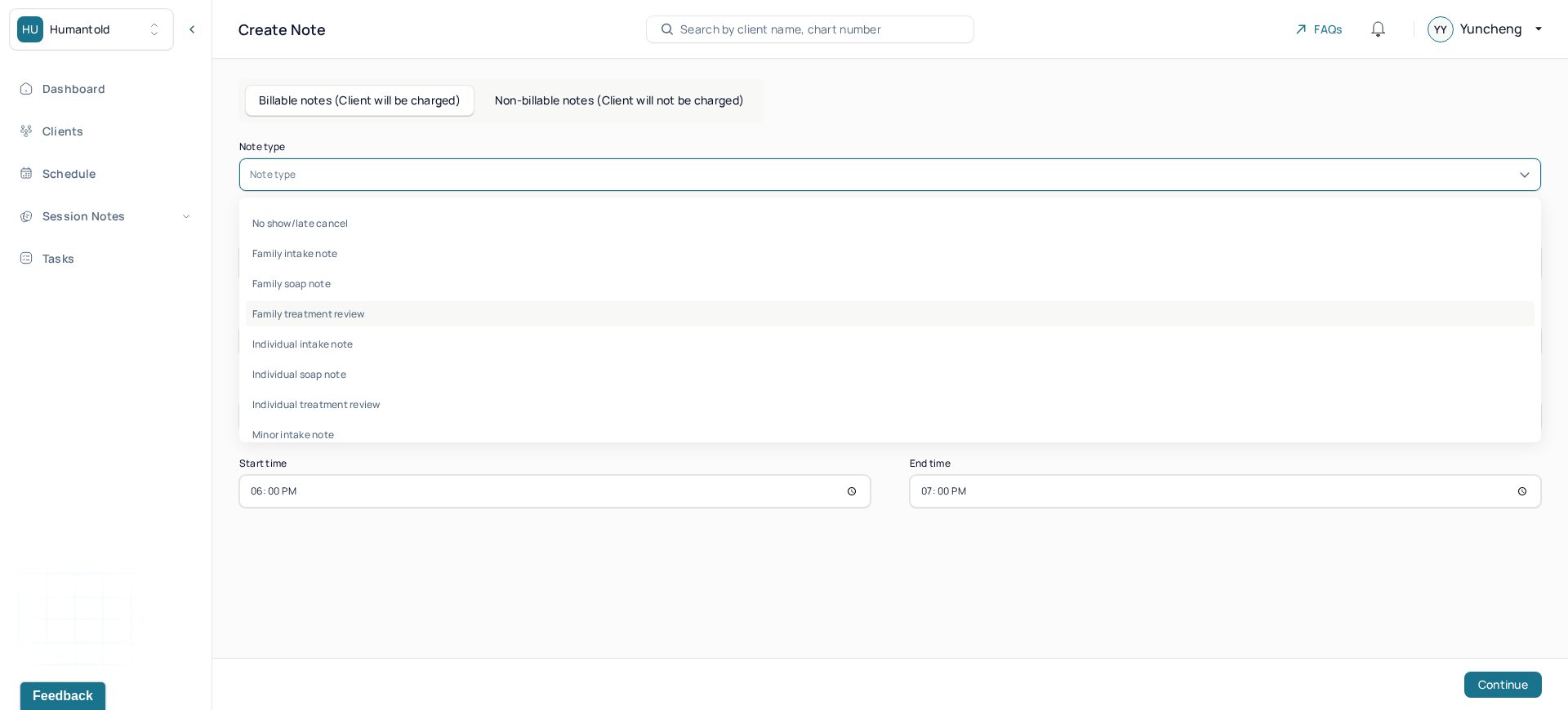 click on "Family treatment review" at bounding box center [890, 313] 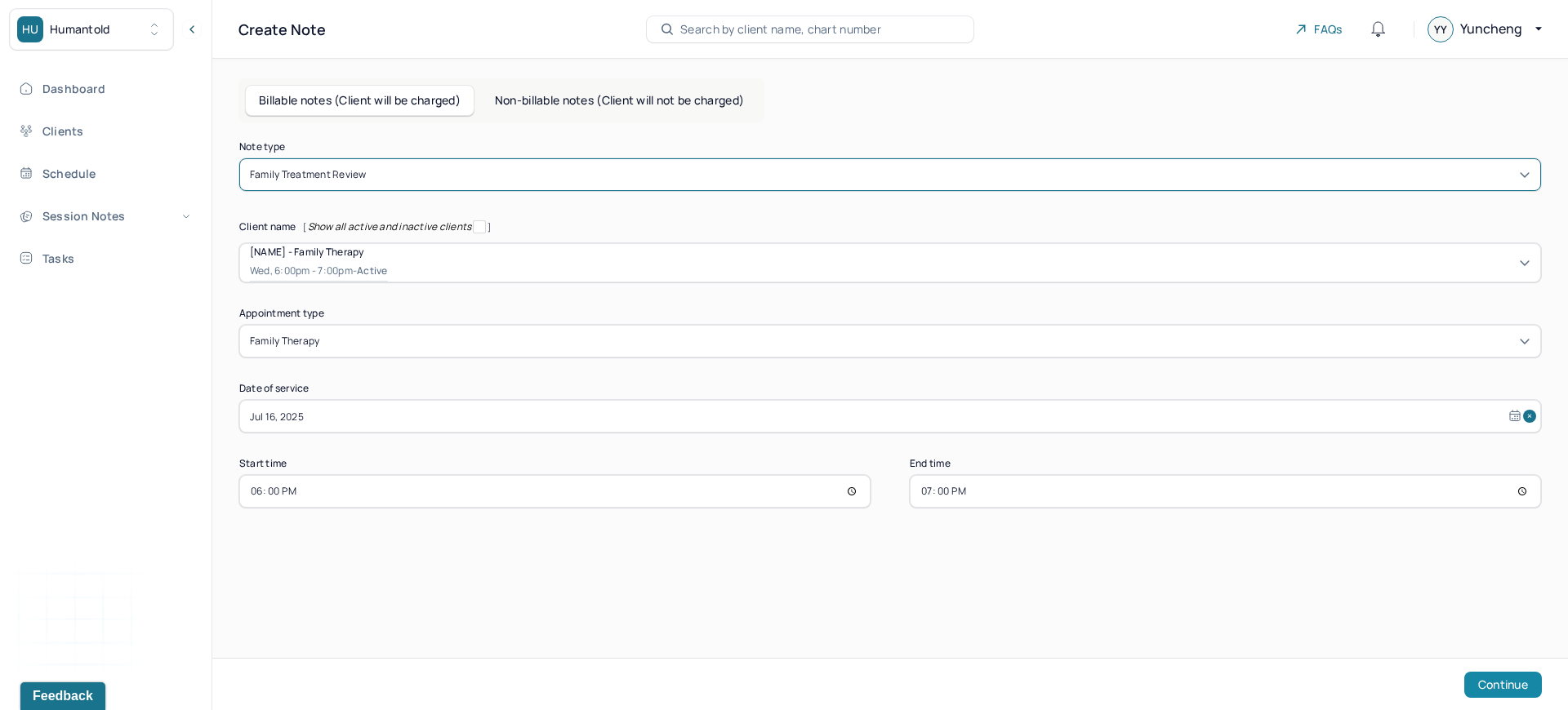 click on "Continue" at bounding box center [1503, 685] 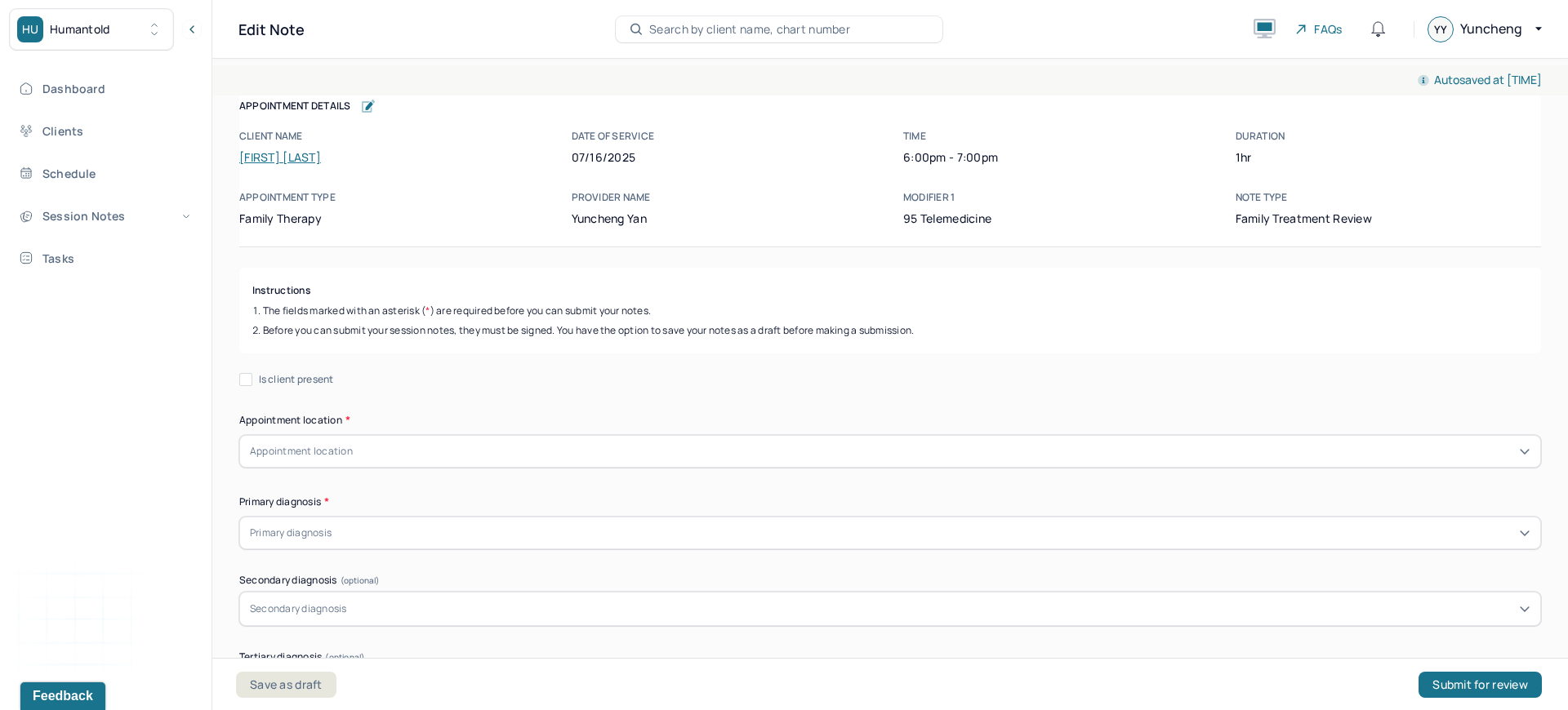 click on "Is client present" at bounding box center [296, 379] 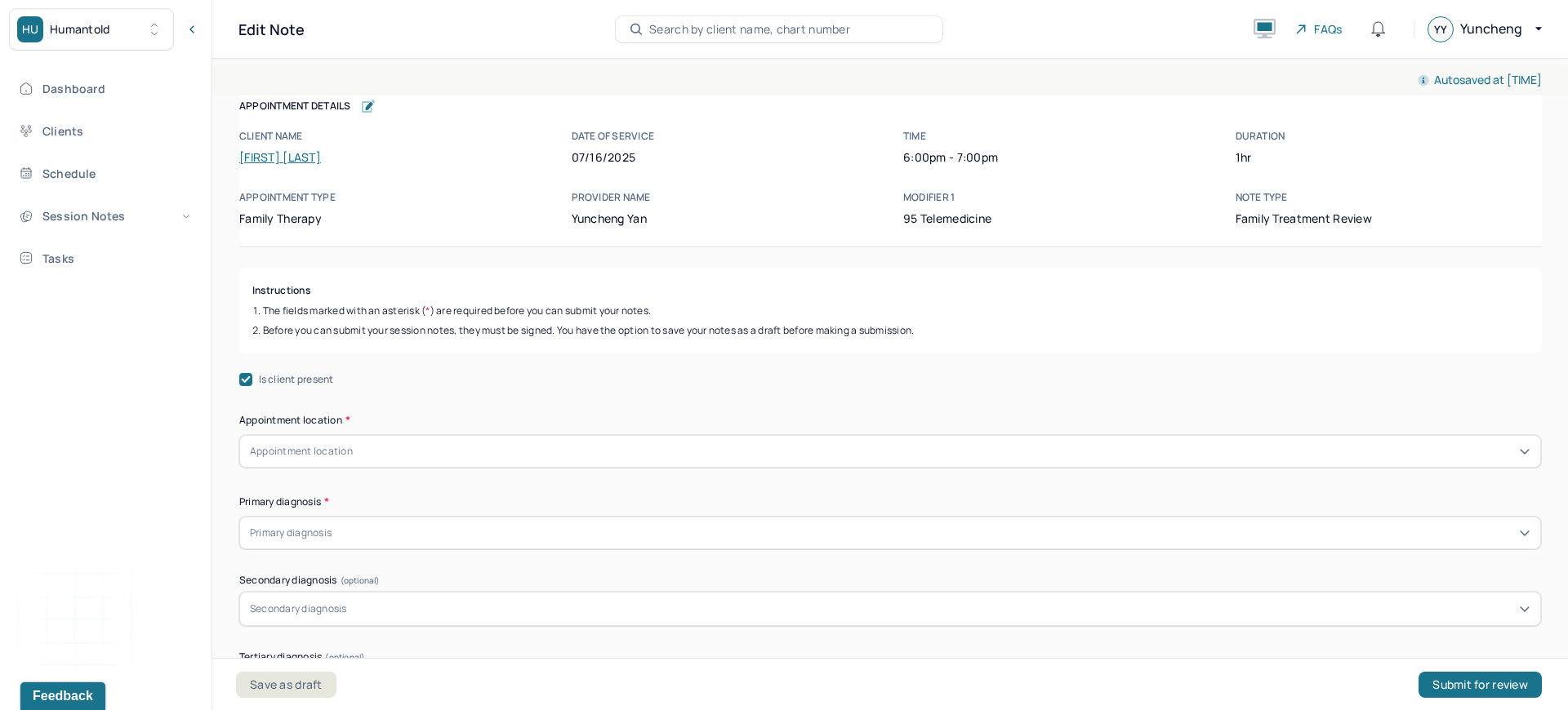 click on "Appointment location" at bounding box center [890, 451] 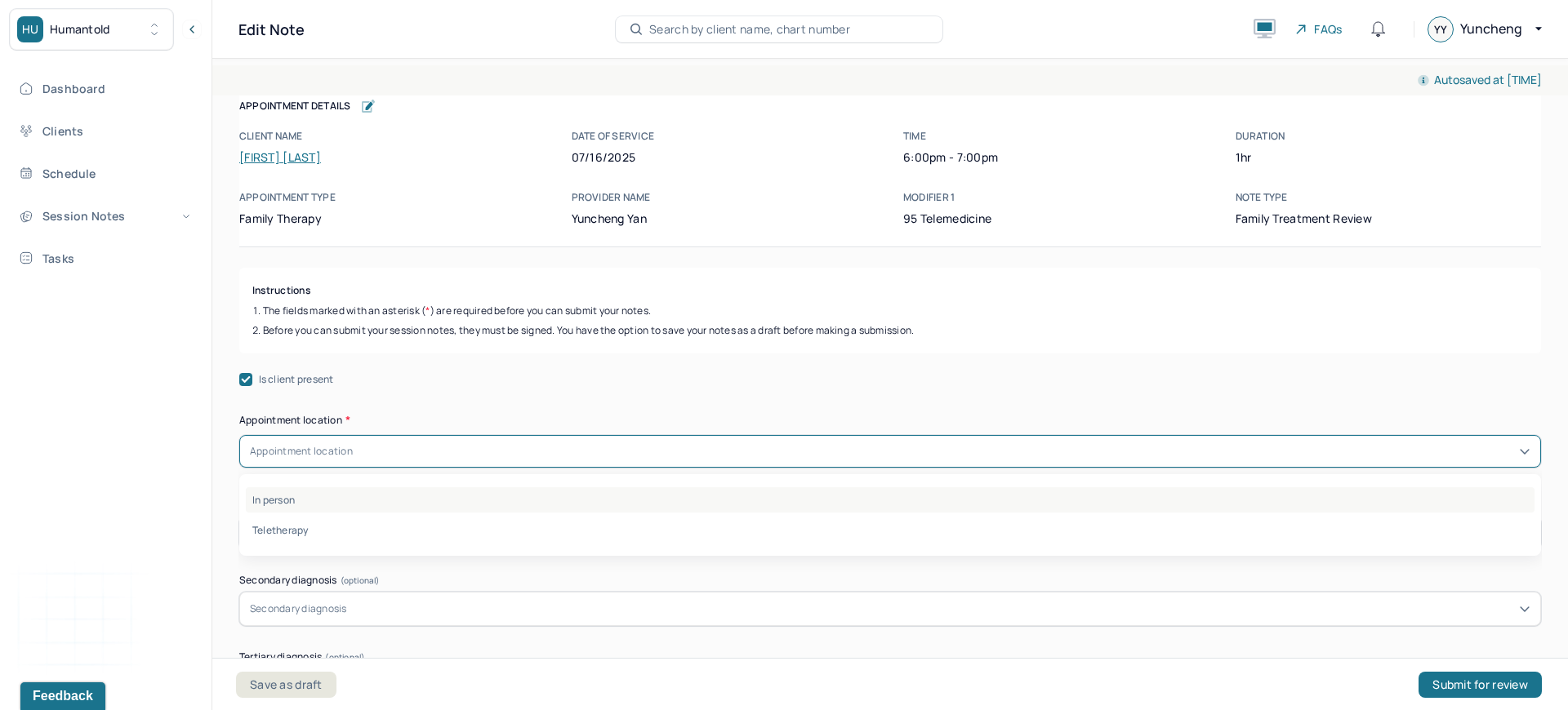 click on "In person" at bounding box center (890, 499) 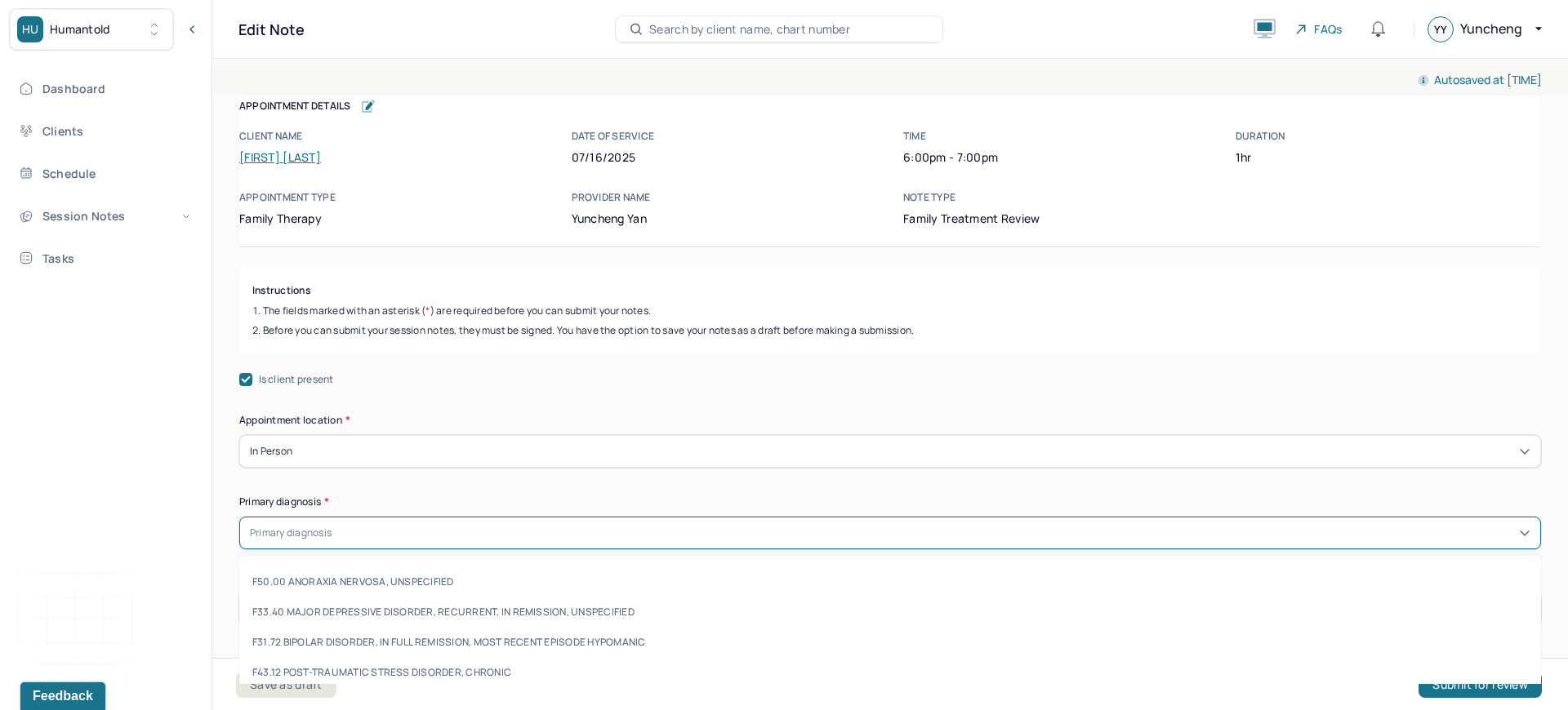 click on "Primary diagnosis" at bounding box center (291, 533) 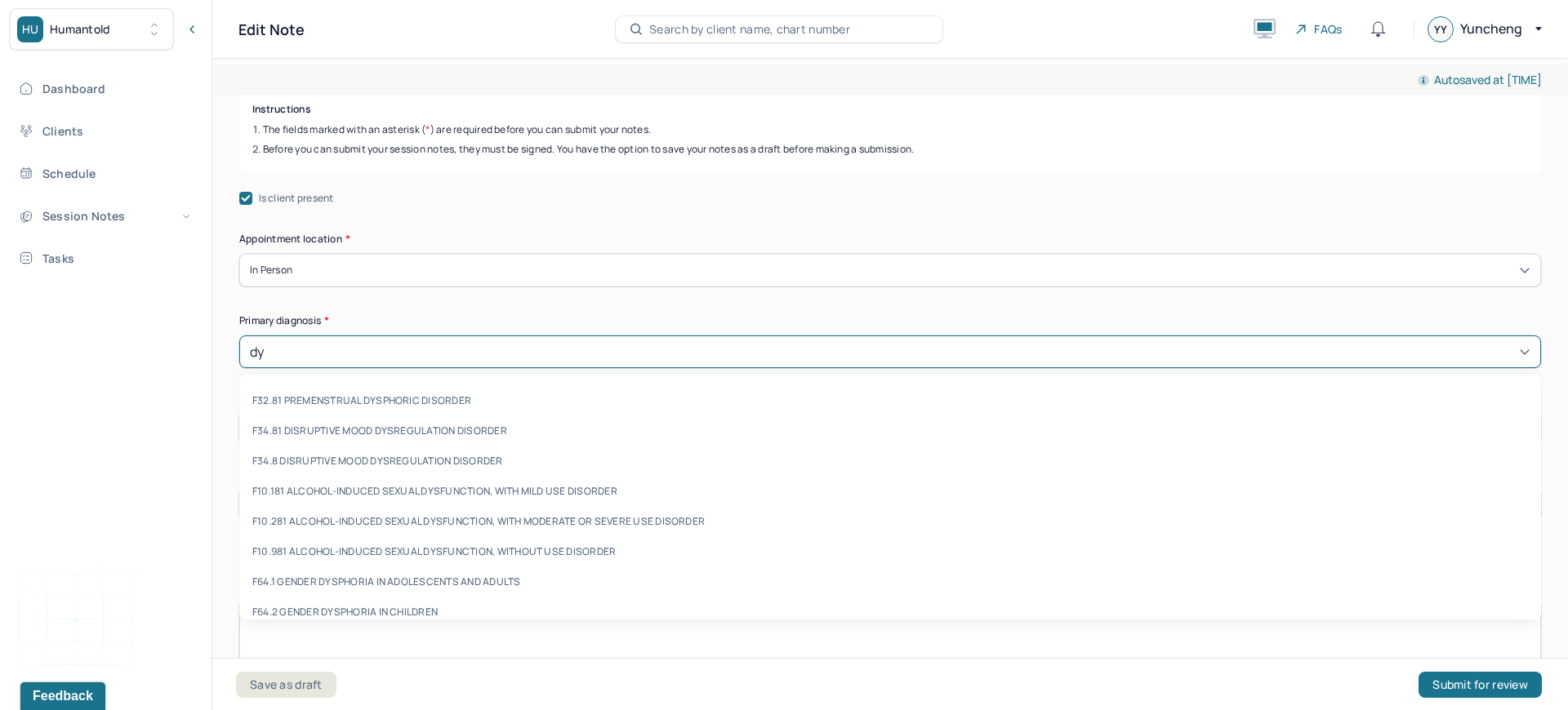 scroll, scrollTop: 183, scrollLeft: 0, axis: vertical 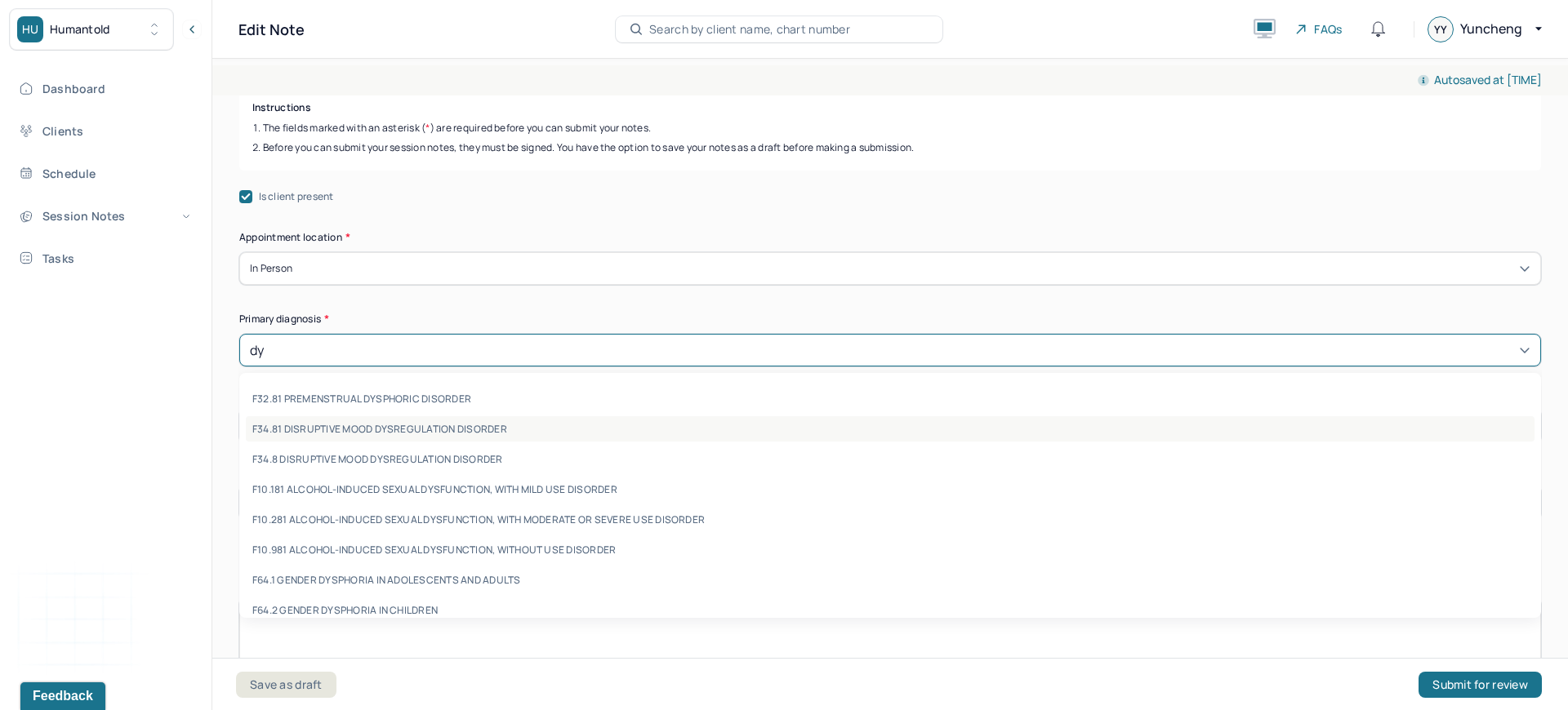type on "d" 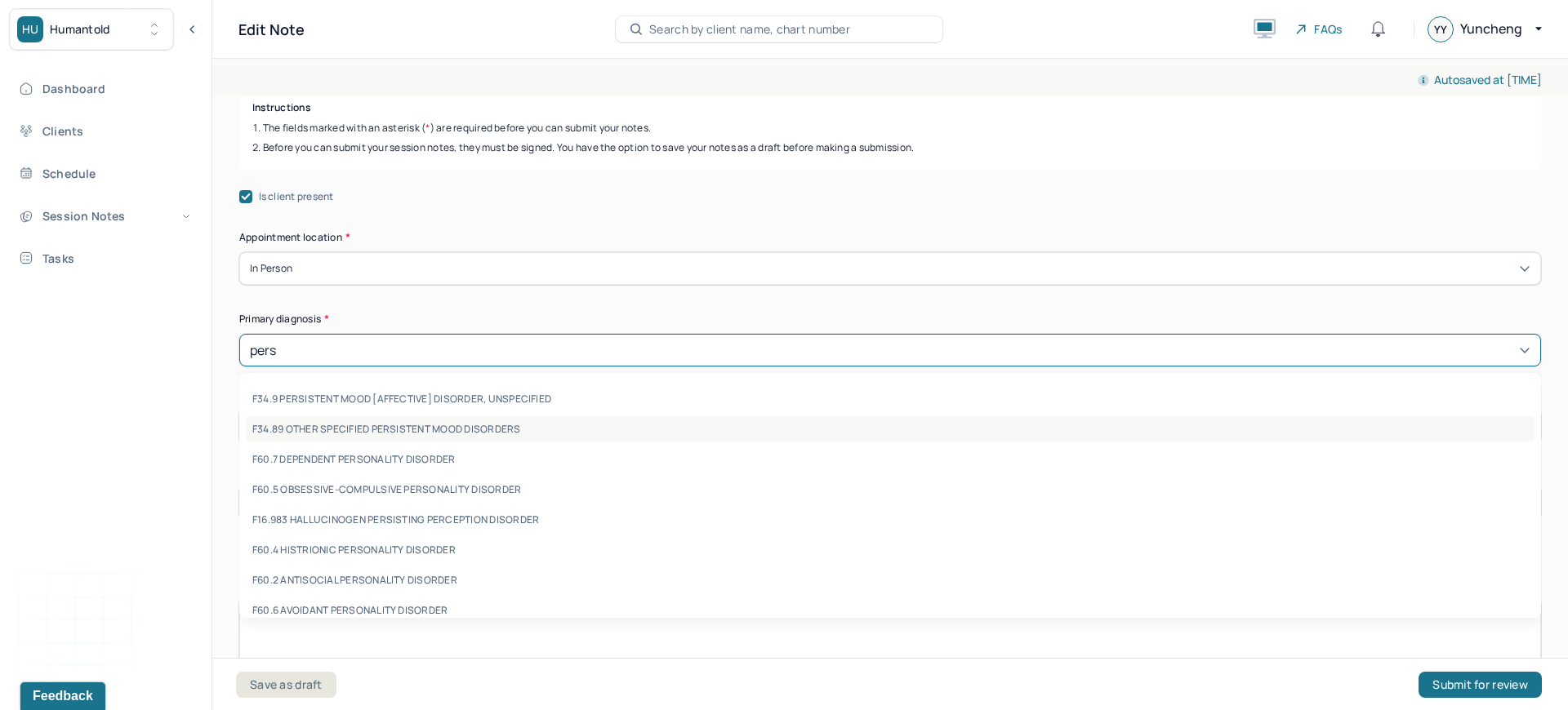 type on "persi" 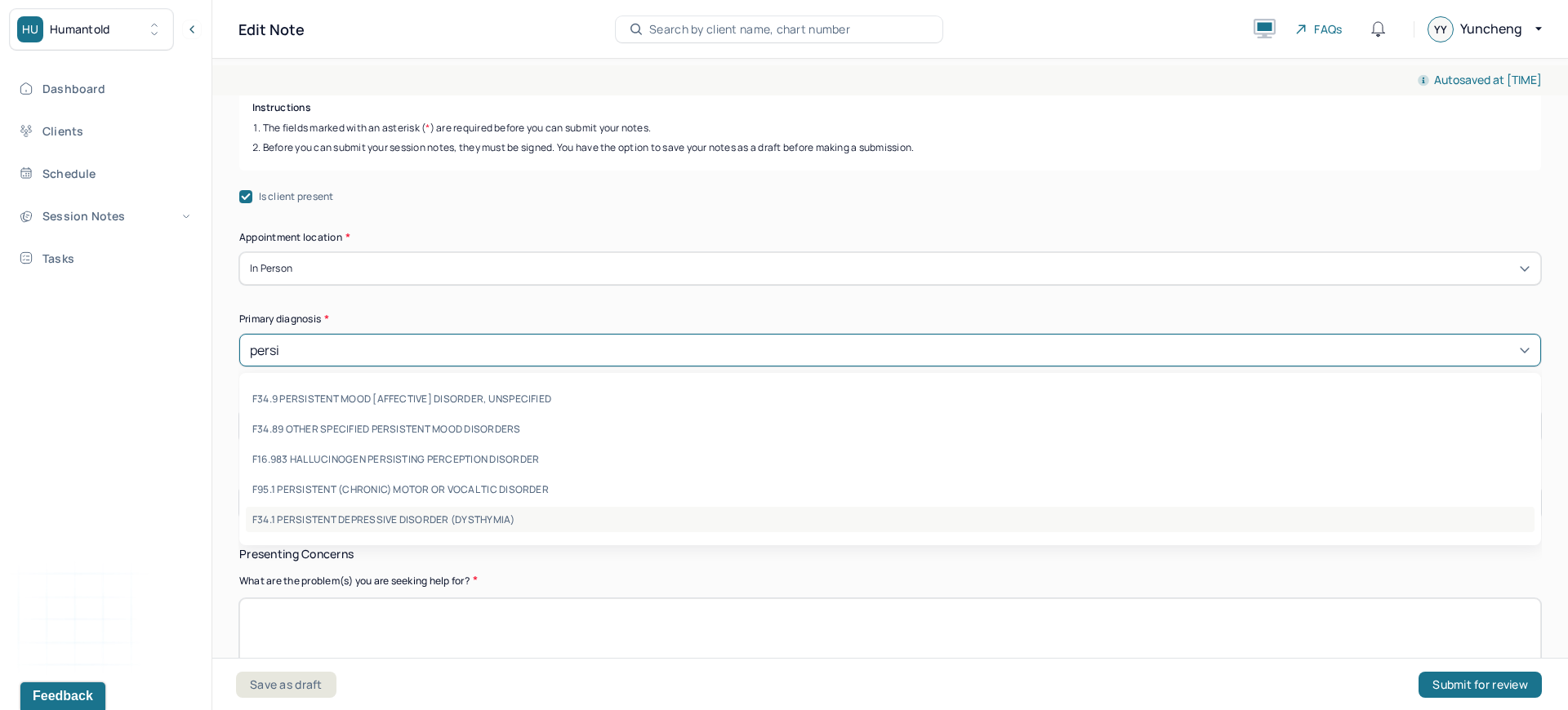 click on "F34.1 PERSISTENT DEPRESSIVE DISORDER (DYSTHYMIA)" at bounding box center [890, 519] 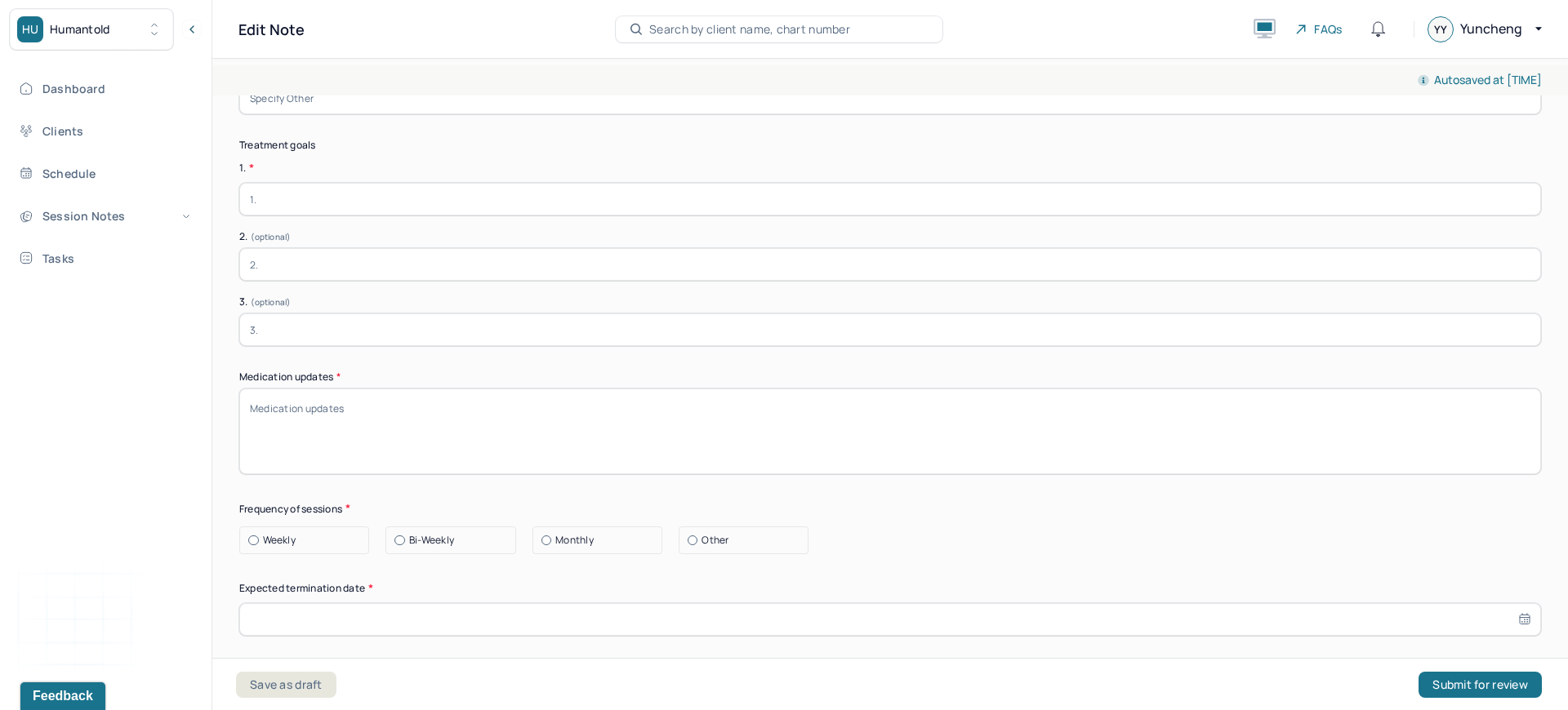 scroll, scrollTop: 3693, scrollLeft: 0, axis: vertical 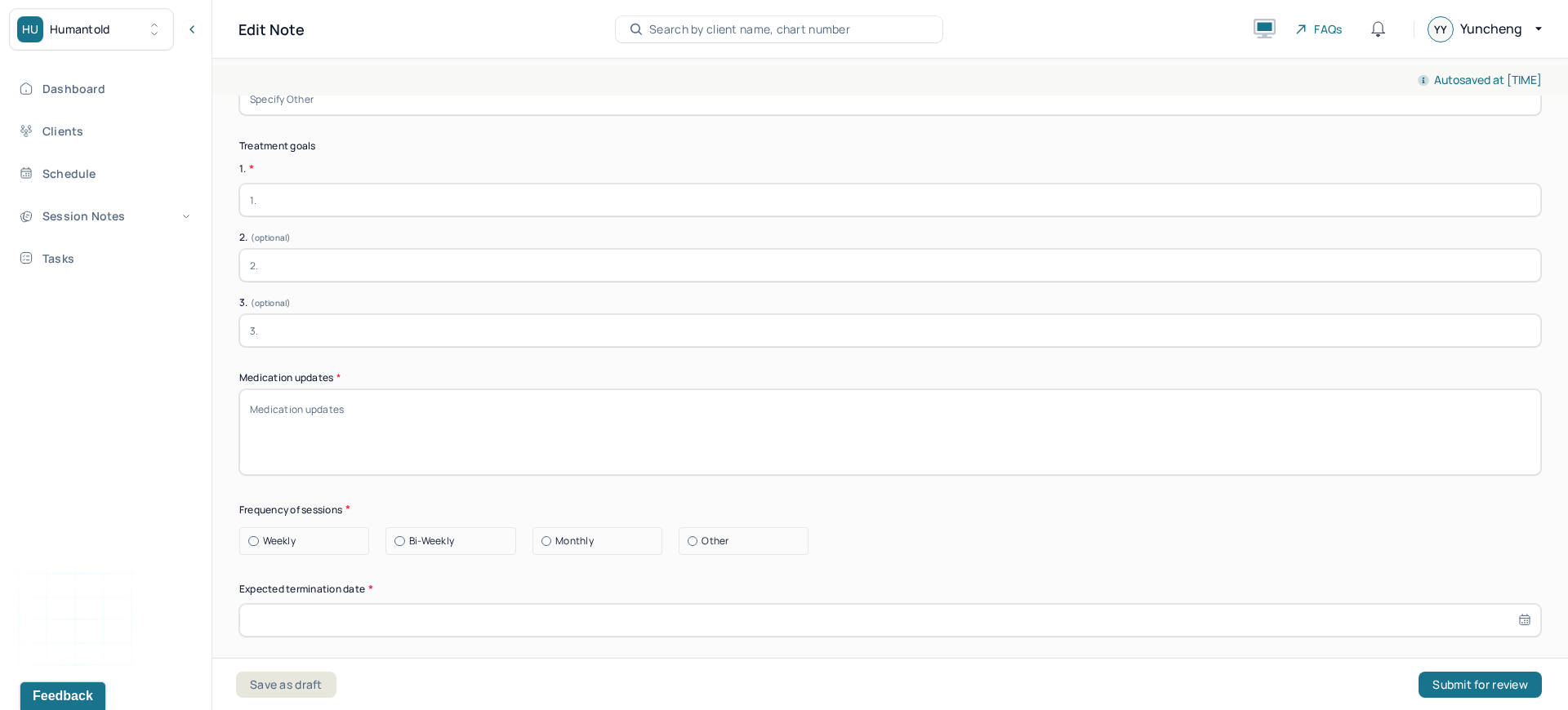 click on "Bi-Weekly" at bounding box center [431, 541] 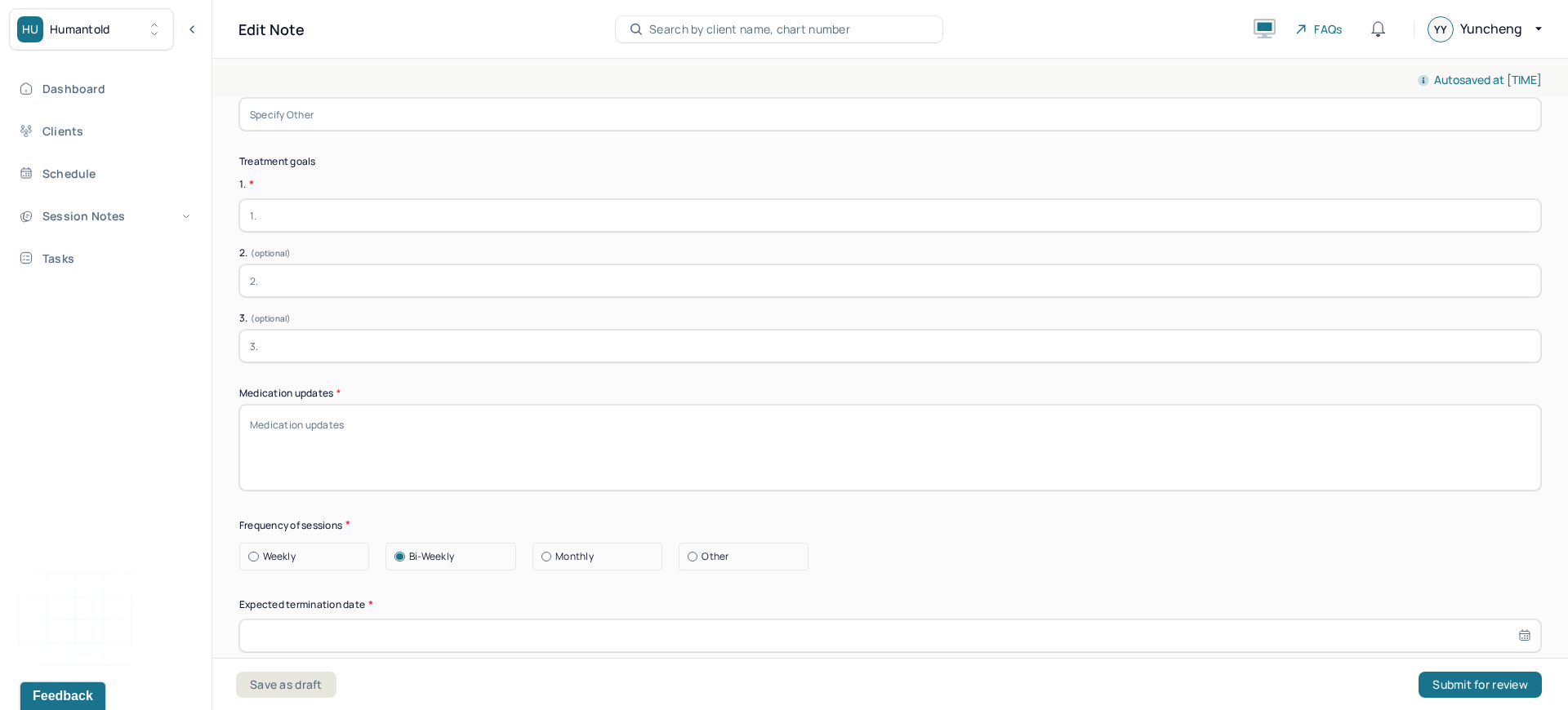 click on "Medication updates *" at bounding box center (890, 447) 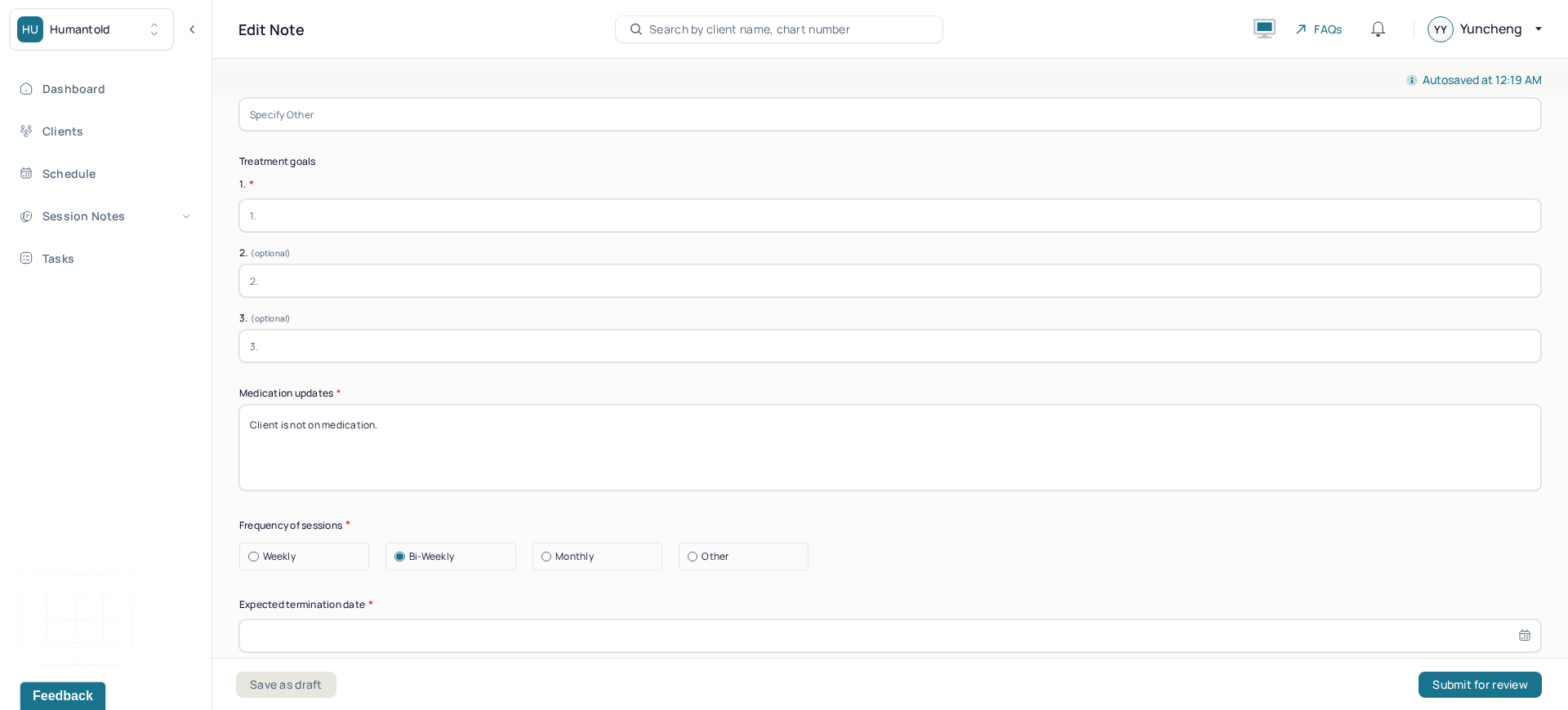 scroll, scrollTop: 3974, scrollLeft: 0, axis: vertical 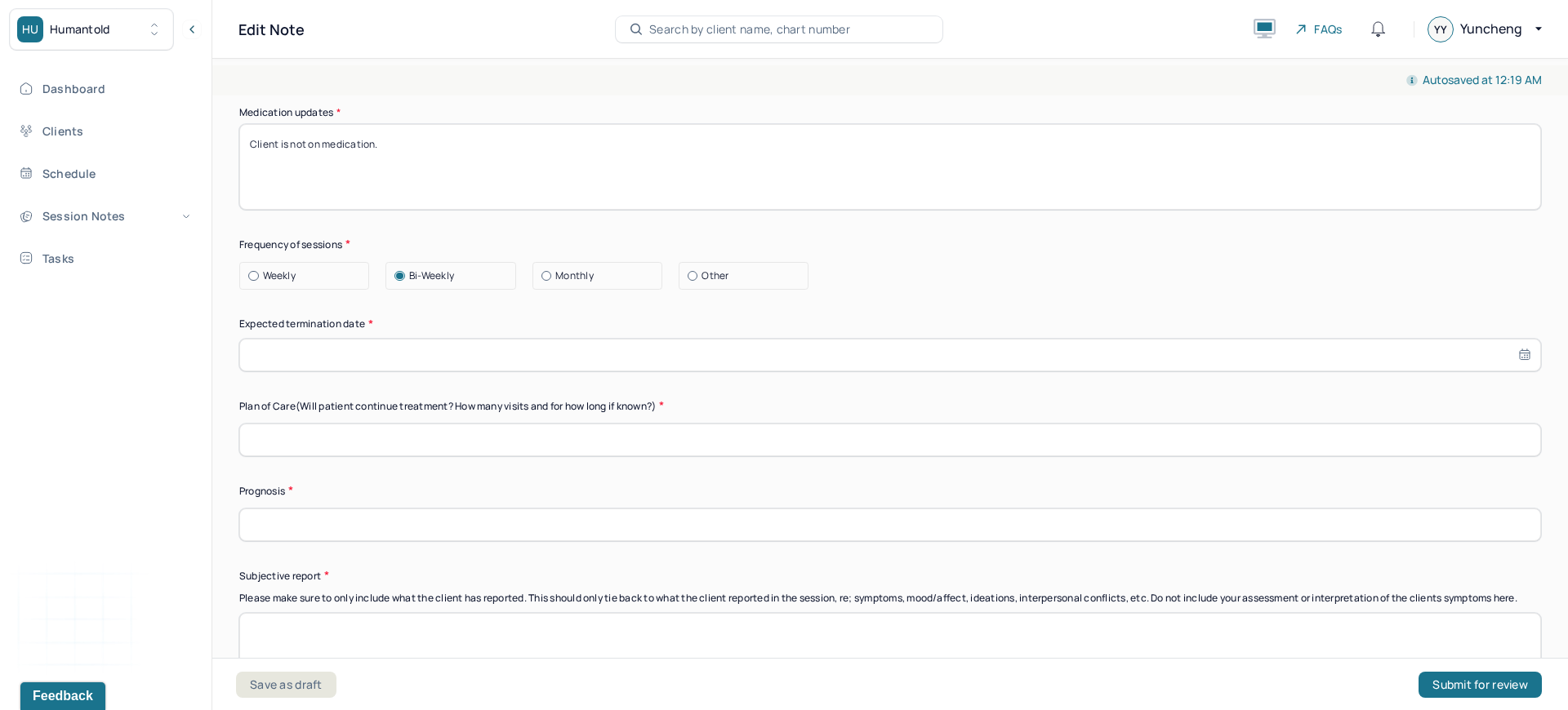 type on "Client is not on medication." 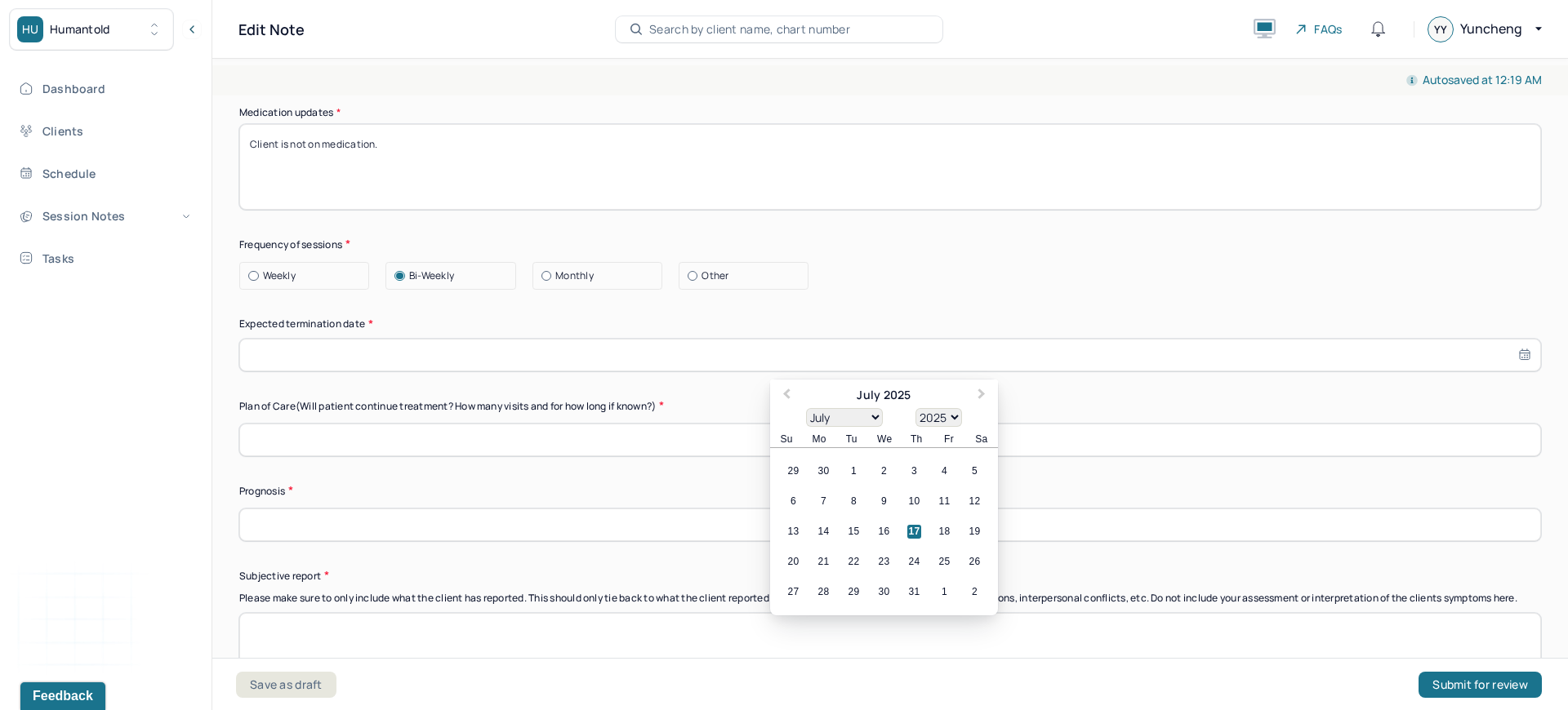 click on "1900 1901 1902 1903 1904 1905 1906 1907 1908 1909 1910 1911 1912 1913 1914 1915 1916 1917 1918 1919 1920 1921 1922 1923 1924 1925 1926 1927 1928 1929 1930 1931 1932 1933 1934 1935 1936 1937 1938 1939 1940 1941 1942 1943 1944 1945 1946 1947 1948 1949 1950 1951 1952 1953 1954 1955 1956 1957 1958 1959 1960 1961 1962 1963 1964 1965 1966 1967 1968 1969 1970 1971 1972 1973 1974 1975 1976 1977 1978 1979 1980 1981 1982 1983 1984 1985 1986 1987 1988 1989 1990 1991 1992 1993 1994 1995 1996 1997 1998 1999 2000 2001 2002 2003 2004 2005 2006 2007 2008 2009 2010 2011 2012 2013 2014 2015 2016 2017 2018 2019 2020 2021 2022 2023 2024 2025 2026 2027 2028 2029 2030 2031 2032 2033 2034 2035 2036 2037 2038 2039 2040 2041 2042 2043 2044 2045 2046 2047 2048 2049 2050 2051 2052 2053 2054 2055 2056 2057 2058 2059 2060 2061 2062 2063 2064 2065 2066 2067 2068 2069 2070 2071 2072 2073 2074 2075 2076 2077 2078 2079 2080 2081 2082 2083 2084 2085 2086 2087 2088 2089 2090 2091 2092 2093 2094 2095 2096 2097 2098 2099 2100" at bounding box center [938, 417] 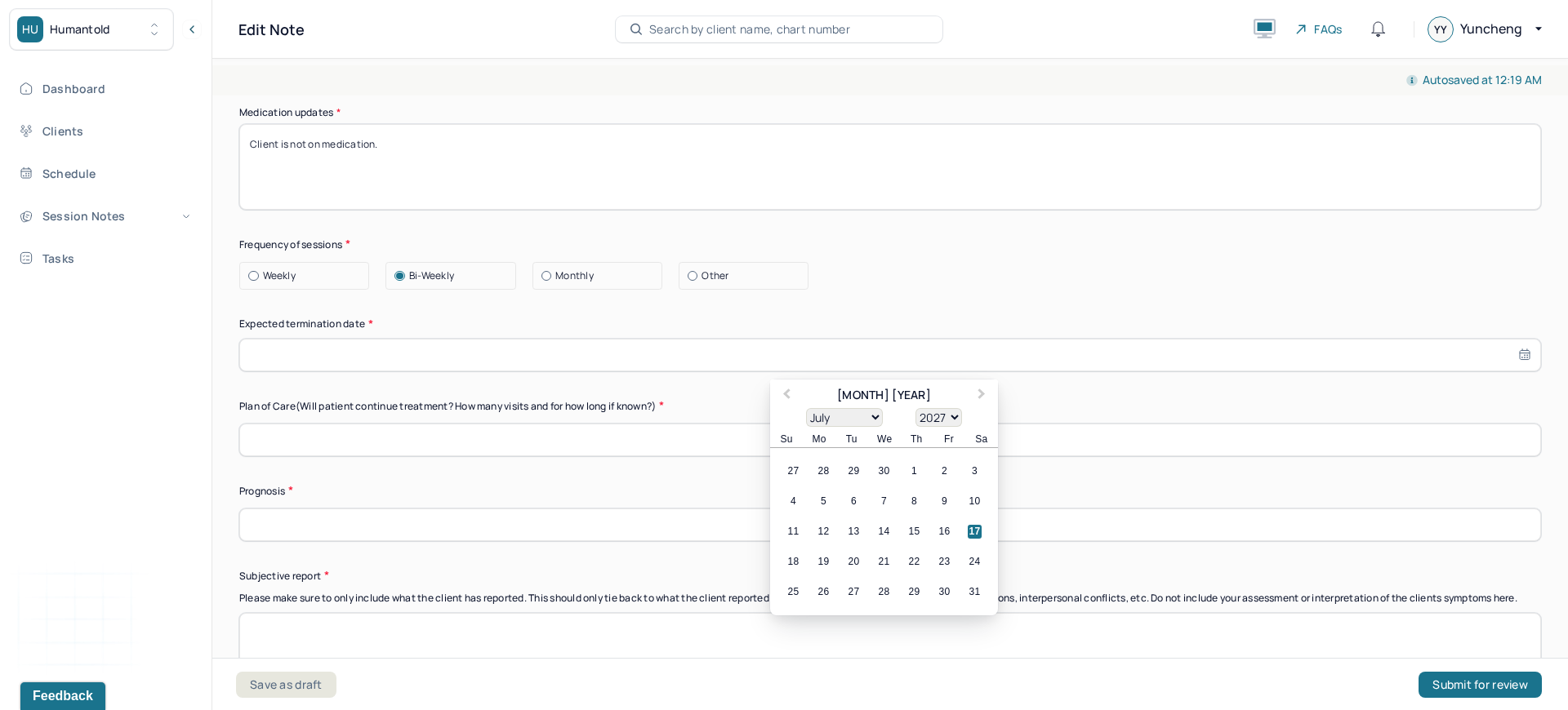 click on "January February March April May June July August September October November December" at bounding box center [844, 417] 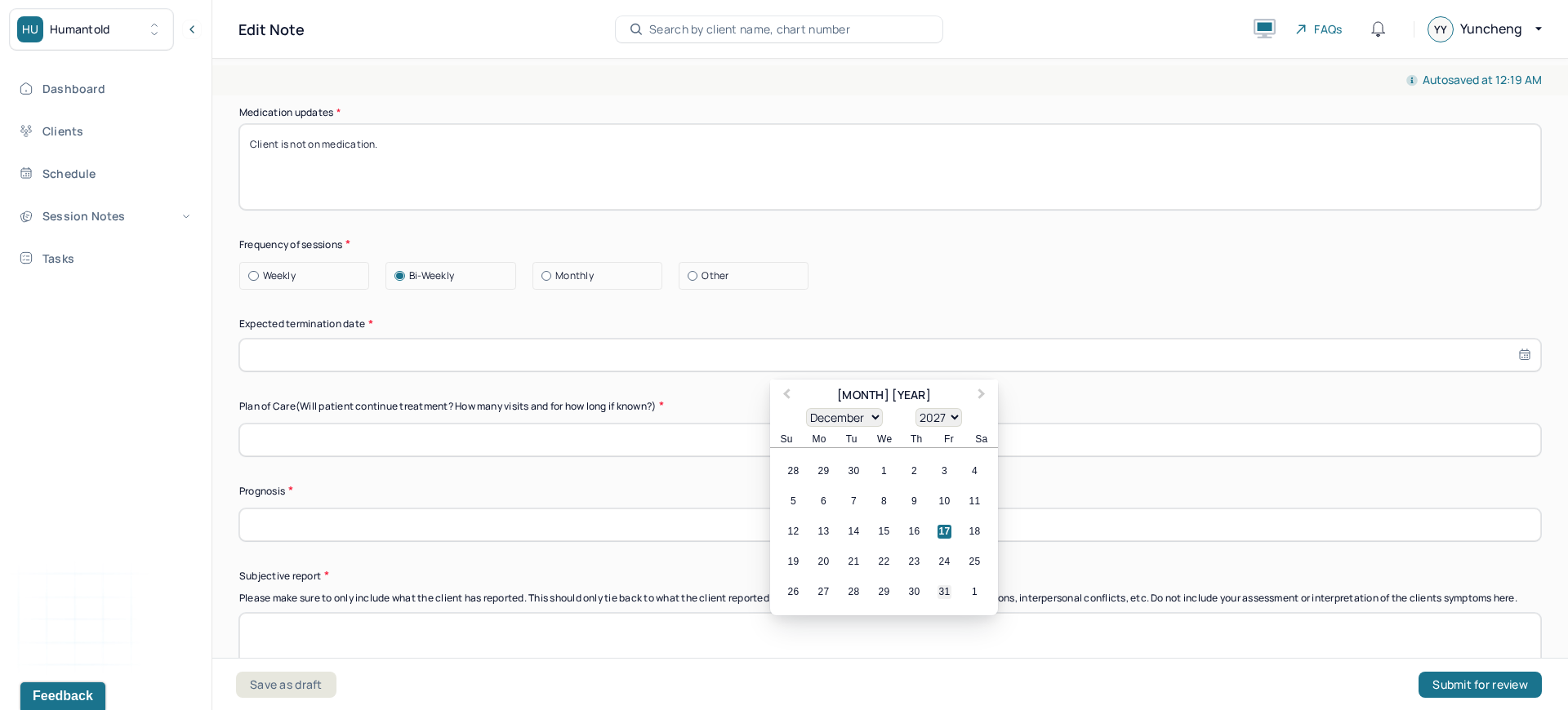 click on "31" at bounding box center [944, 592] 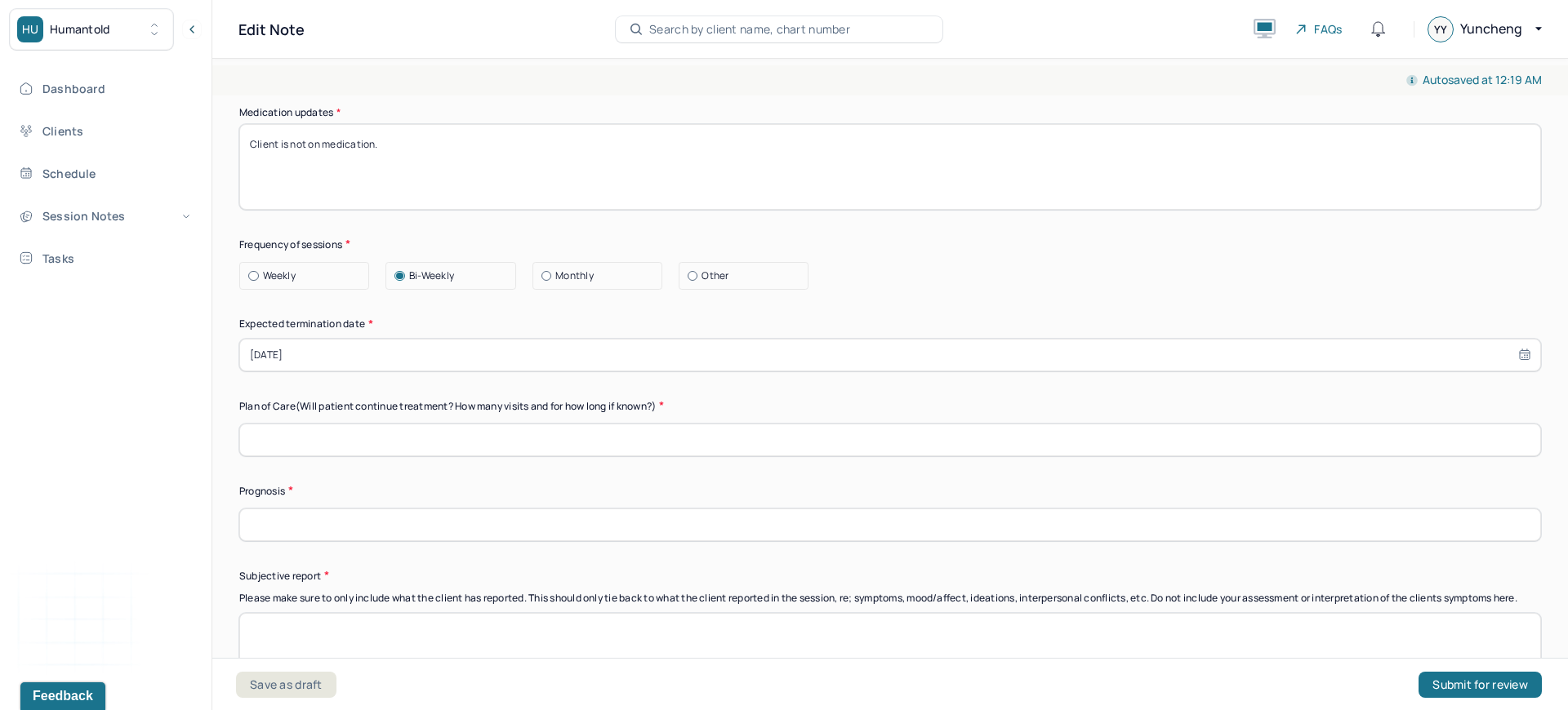 type on "[DATE]" 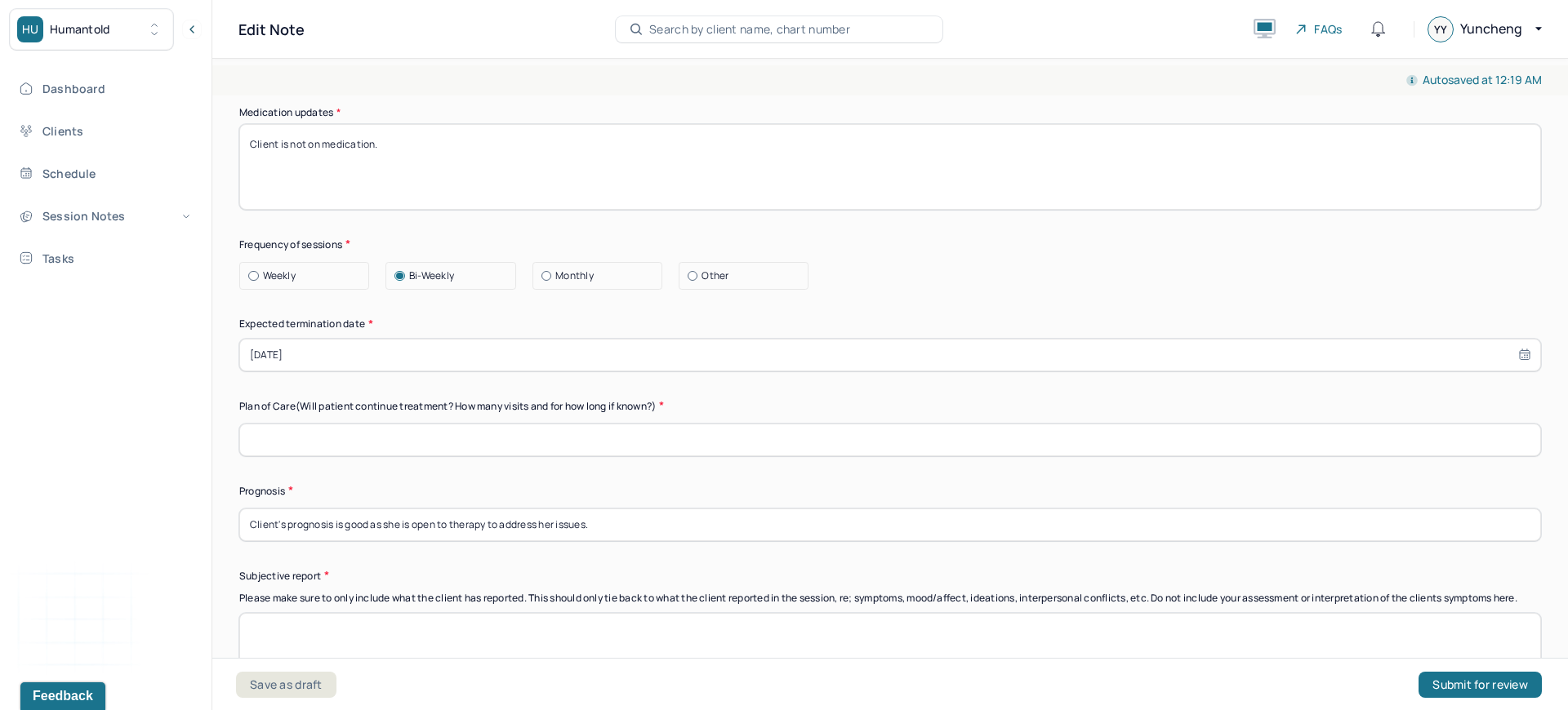 click on "Client's prognosis is good as she is open to therapy to address her issues." at bounding box center [890, 525] 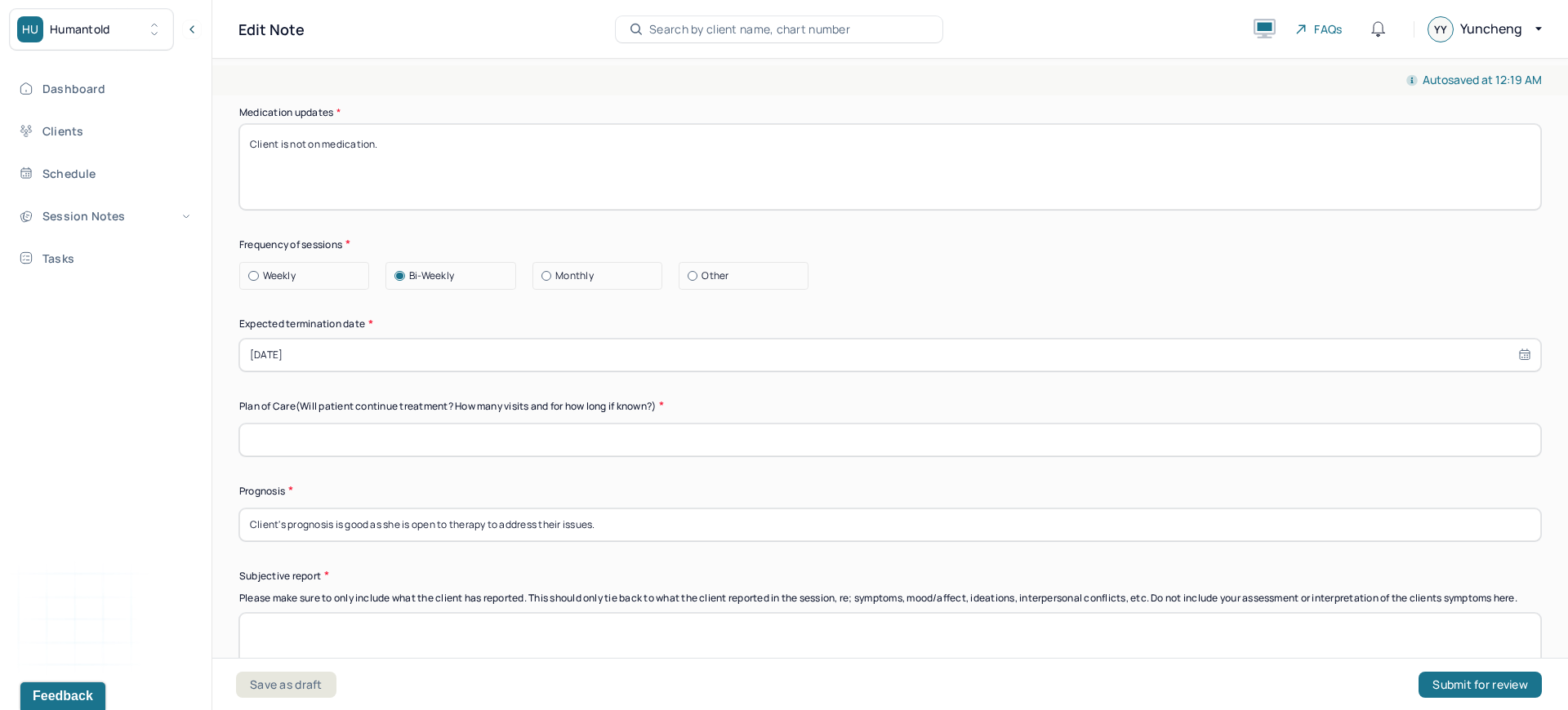 drag, startPoint x: 285, startPoint y: 566, endPoint x: 256, endPoint y: 566, distance: 29 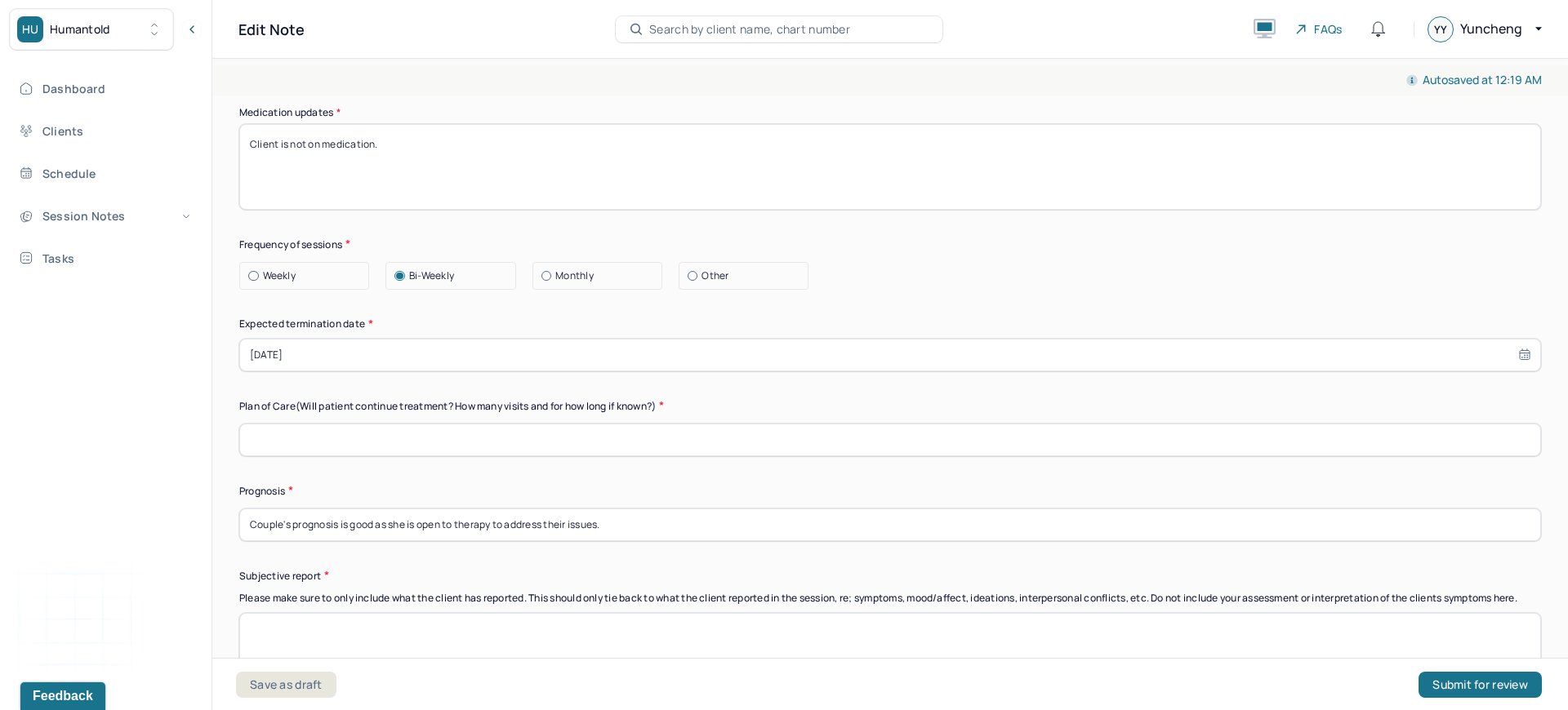 type on "Couple's prognosis is good as she is open to therapy to address their issues." 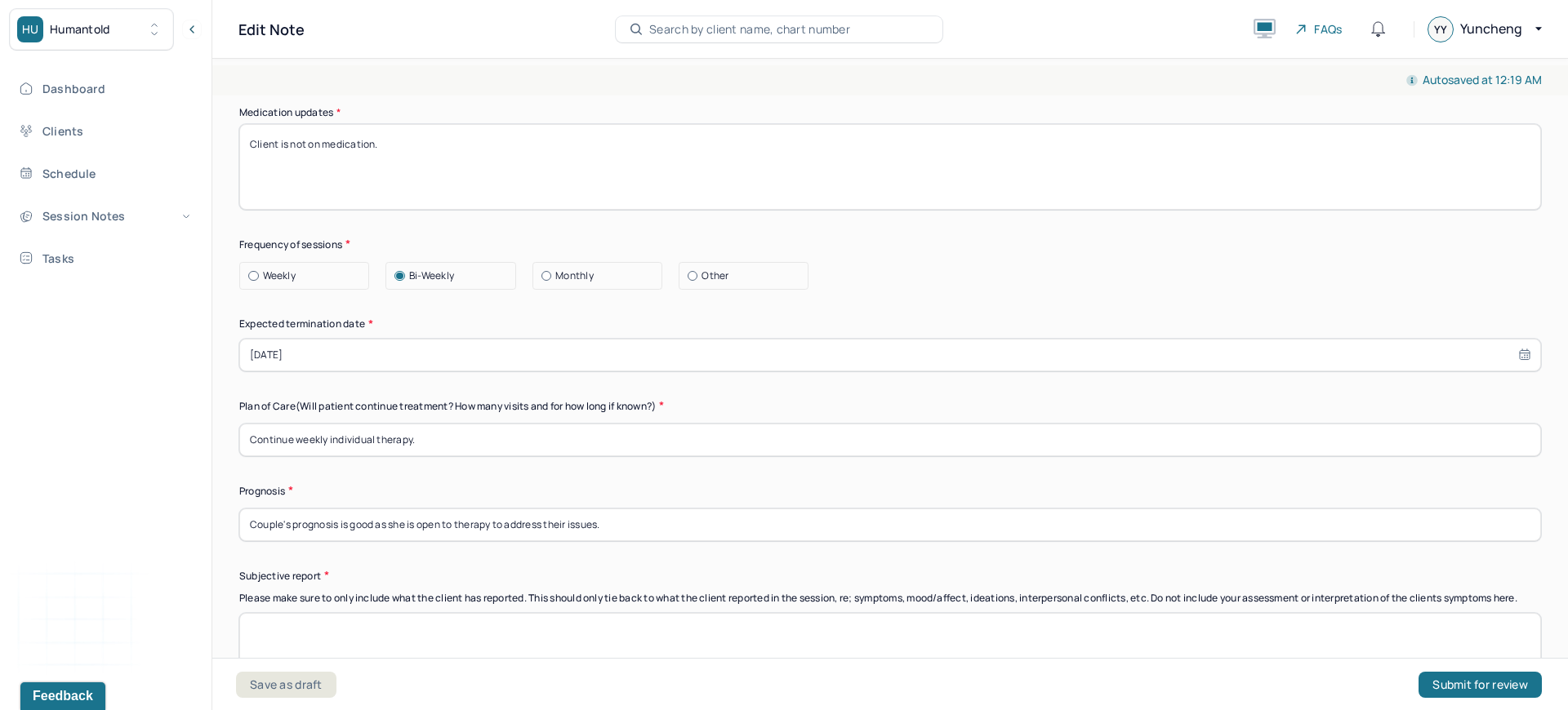 click on "Continue weekly individual therapy." at bounding box center [890, 440] 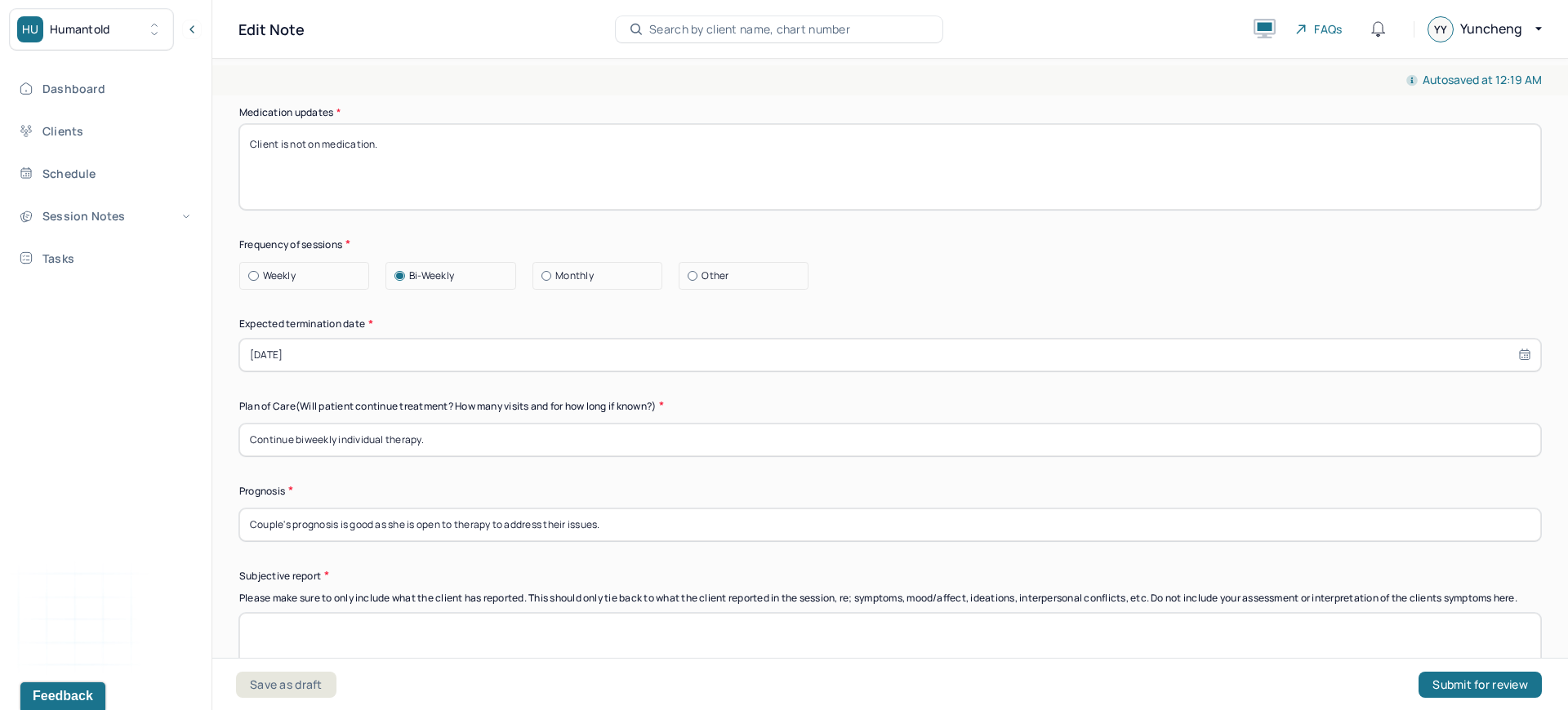drag, startPoint x: 340, startPoint y: 481, endPoint x: 384, endPoint y: 480, distance: 44.01136 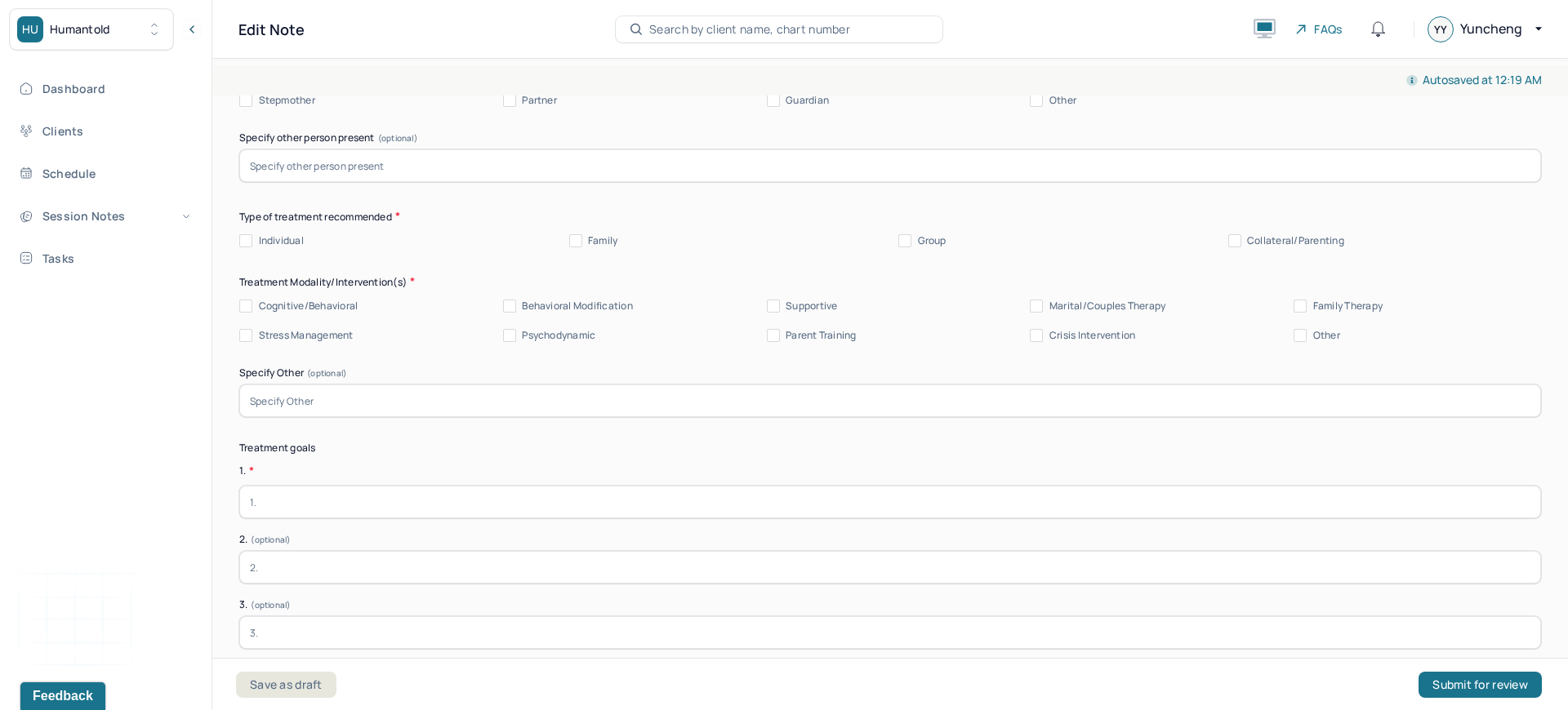 scroll, scrollTop: 3406, scrollLeft: 0, axis: vertical 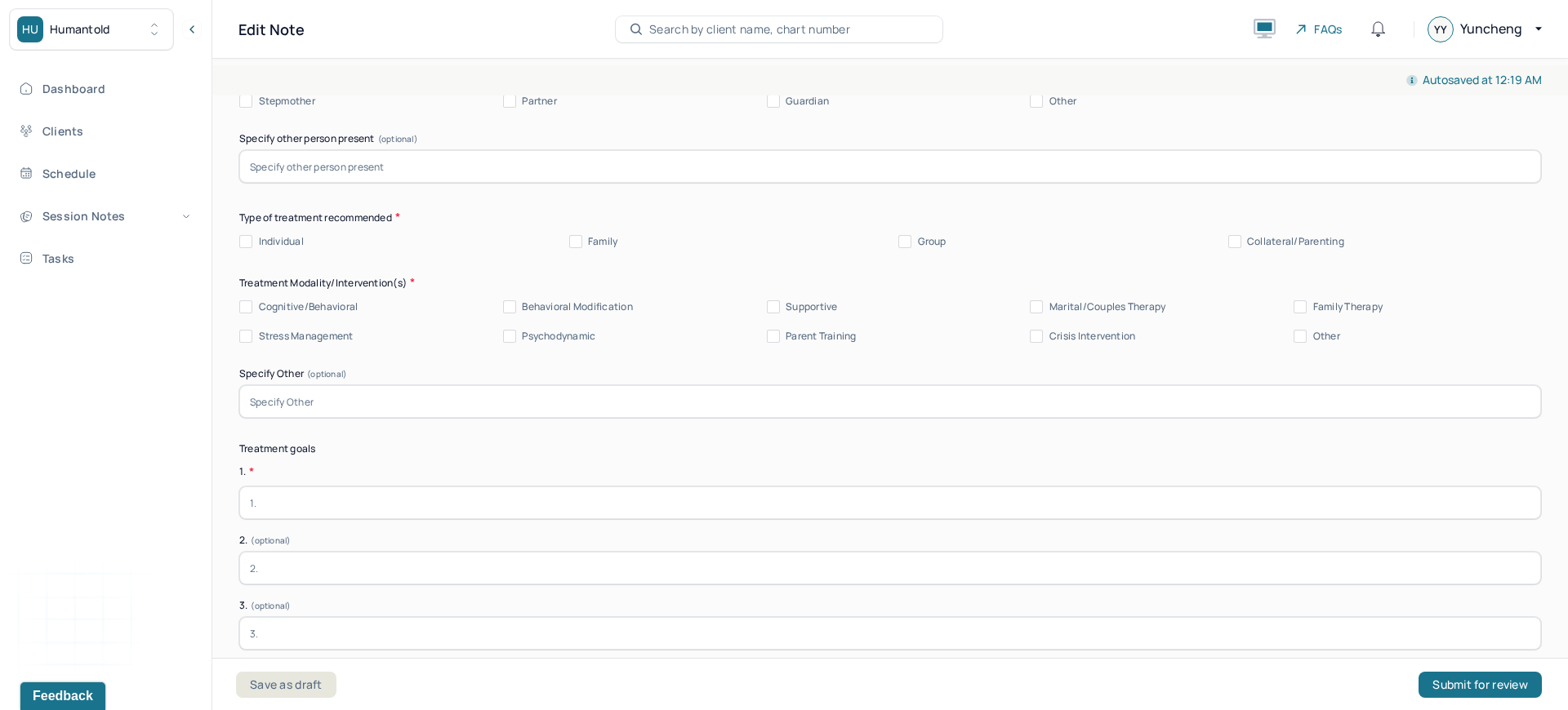 type on "Continue biweekly couple therapy." 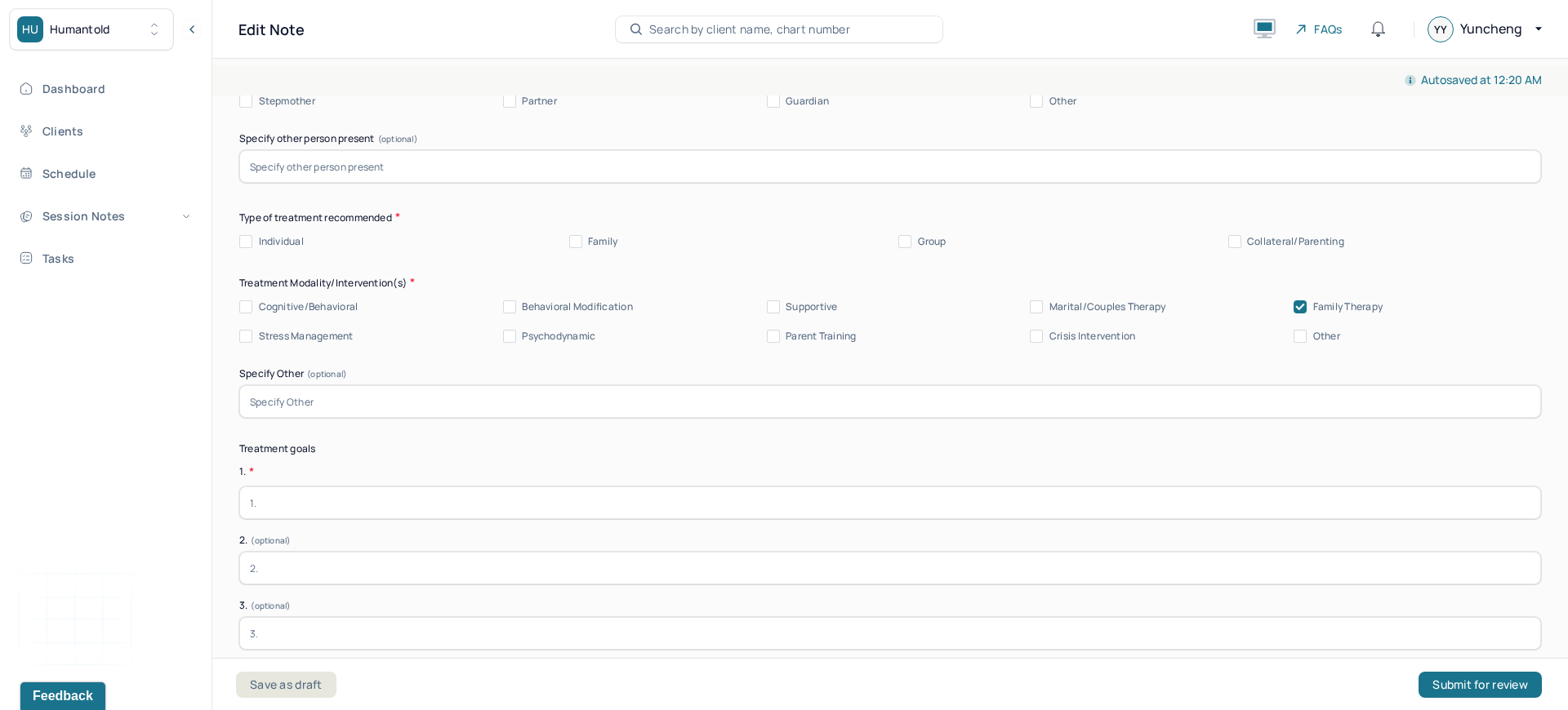click on "Family" at bounding box center [603, 242] 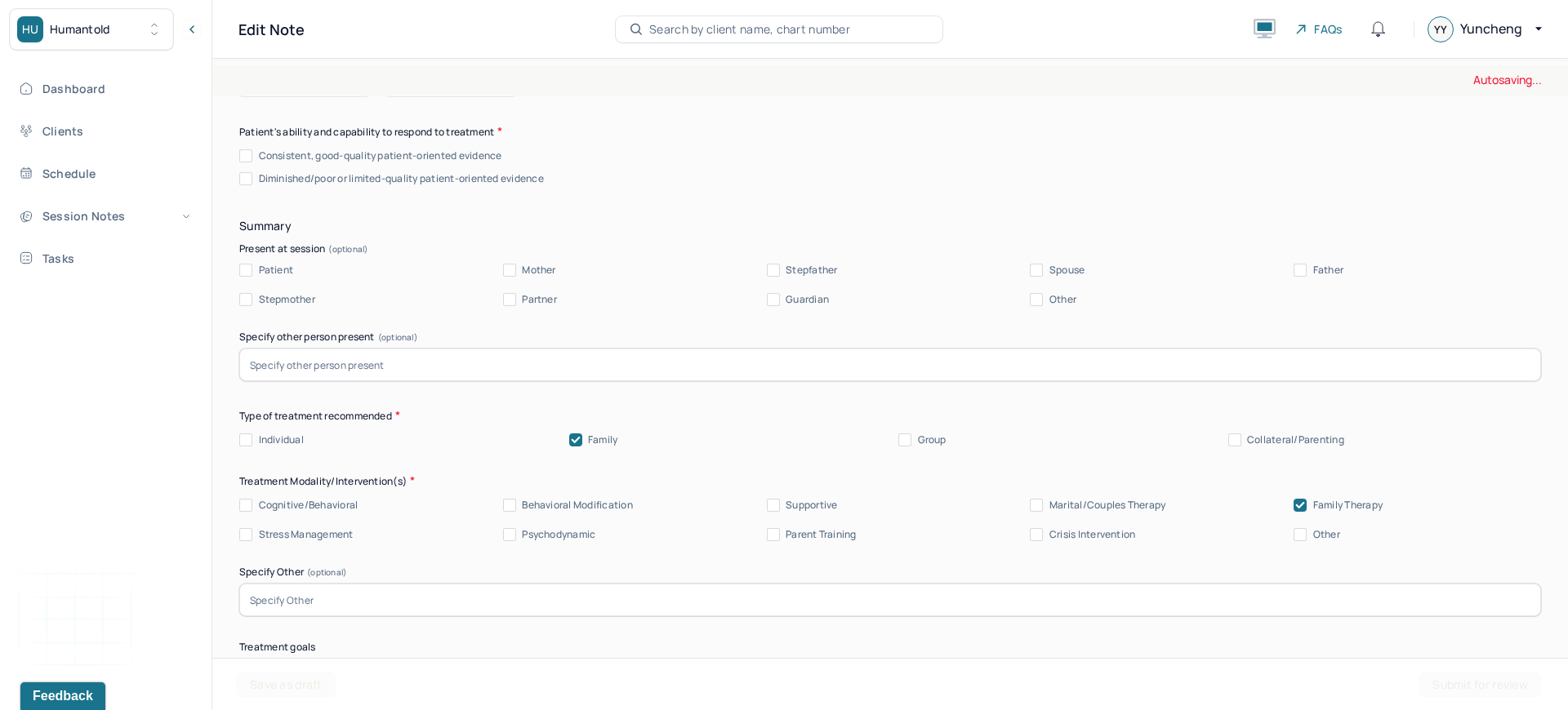 scroll, scrollTop: 3078, scrollLeft: 0, axis: vertical 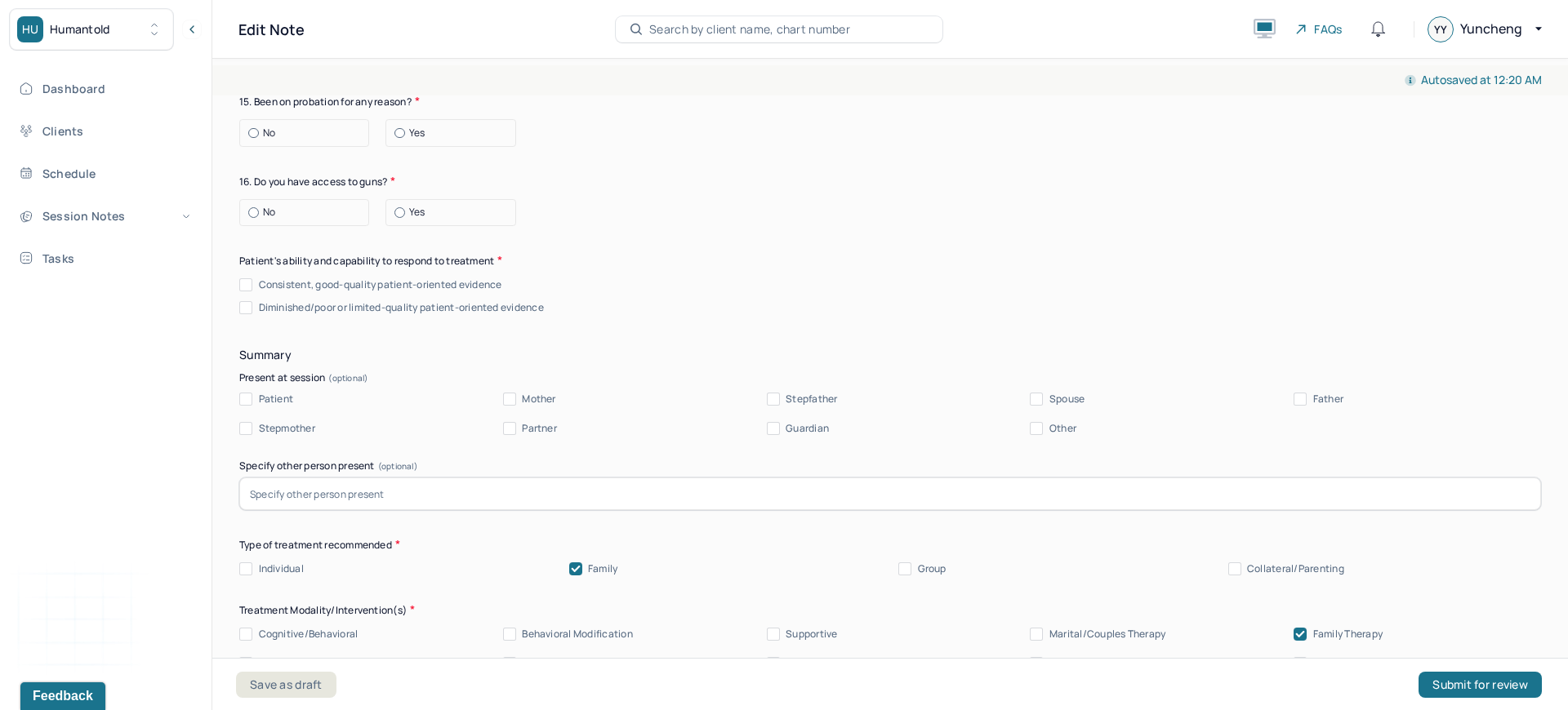 click on "Patient" at bounding box center [276, 399] 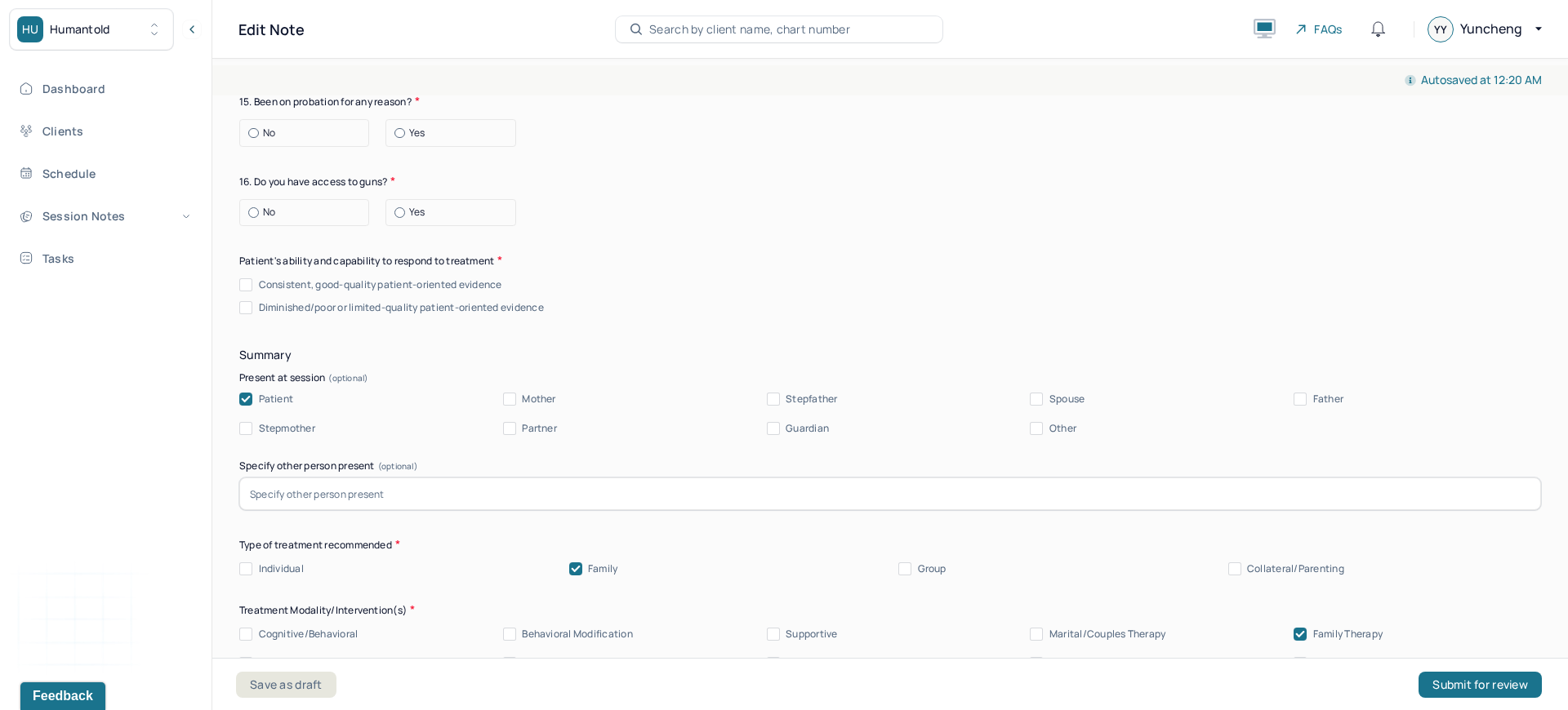 click on "Partner" at bounding box center (539, 428) 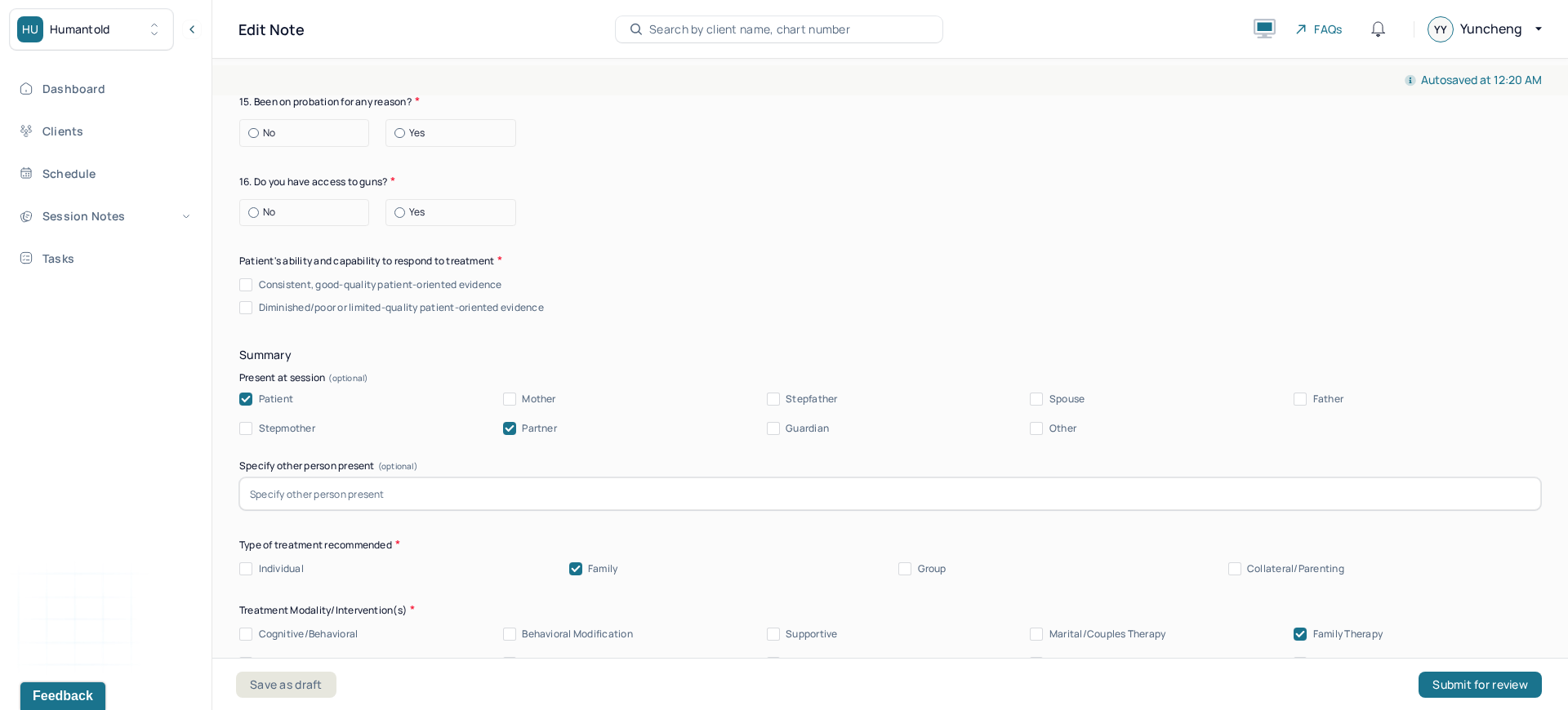 click on "Consistent, good-quality patient-oriented evidence" at bounding box center (381, 285) 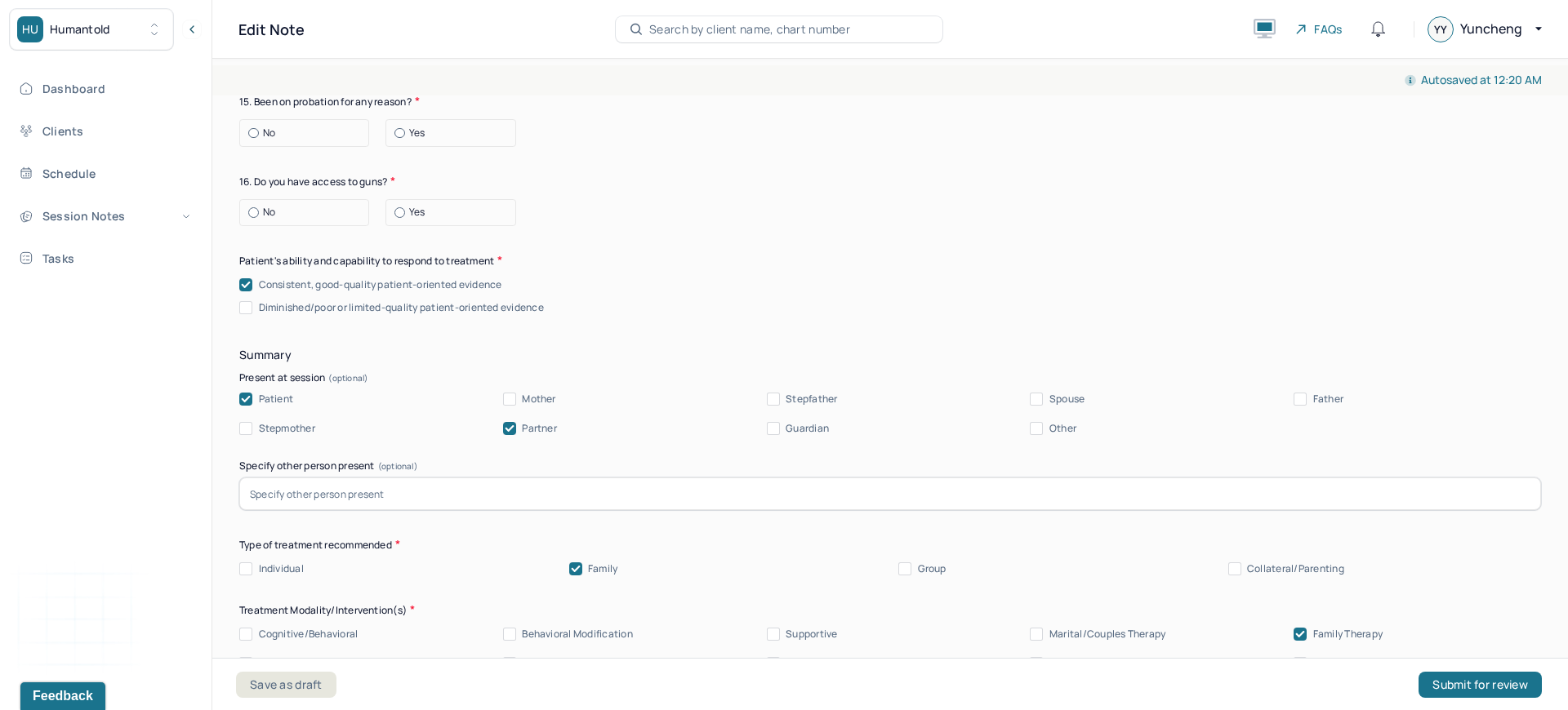 click on "No" at bounding box center (308, 212) 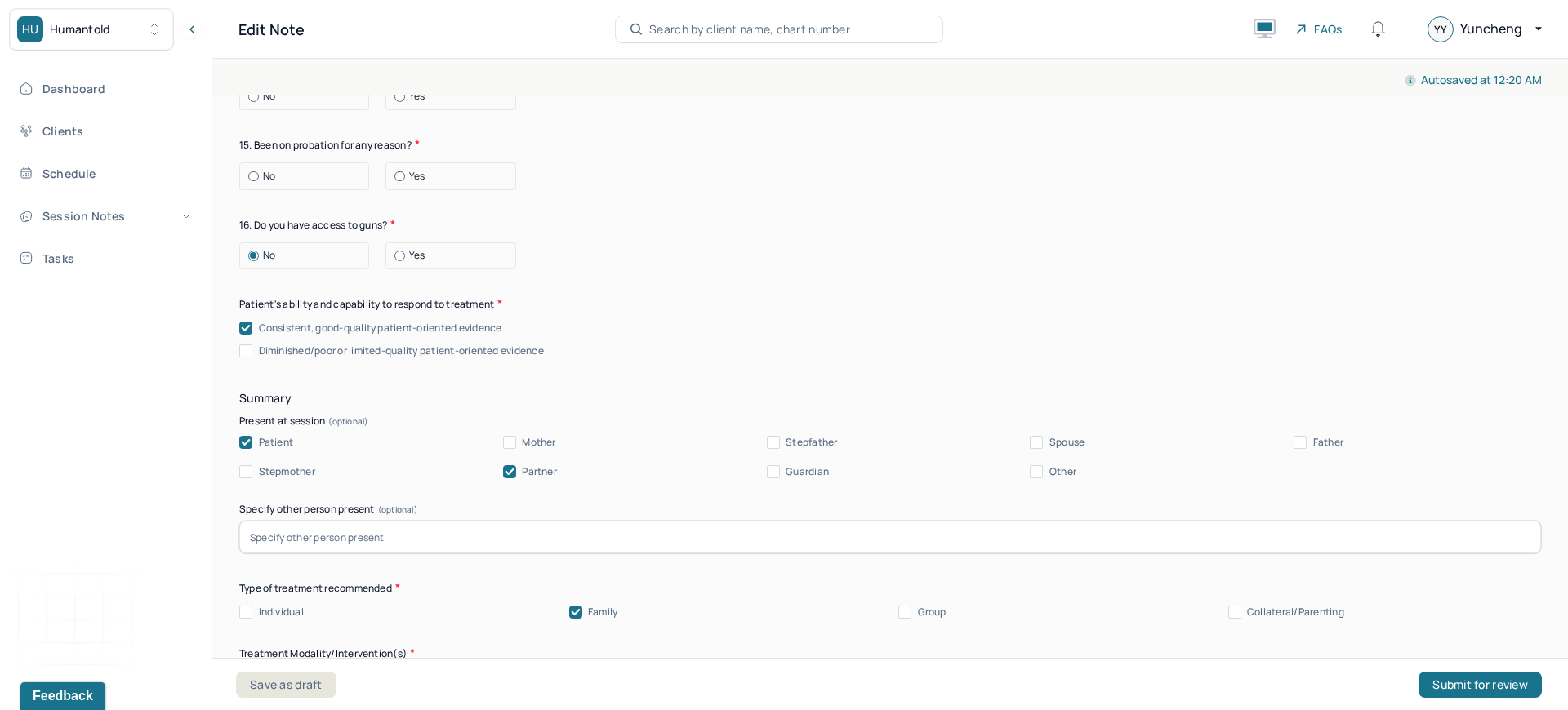 scroll, scrollTop: 3035, scrollLeft: 0, axis: vertical 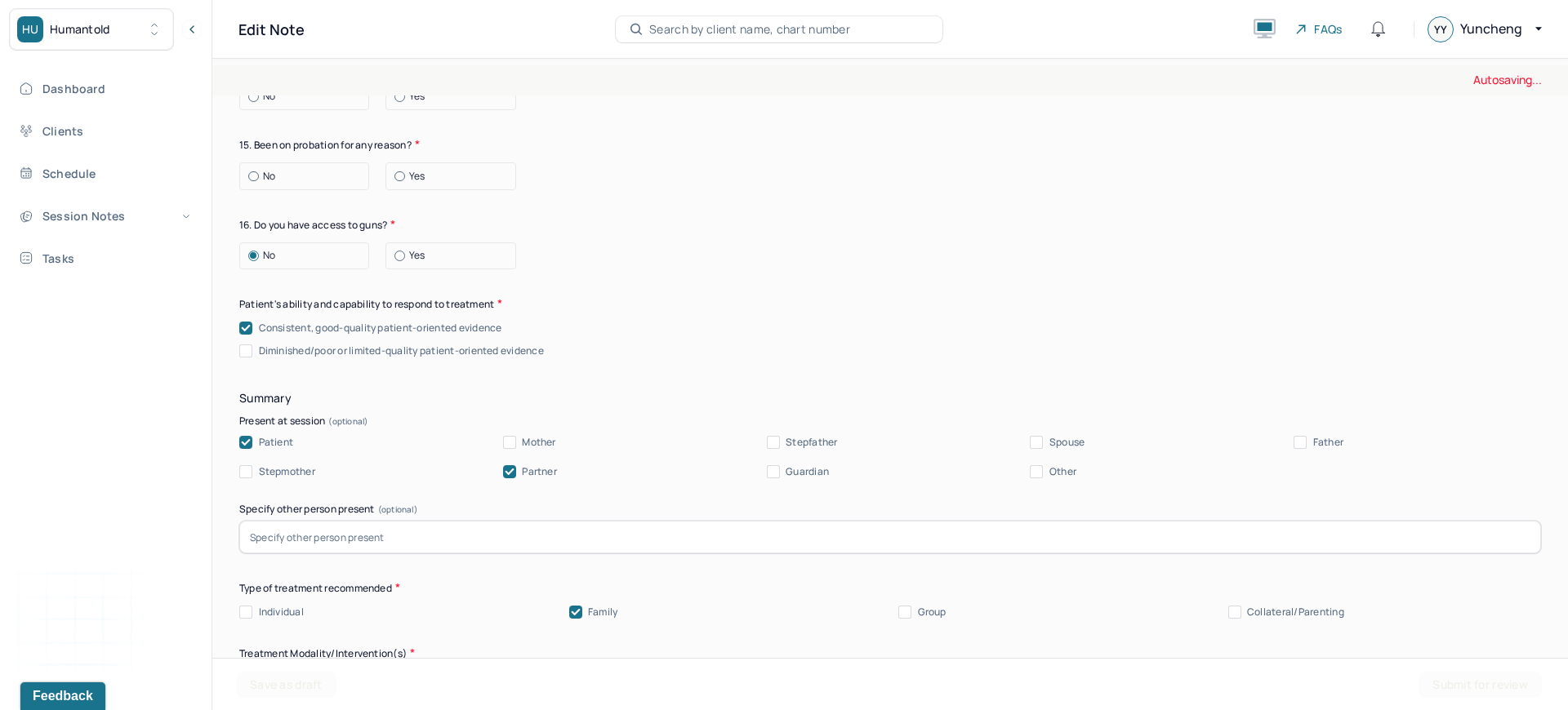 click on "No" at bounding box center [308, 176] 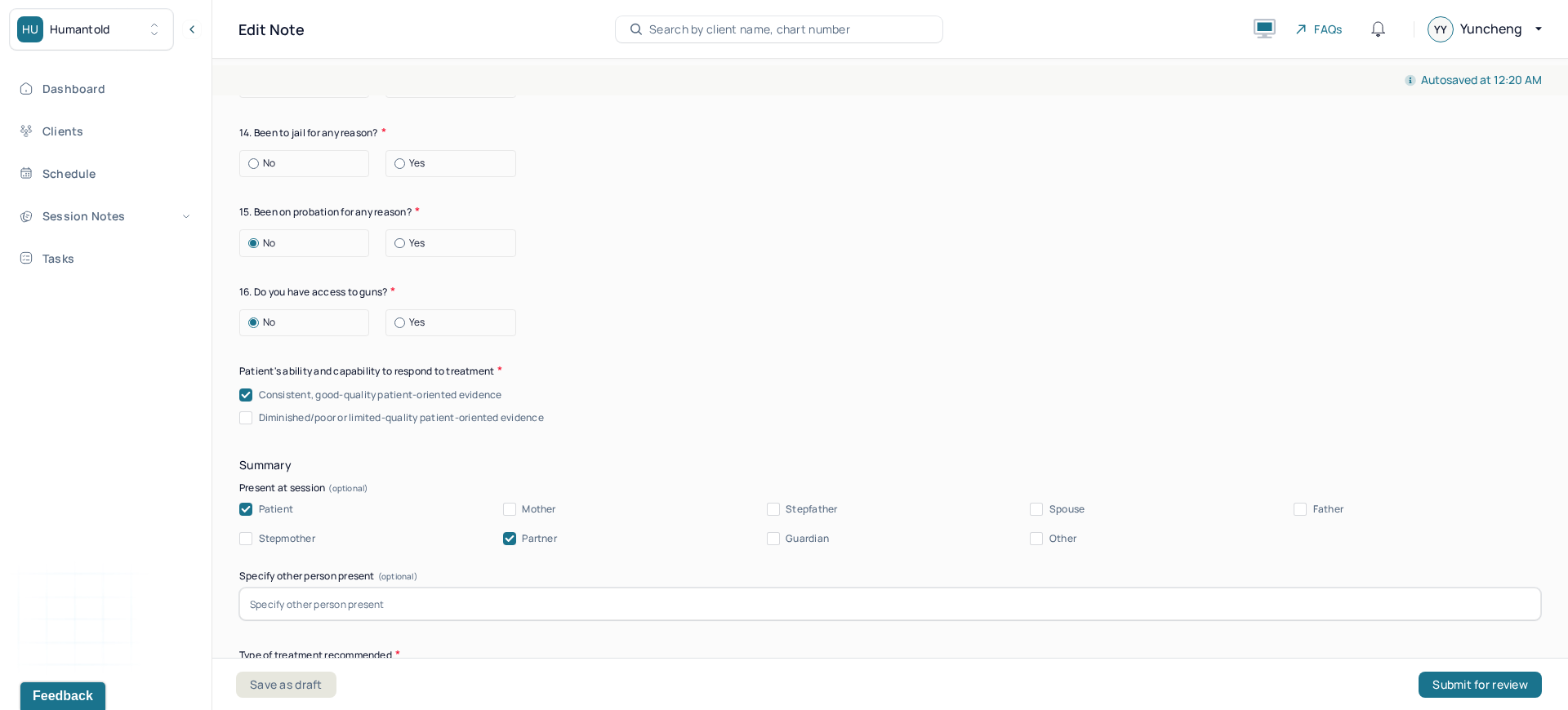 click on "No" at bounding box center (308, 163) 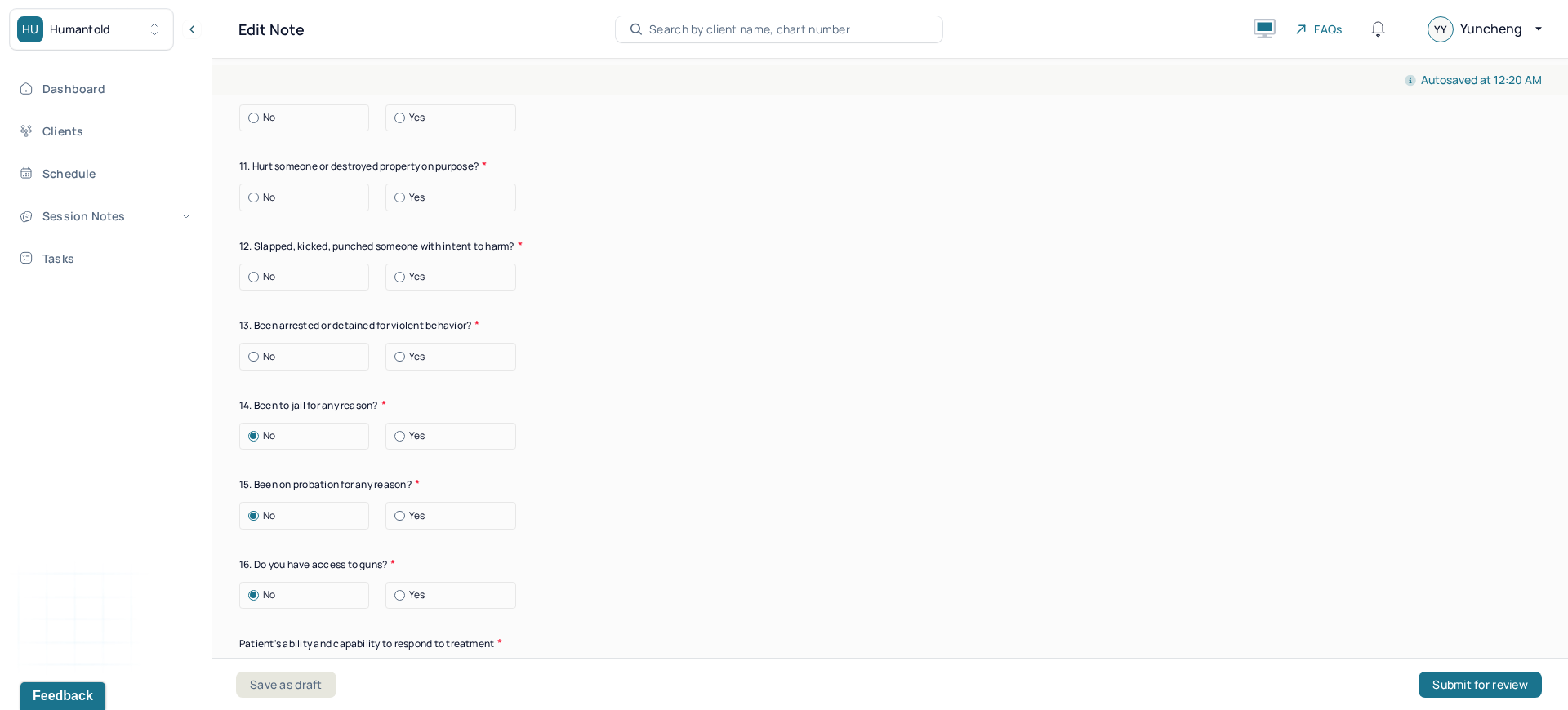 scroll, scrollTop: 2695, scrollLeft: 0, axis: vertical 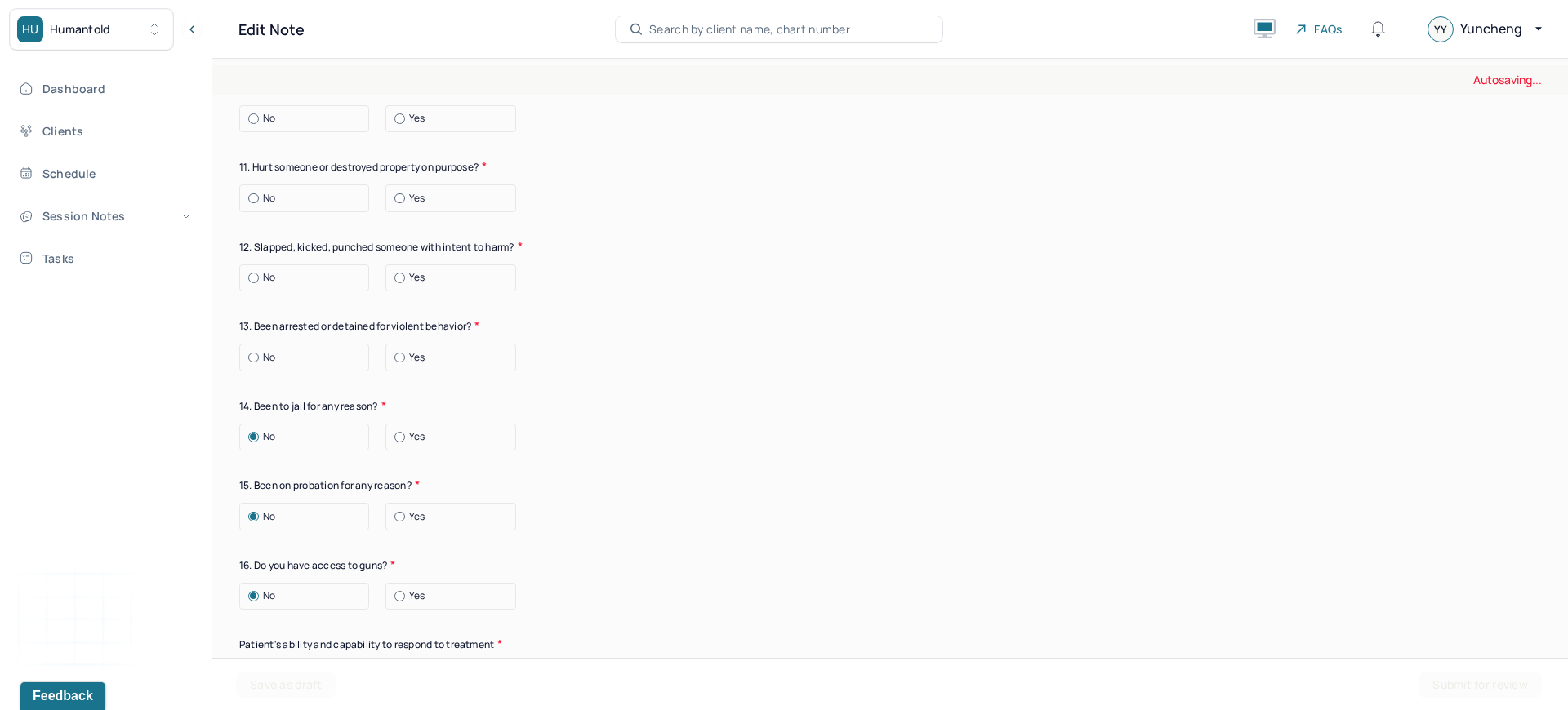 click on "No" at bounding box center (308, 357) 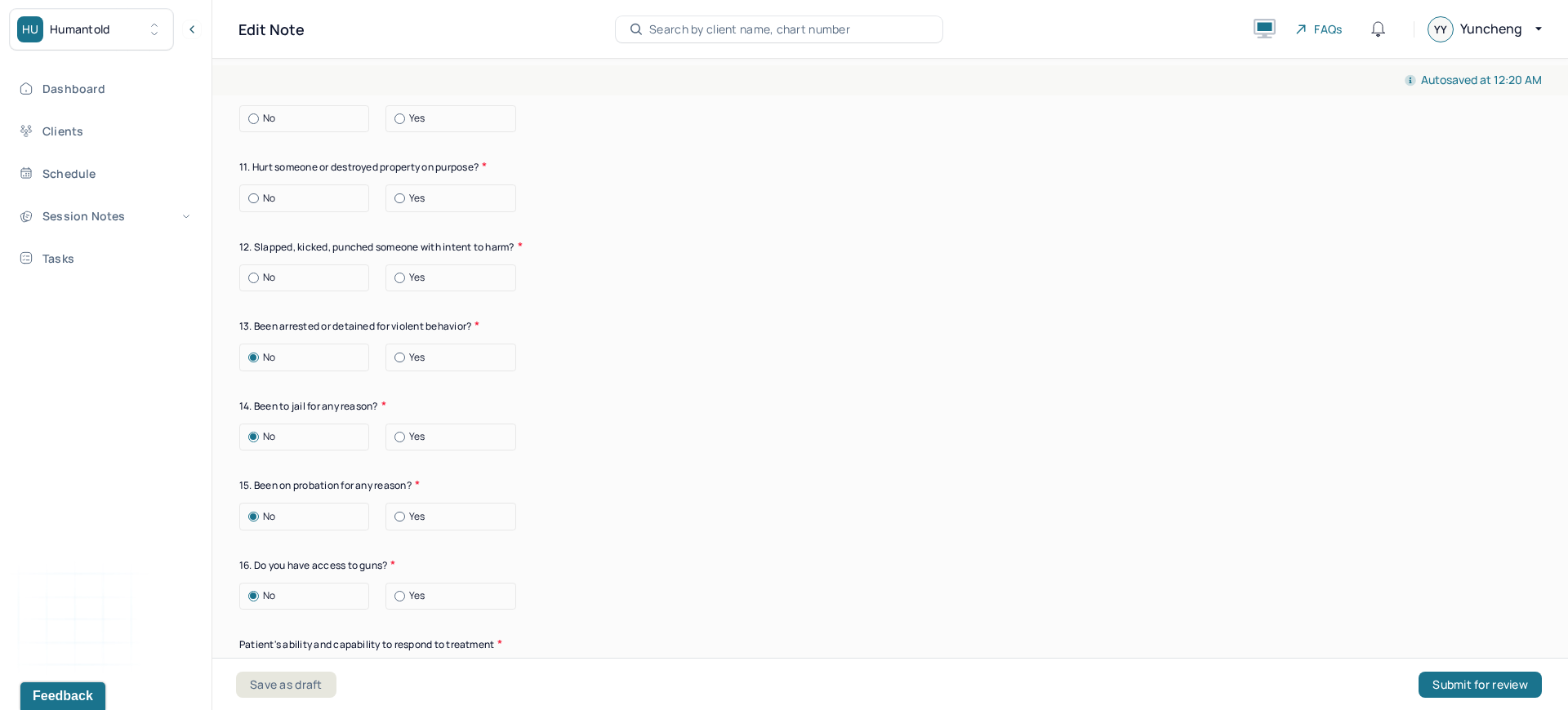 click on "No" at bounding box center (304, 278) 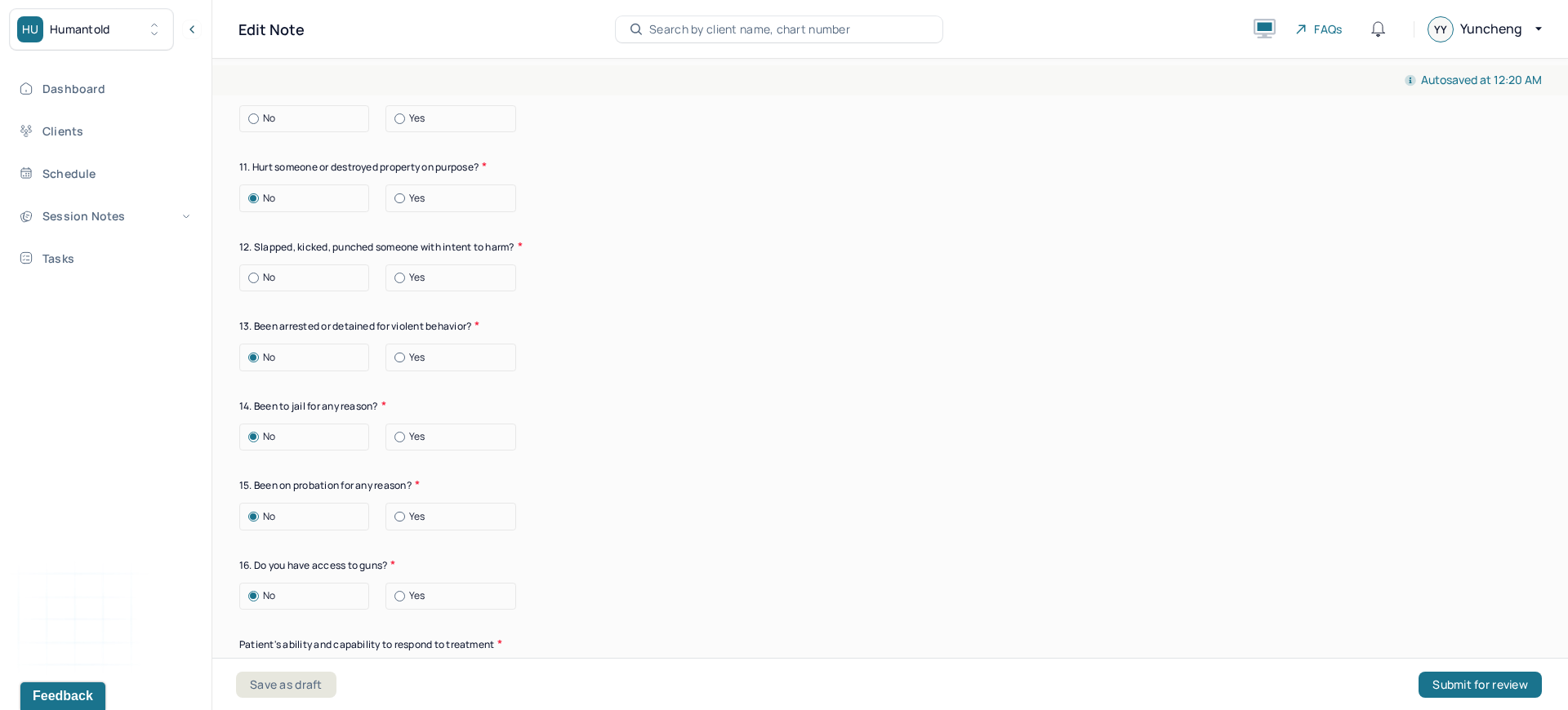 click on "No" at bounding box center (308, 277) 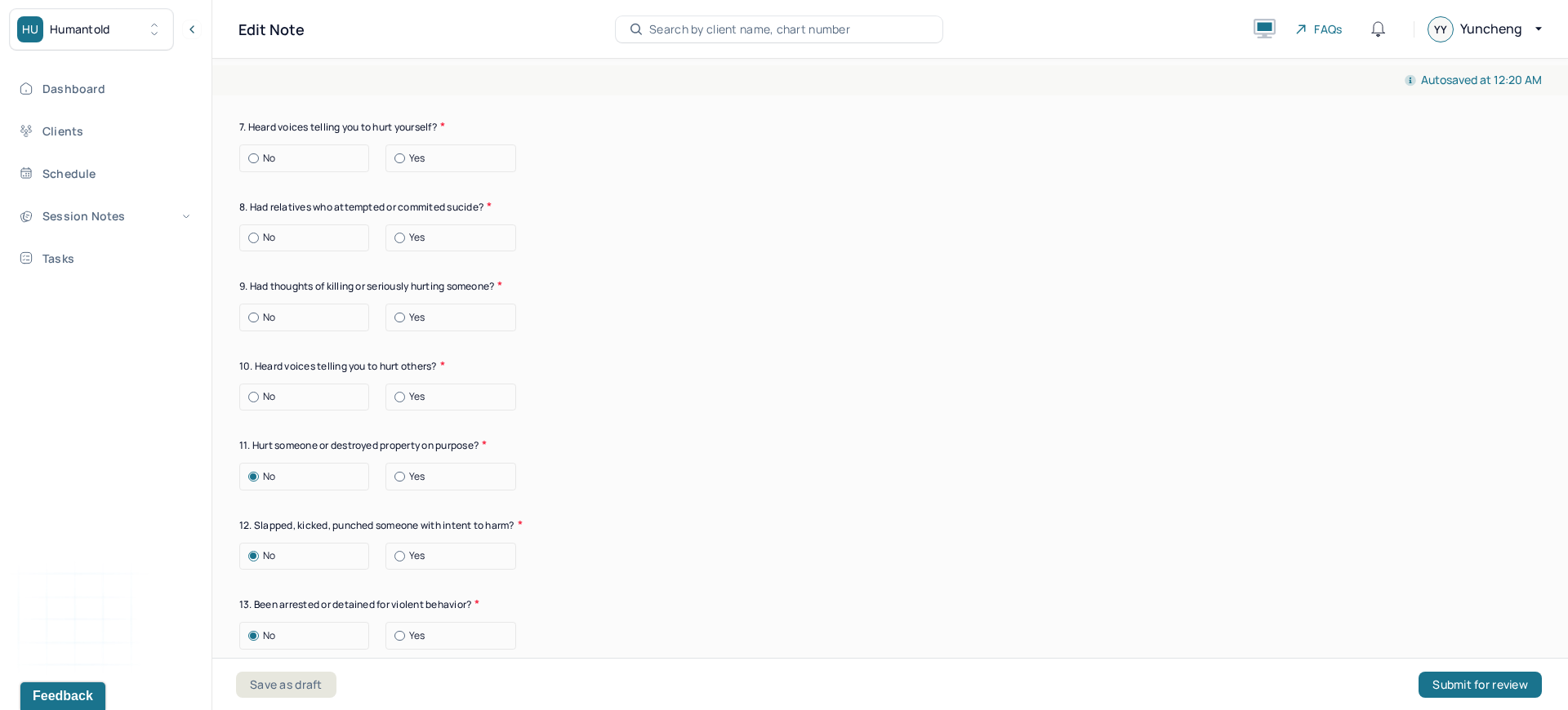 scroll, scrollTop: 2412, scrollLeft: 0, axis: vertical 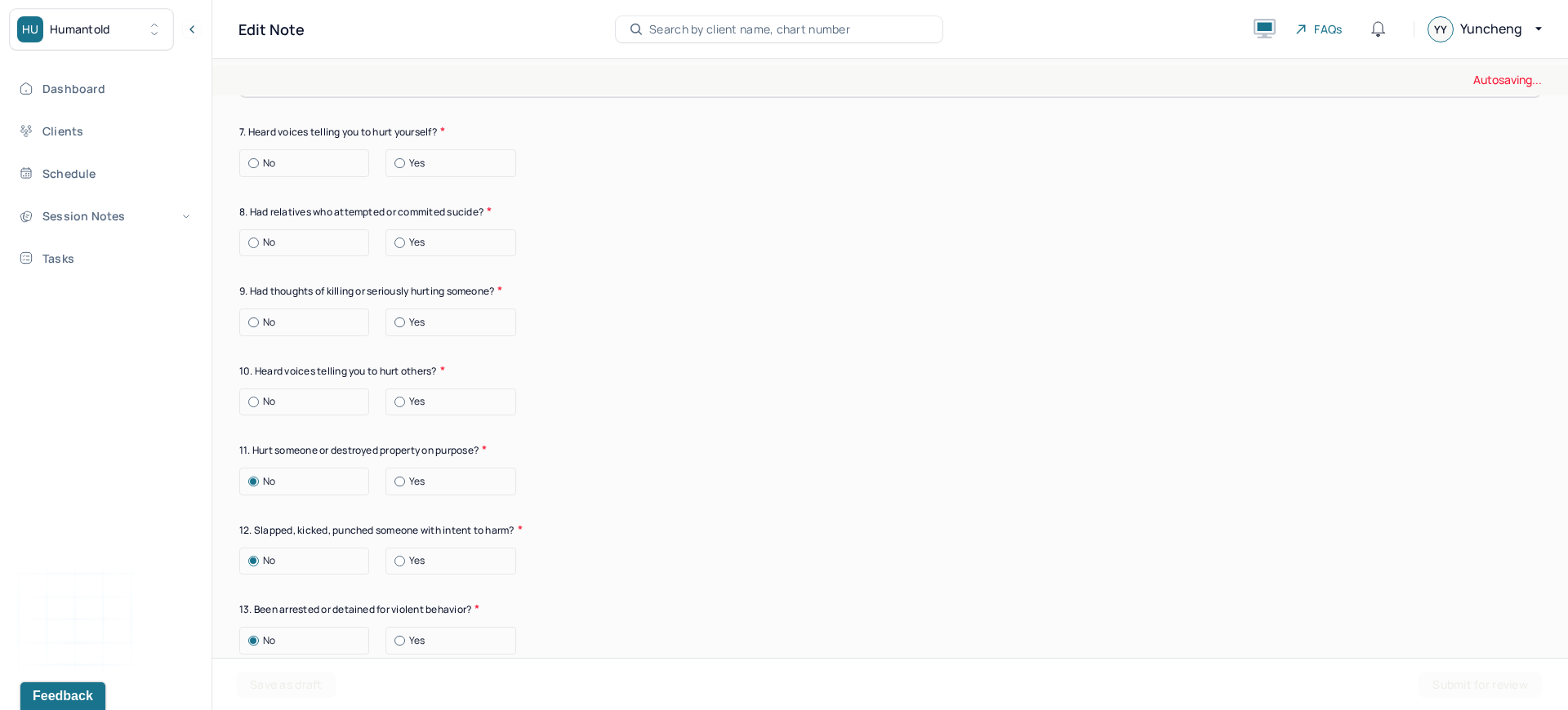 click on "Suicide risk assessment 1. Been so distressed you seriously wished to end your life? No Today Recently 2. Has anything happened recently to make you feel you don’t want to live? No Yes Describe the situation Have you had/Do you have - 3. A specific plan of how you would kill yourself? No Yes 4. Access to weapons or means of hurting self? No Yes 5. Made serious suicide attempts No Yes 6. Purposely done something to hurt yourself? No Yes Describe the situation 7. Heard voices telling you to hurt yourself? No Yes 8. Had relatives who attempted or commited sucide? No Yes 9. Had thoughts of killing or seriously hurting someone? No Yes 10. Heard voices telling you to hurt others? No Yes 11. Hurt someone or destroyed property on purpose? No Yes 12. Slapped, kicked, punched someone with intent to harm? No Yes 13. Been arrested or detained for violent behavior? No Yes 14. Been to jail for any reason? No Yes 15. Been on probation for any reason? No Yes 16. Do you have access to guns? No Yes" at bounding box center [890, 159] 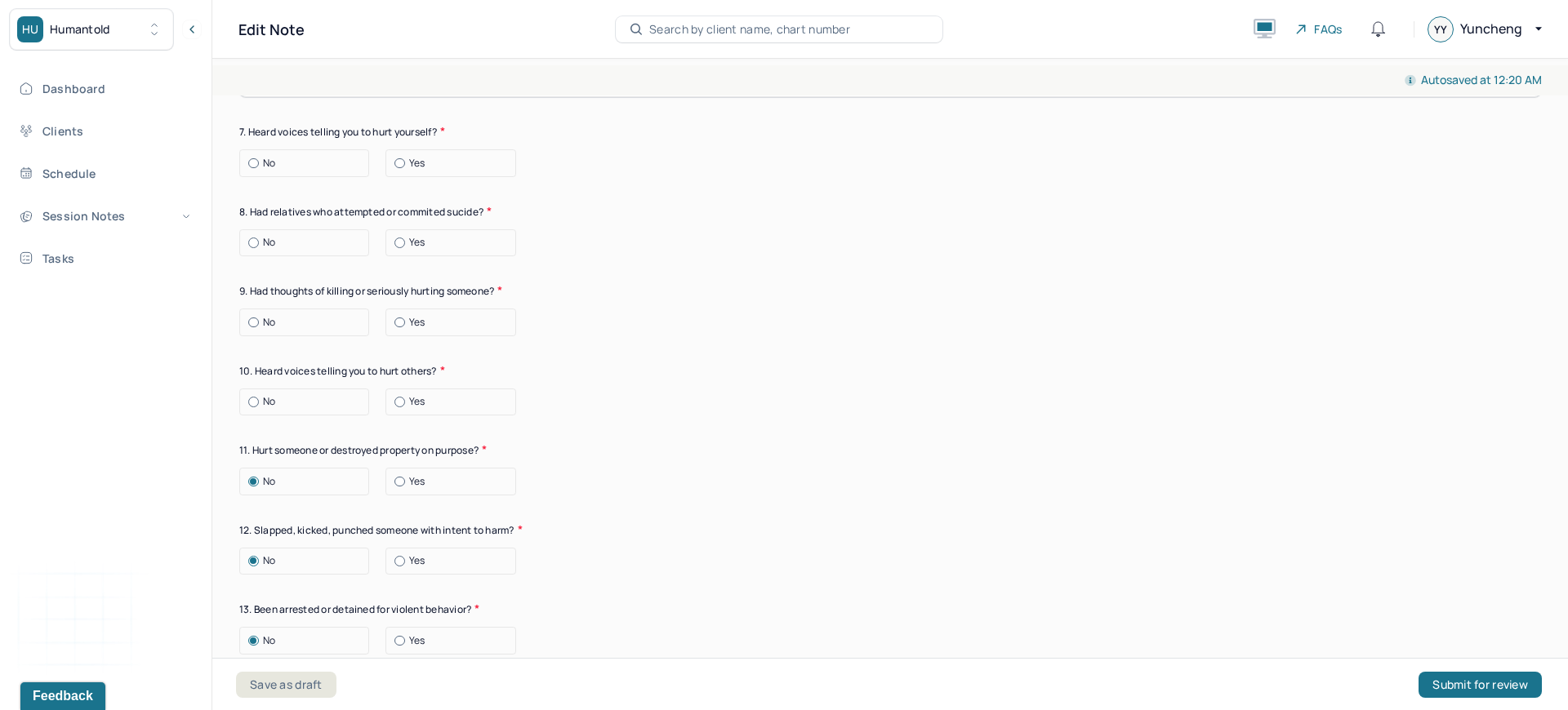 click on "No" at bounding box center (308, 402) 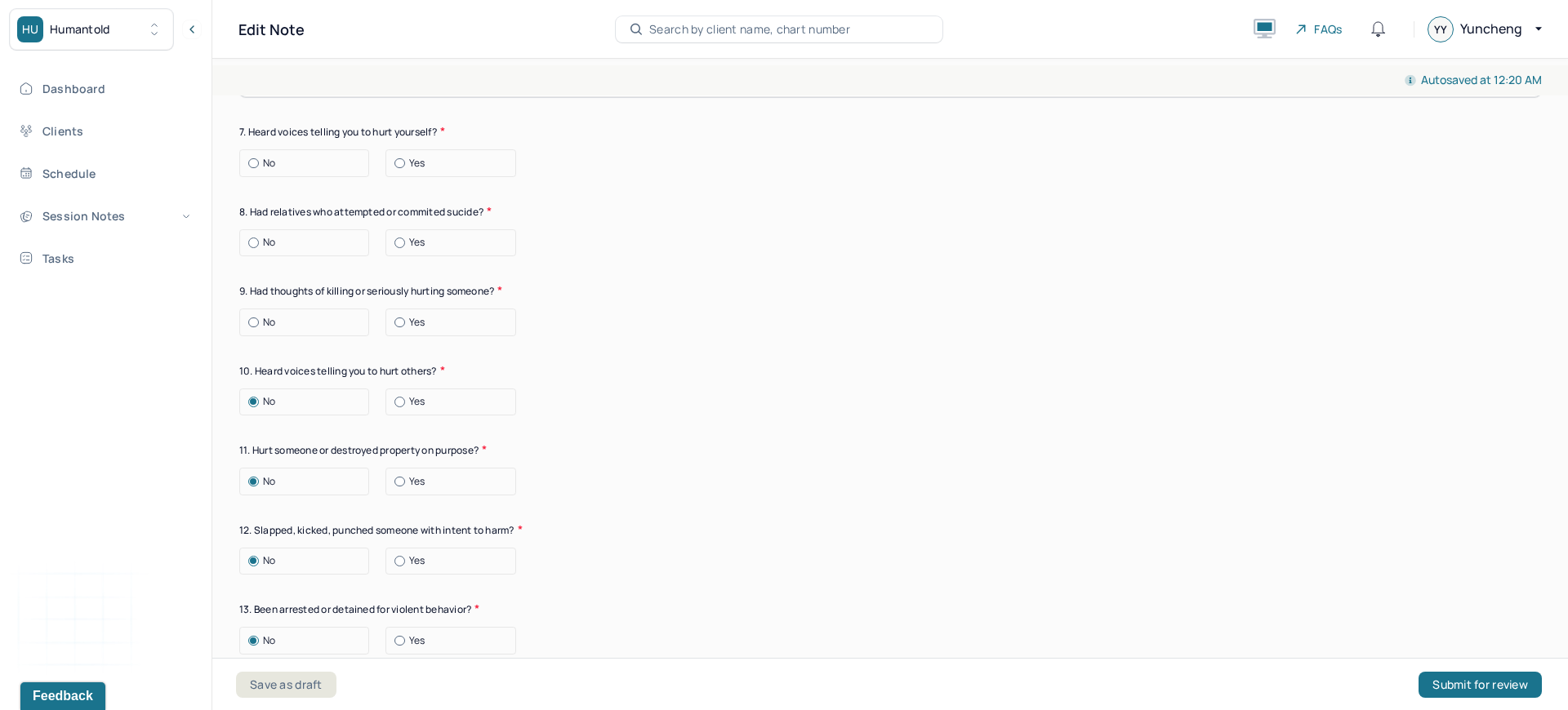 drag, startPoint x: 302, startPoint y: 302, endPoint x: 301, endPoint y: 270, distance: 32.015621 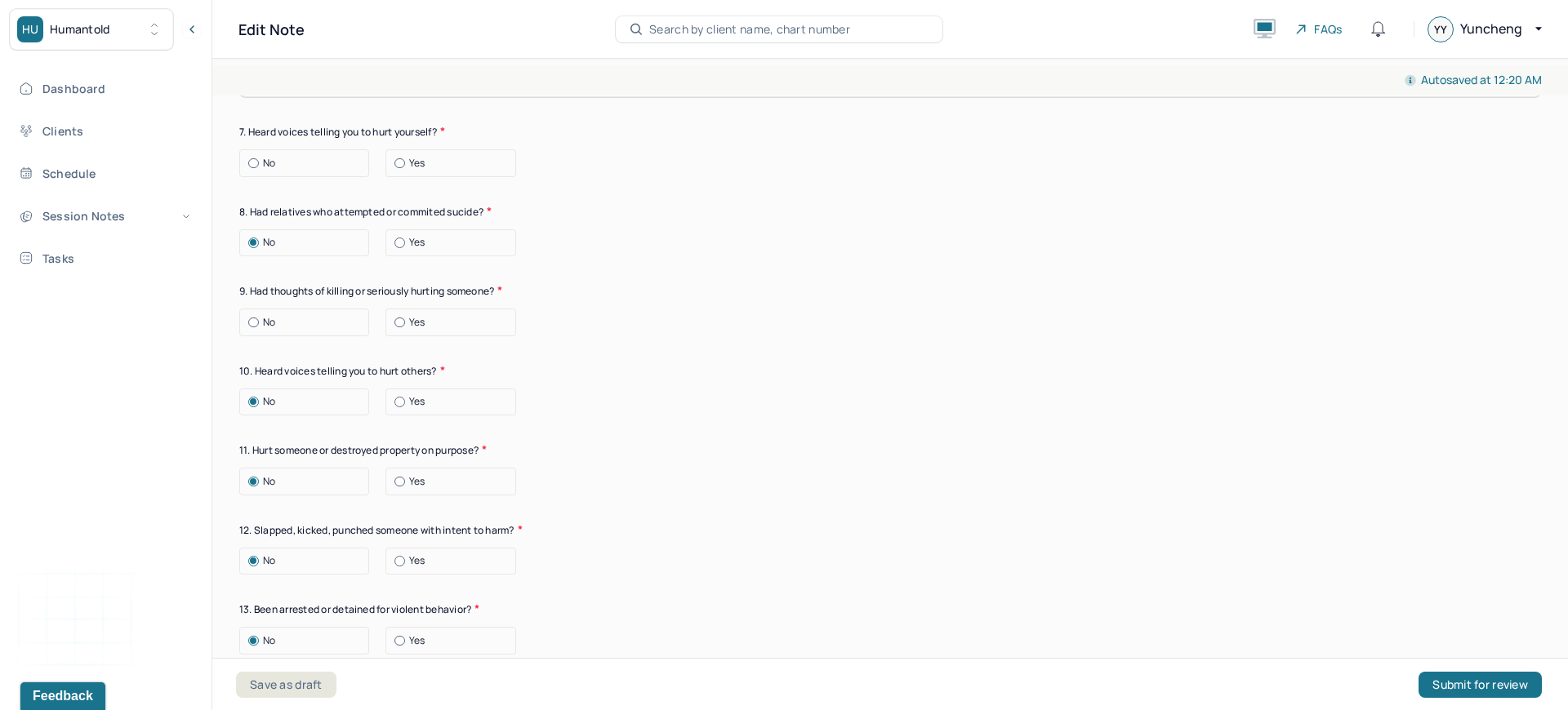 click on "No" at bounding box center [308, 322] 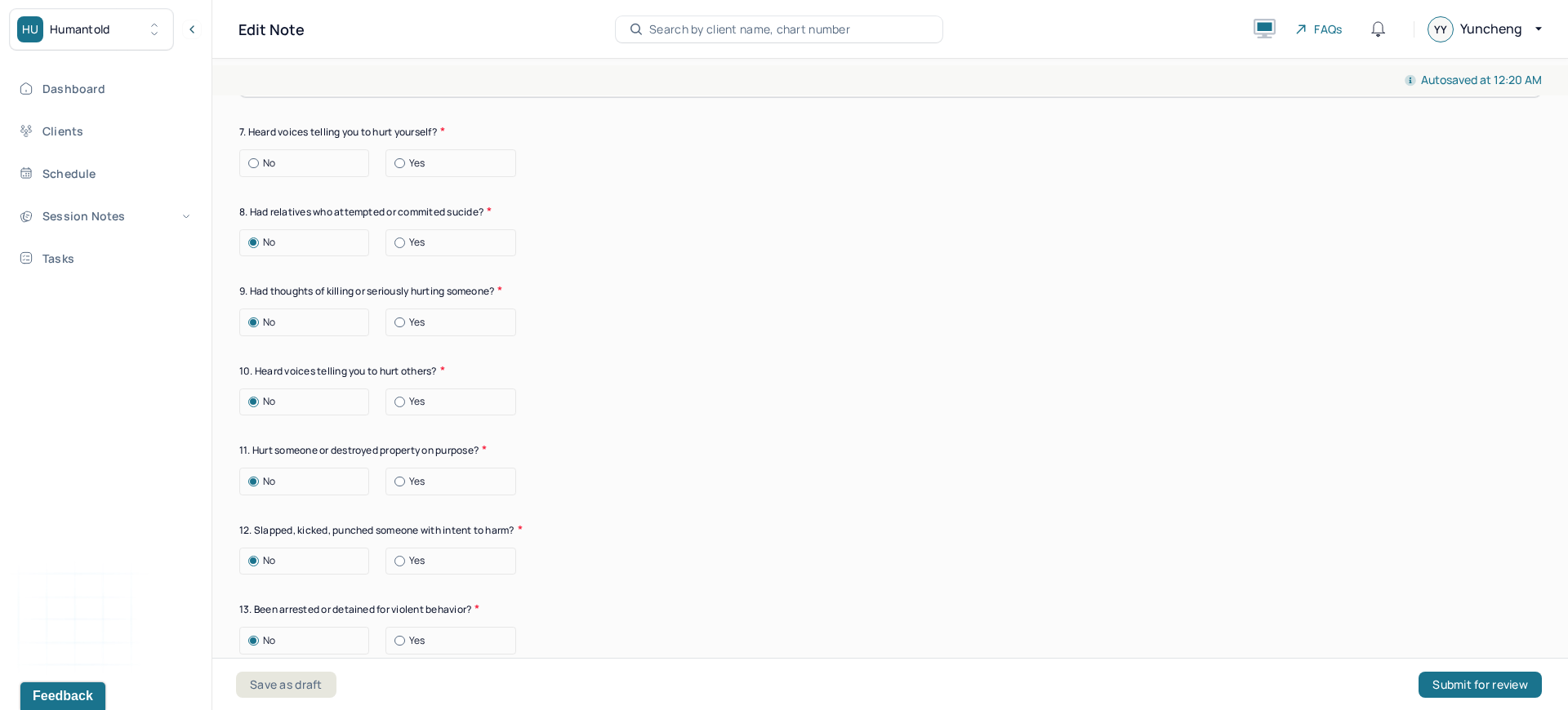 click on "No" at bounding box center [308, 163] 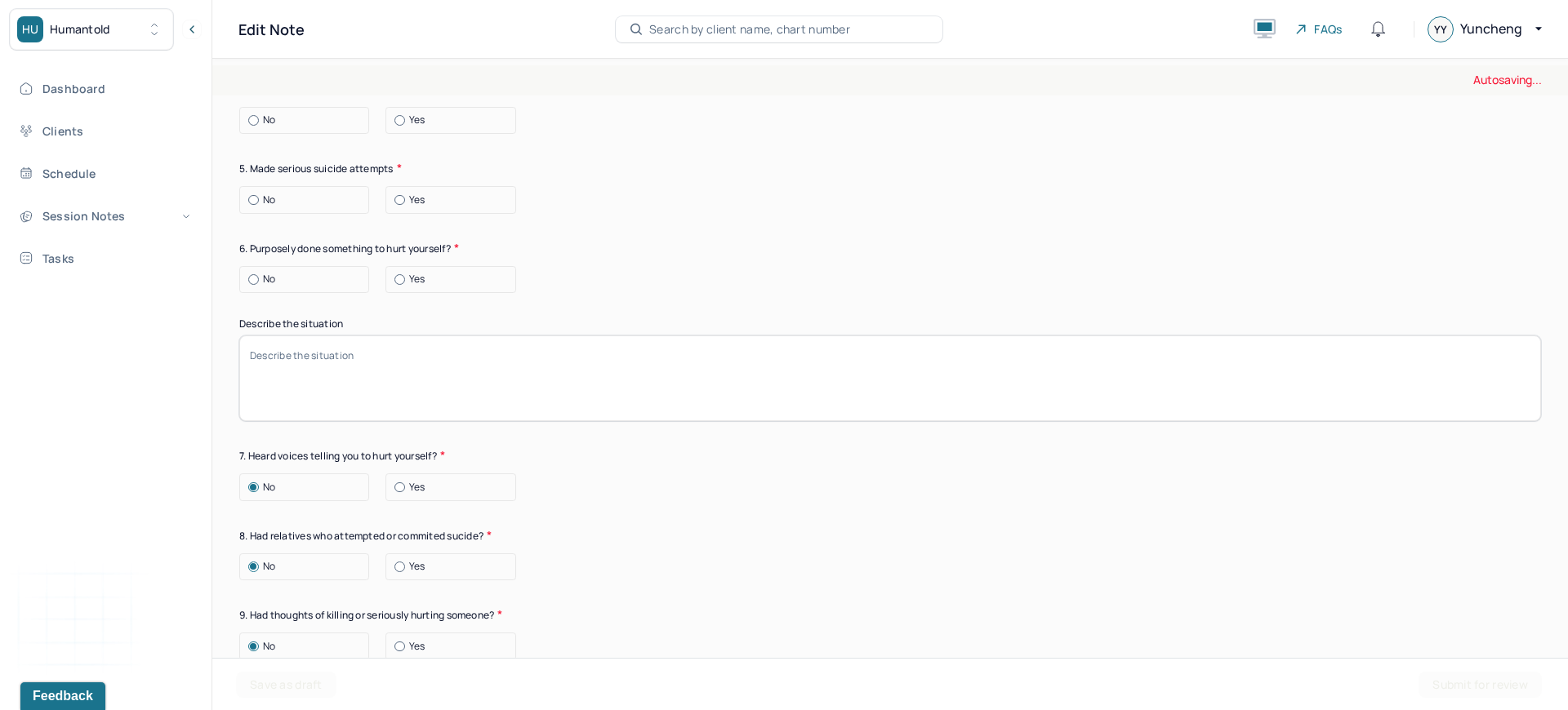 scroll, scrollTop: 2084, scrollLeft: 0, axis: vertical 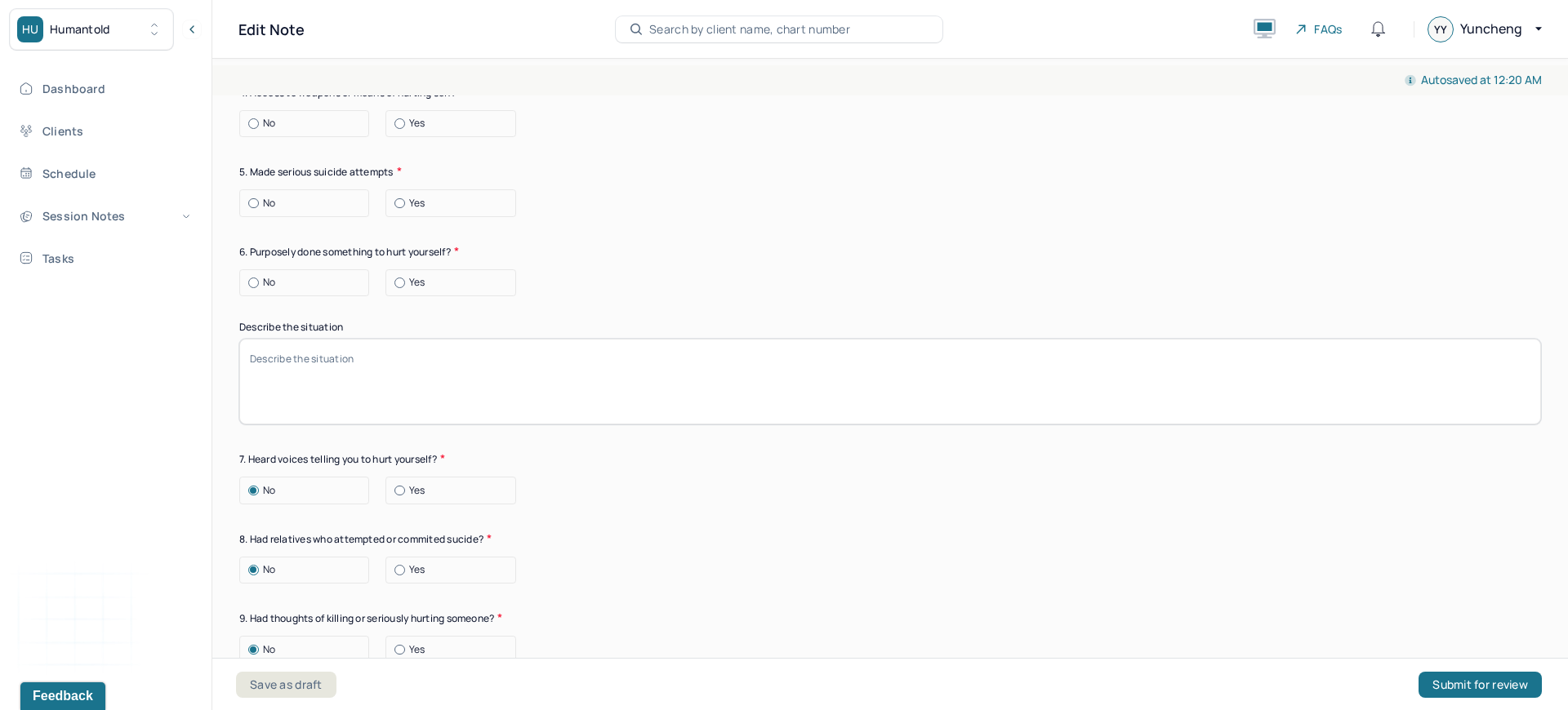 click on "No" at bounding box center [308, 282] 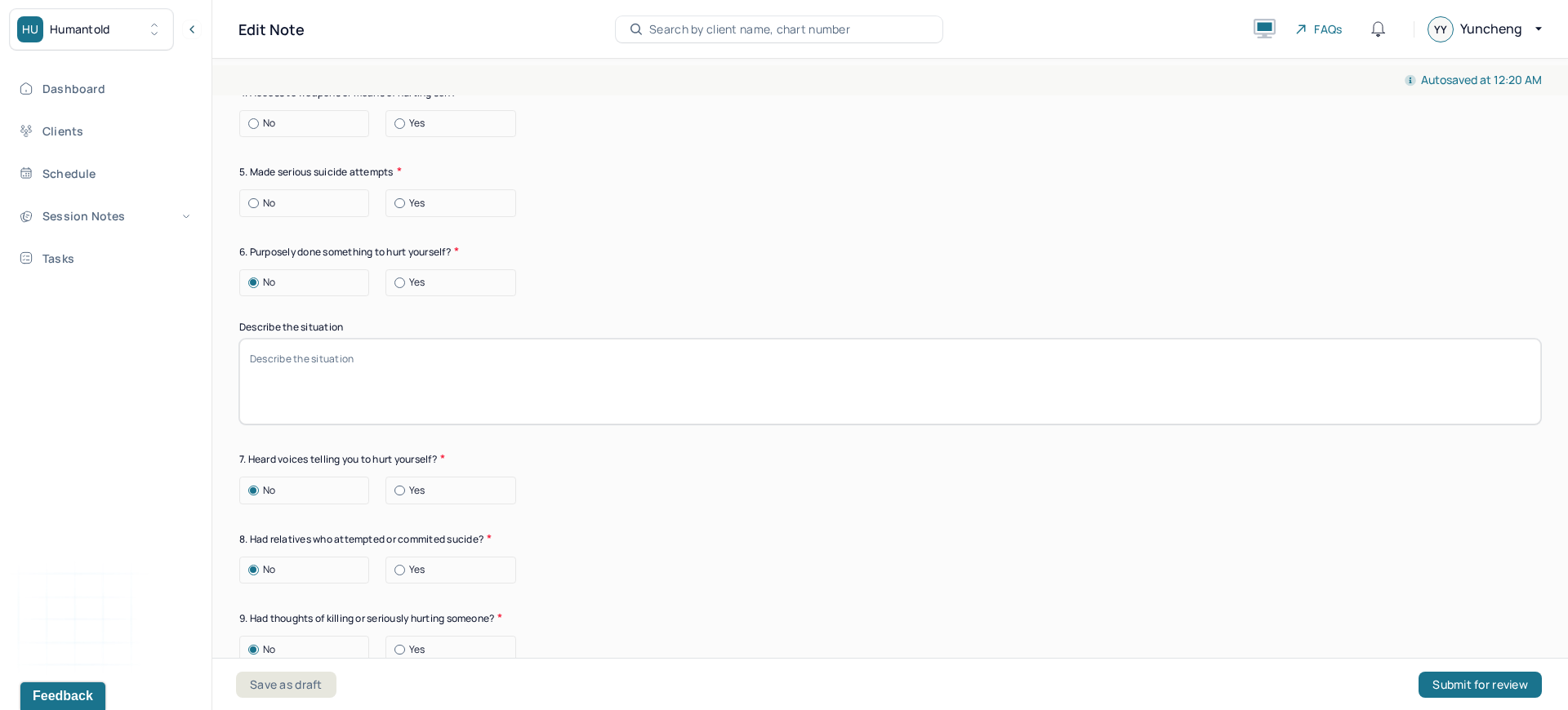 click on "No" at bounding box center [308, 203] 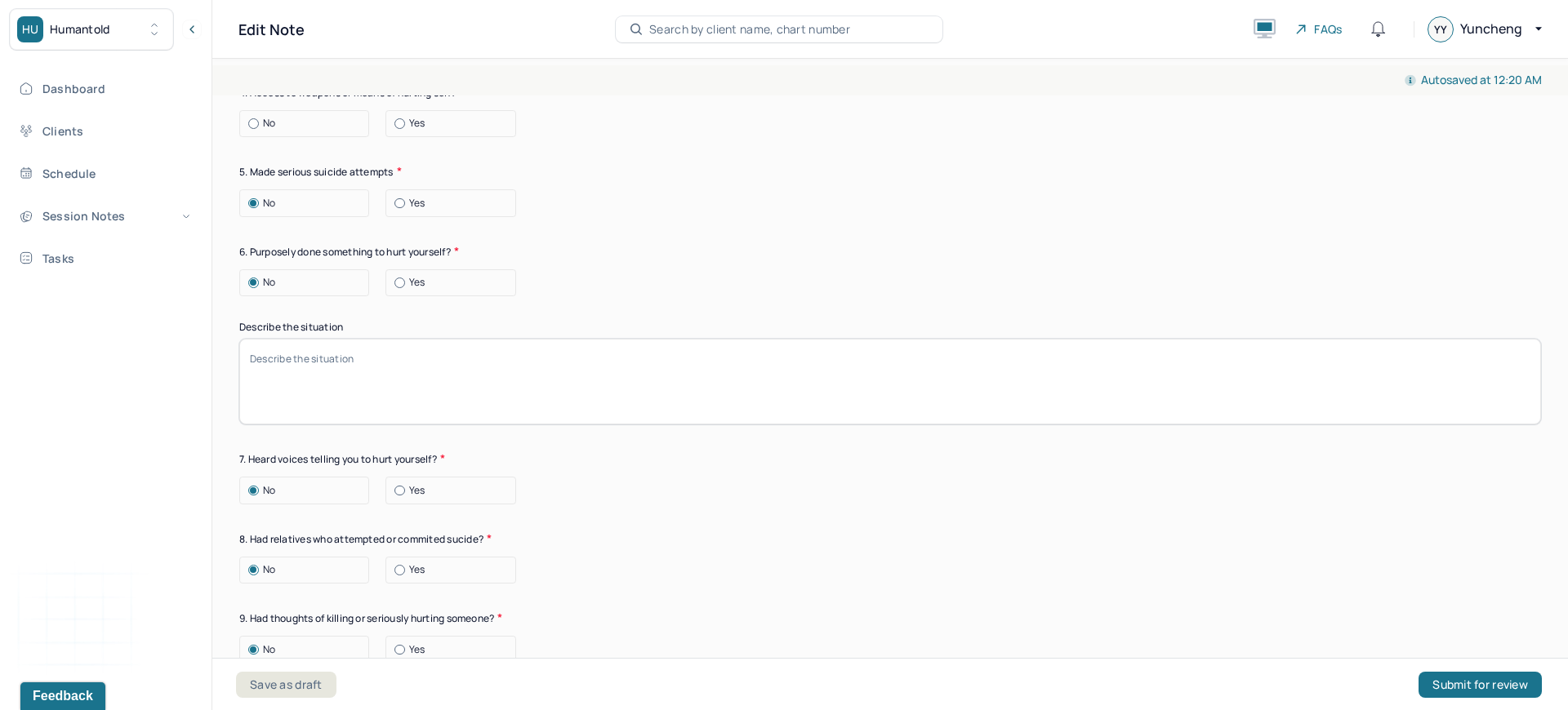 click on "Suicide risk assessment 1. Been so distressed you seriously wished to end your life? No Today Recently 2. Has anything happened recently to make you feel you don’t want to live? No Yes Describe the situation Have you had/Do you have - 3. A specific plan of how you would kill yourself? No Yes 4. Access to weapons or means of hurting self? No Yes 5. Made serious suicide attempts No Yes 6. Purposely done something to hurt yourself? No Yes Describe the situation 7. Heard voices telling you to hurt yourself? No Yes 8. Had relatives who attempted or commited sucide? No Yes 9. Had thoughts of killing or seriously hurting someone? No Yes 10. Heard voices telling you to hurt others? No Yes 11. Hurt someone or destroyed property on purpose? No Yes 12. Slapped, kicked, punched someone with intent to harm? No Yes 13. Been arrested or detained for violent behavior? No Yes 14. Been to jail for any reason? No Yes 15. Been on probation for any reason? No Yes 16. Do you have access to guns? No Yes" at bounding box center [890, 486] 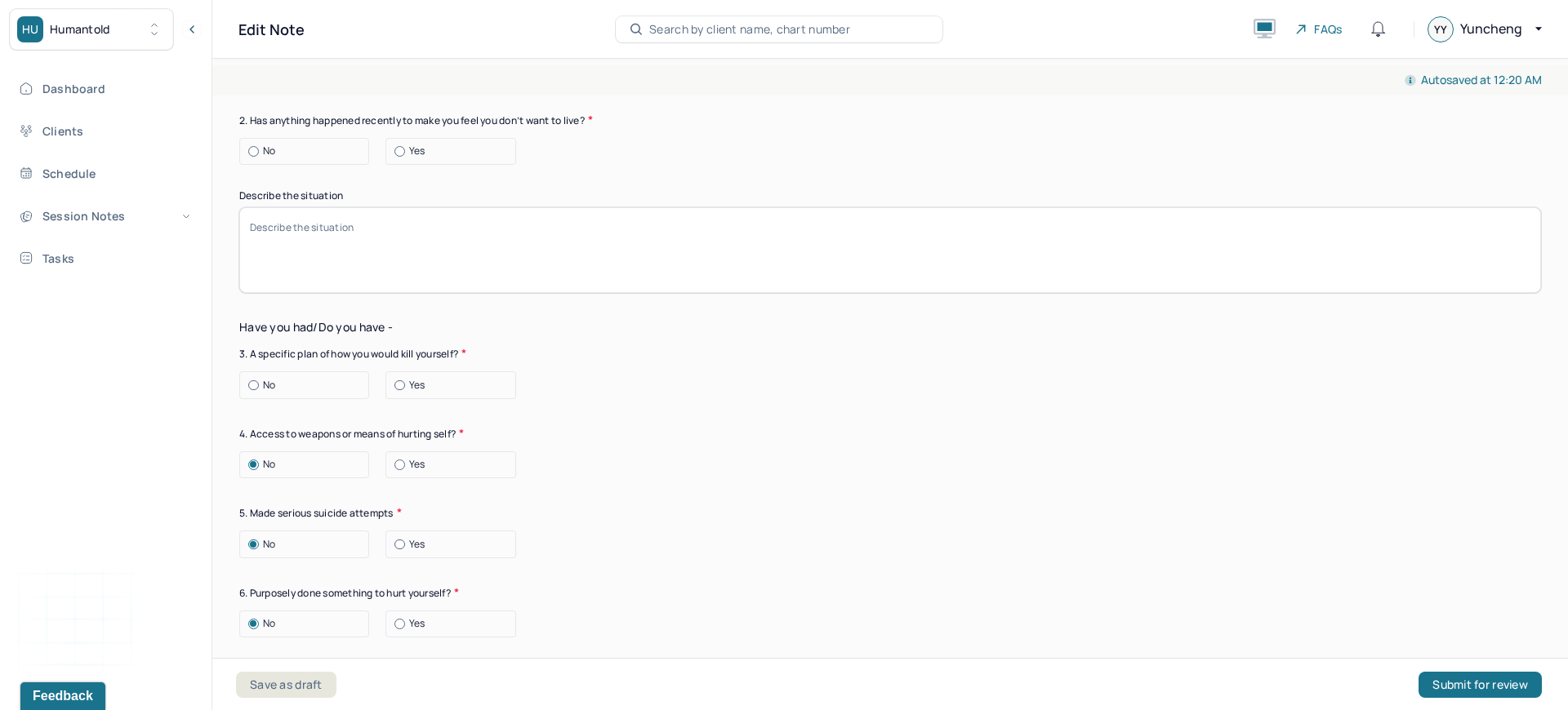 scroll, scrollTop: 1742, scrollLeft: 0, axis: vertical 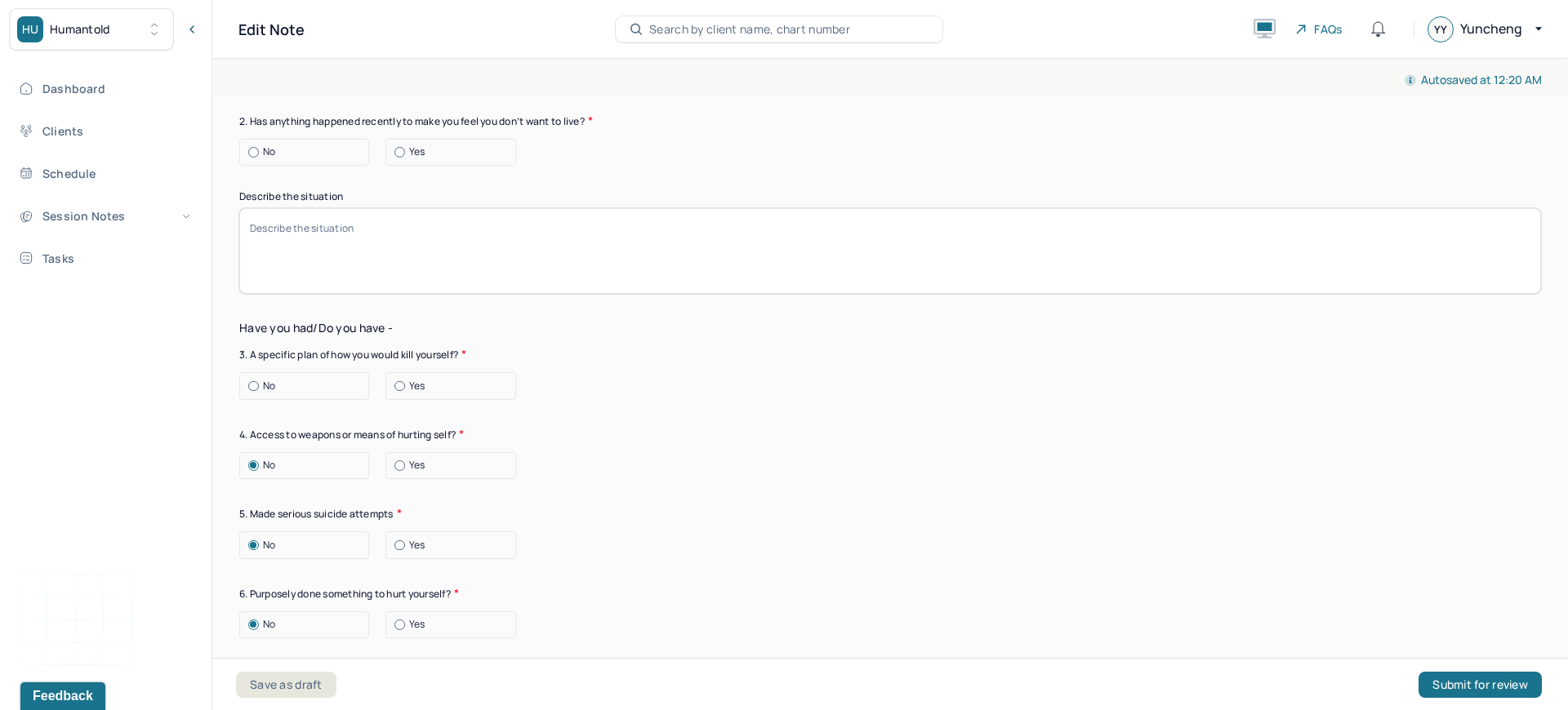 click on "No" at bounding box center [308, 386] 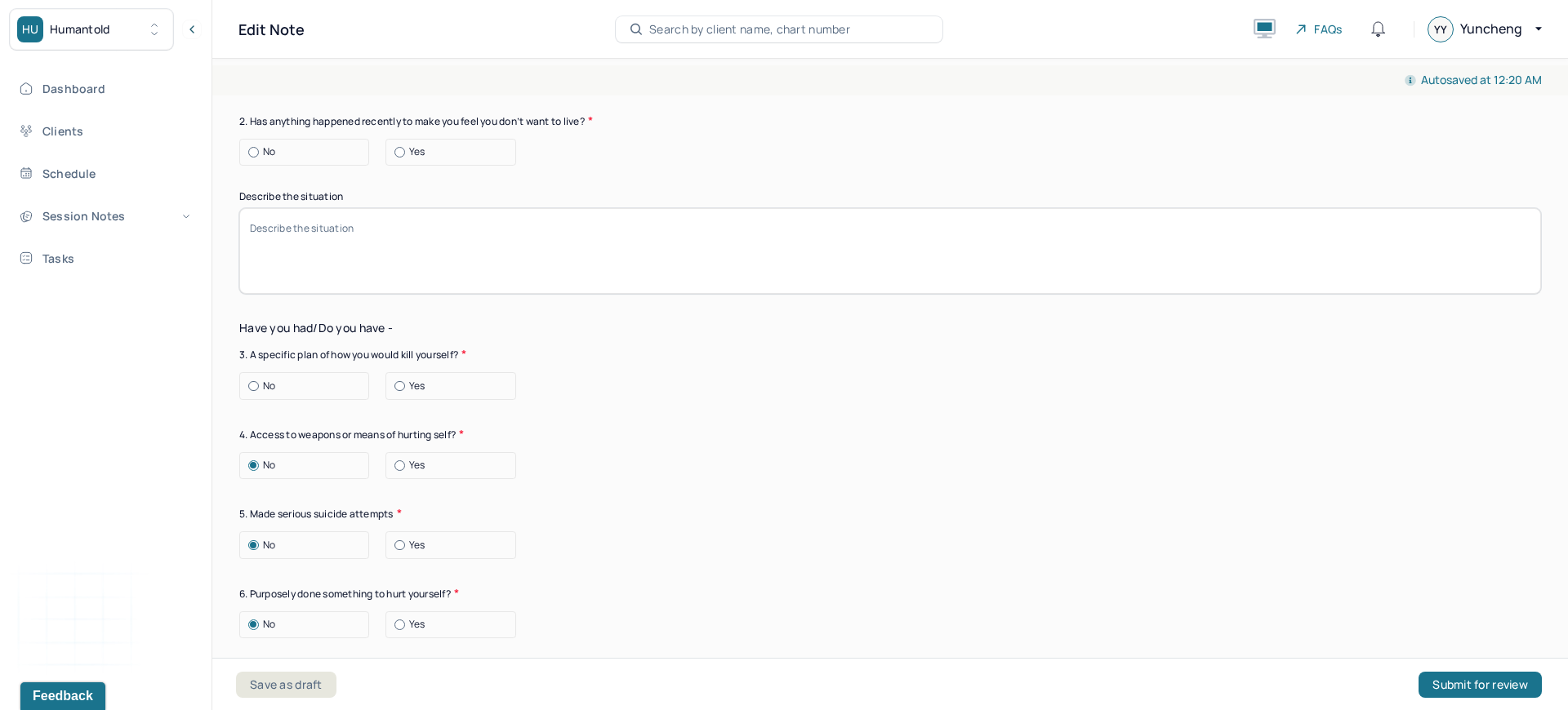click on "No" at bounding box center (248, 386) 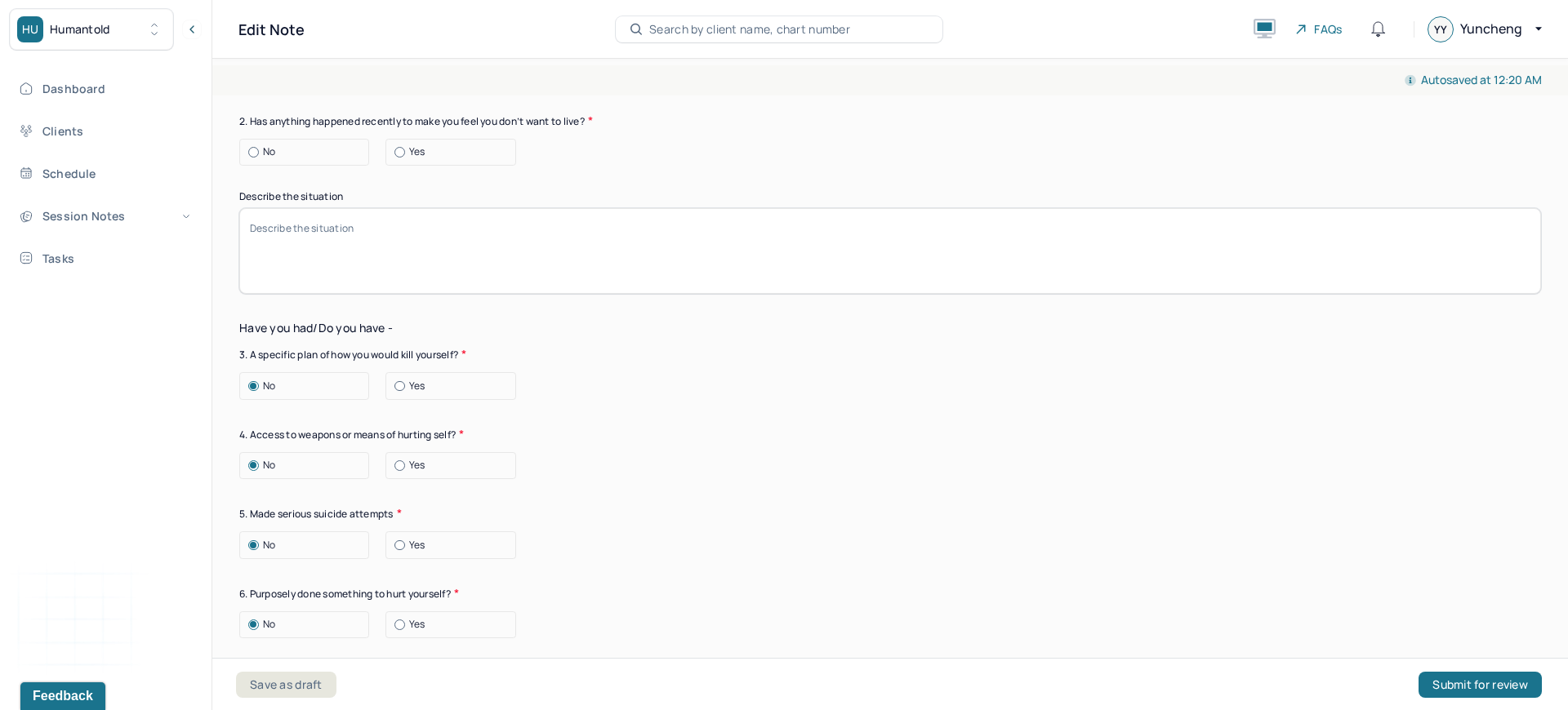 click on "No" at bounding box center (308, 152) 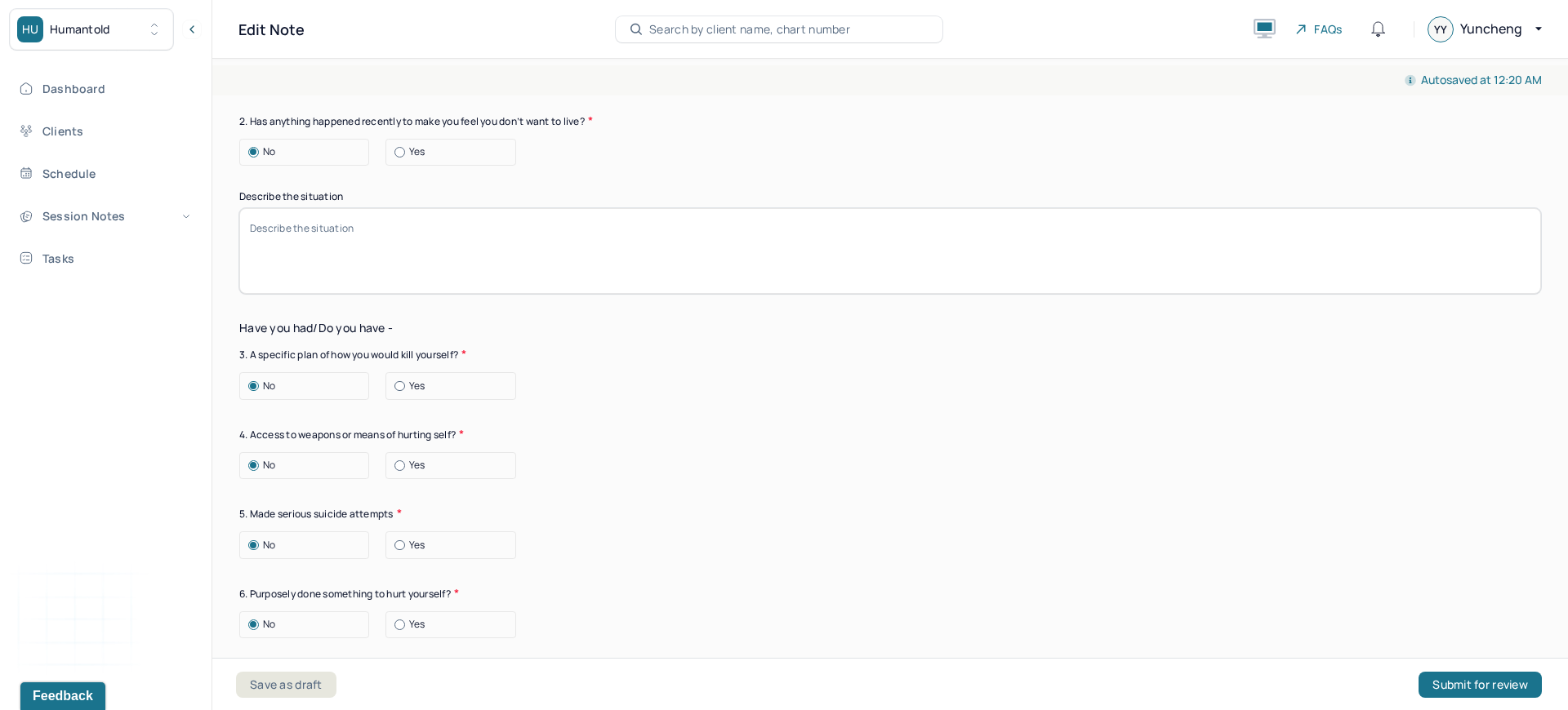 scroll, scrollTop: 1537, scrollLeft: 0, axis: vertical 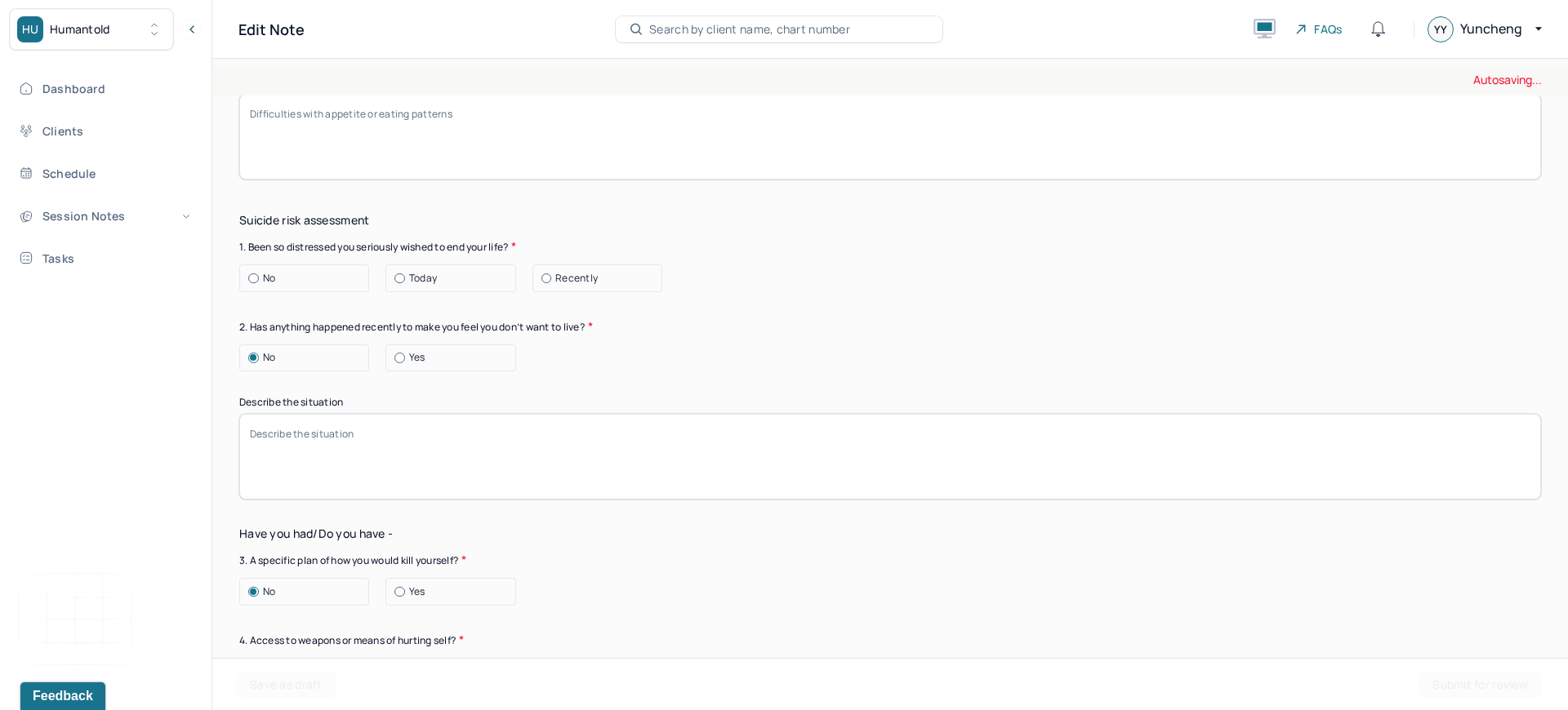 click on "Suicide risk assessment 1. Been so distressed you seriously wished to end your life? No Today Recently 2. Has anything happened recently to make you feel you don’t want to live? No Yes Describe the situation Have you had/Do you have - 3. A specific plan of how you would kill yourself? No Yes 4. Access to weapons or means of hurting self? No Yes 5. Made serious suicide attempts No Yes 6. Purposely done something to hurt yourself? No Yes Describe the situation 7. Heard voices telling you to hurt yourself? No Yes 8. Had relatives who attempted or commited sucide? No Yes 9. Had thoughts of killing or seriously hurting someone? No Yes 10. Heard voices telling you to hurt others? No Yes 11. Hurt someone or destroyed property on purpose? No Yes 12. Slapped, kicked, punched someone with intent to harm? No Yes 13. Been arrested or detained for violent behavior? No Yes 14. Been to jail for any reason? No Yes 15. Been on probation for any reason? No Yes 16. Do you have access to guns? No Yes" at bounding box center (890, 1034) 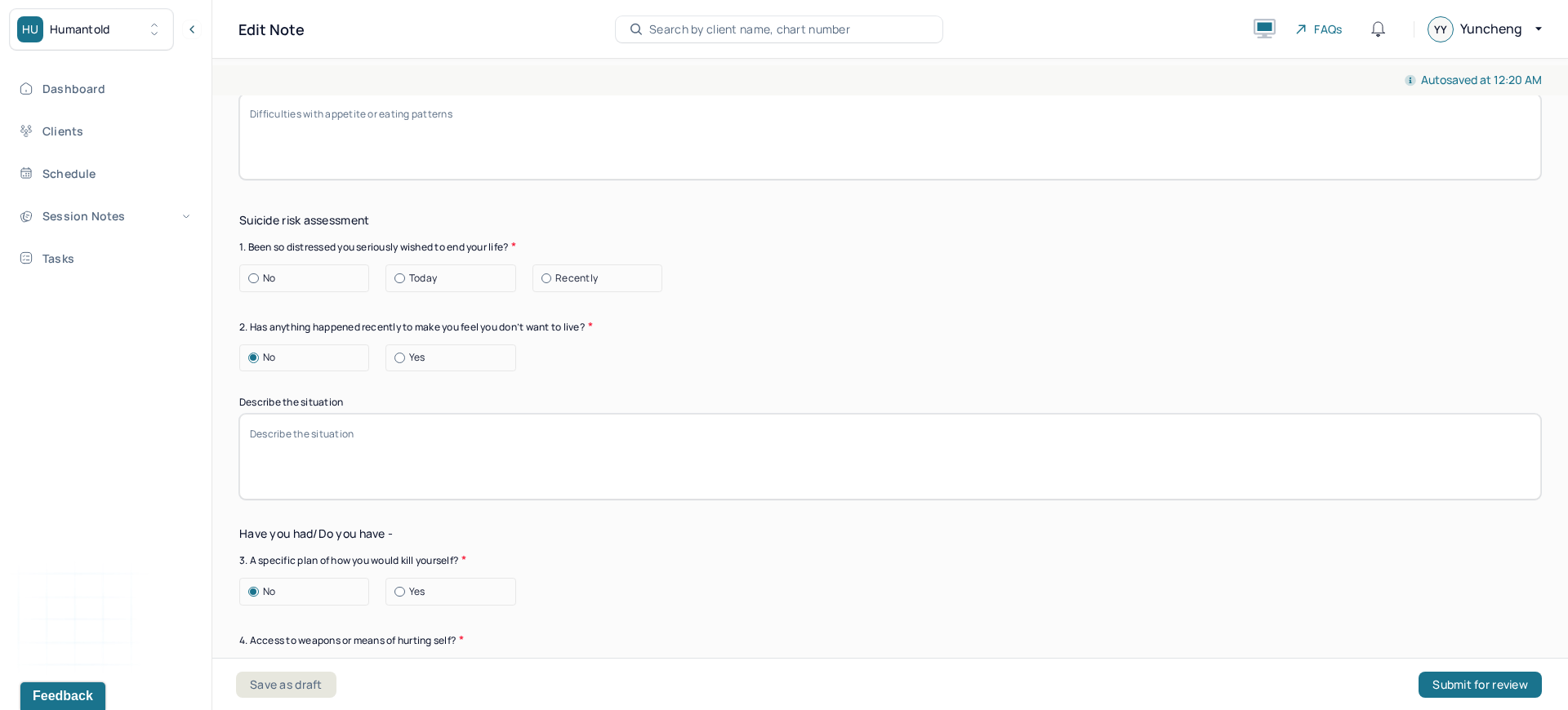 click on "No" at bounding box center [308, 278] 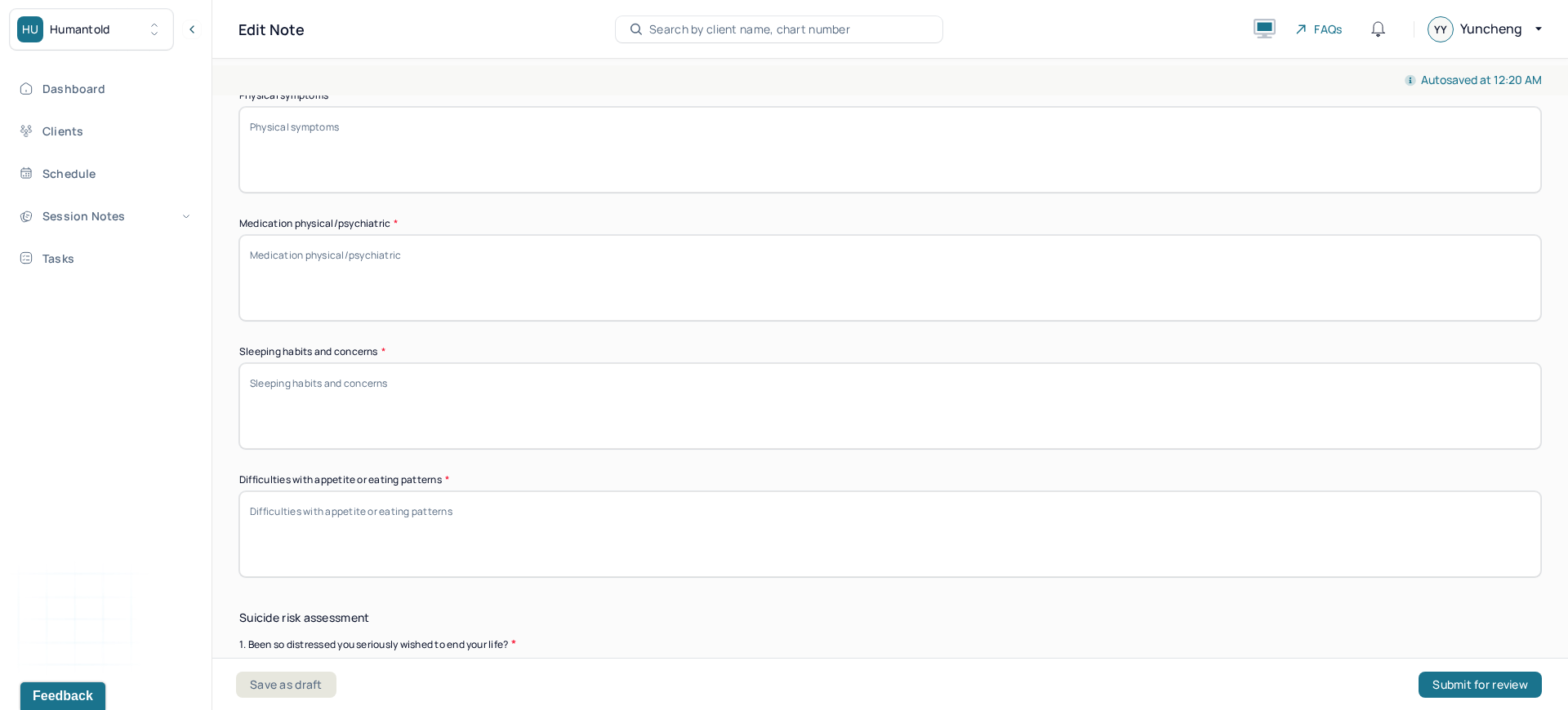 scroll, scrollTop: 1130, scrollLeft: 0, axis: vertical 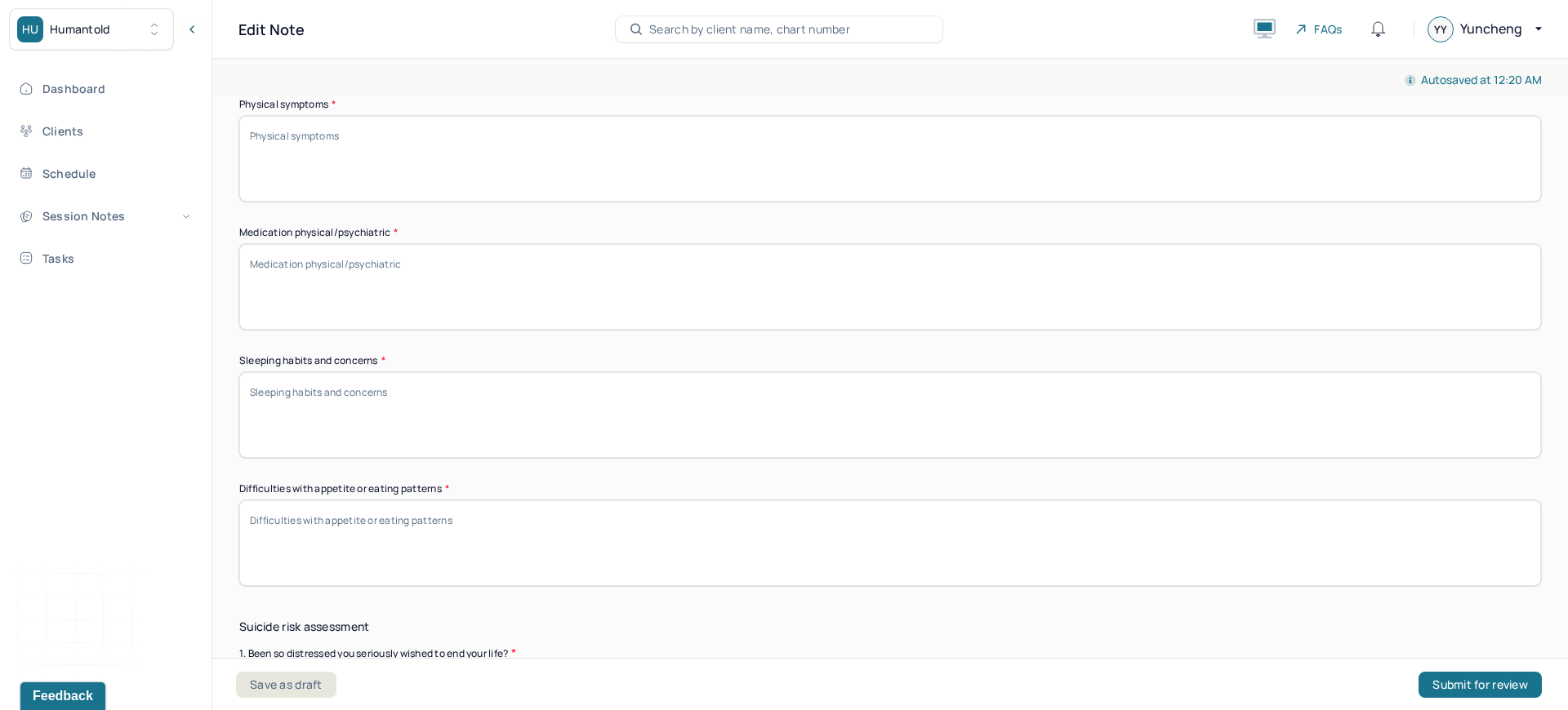 click on "Sleeping habits and concerns *" at bounding box center (890, 415) 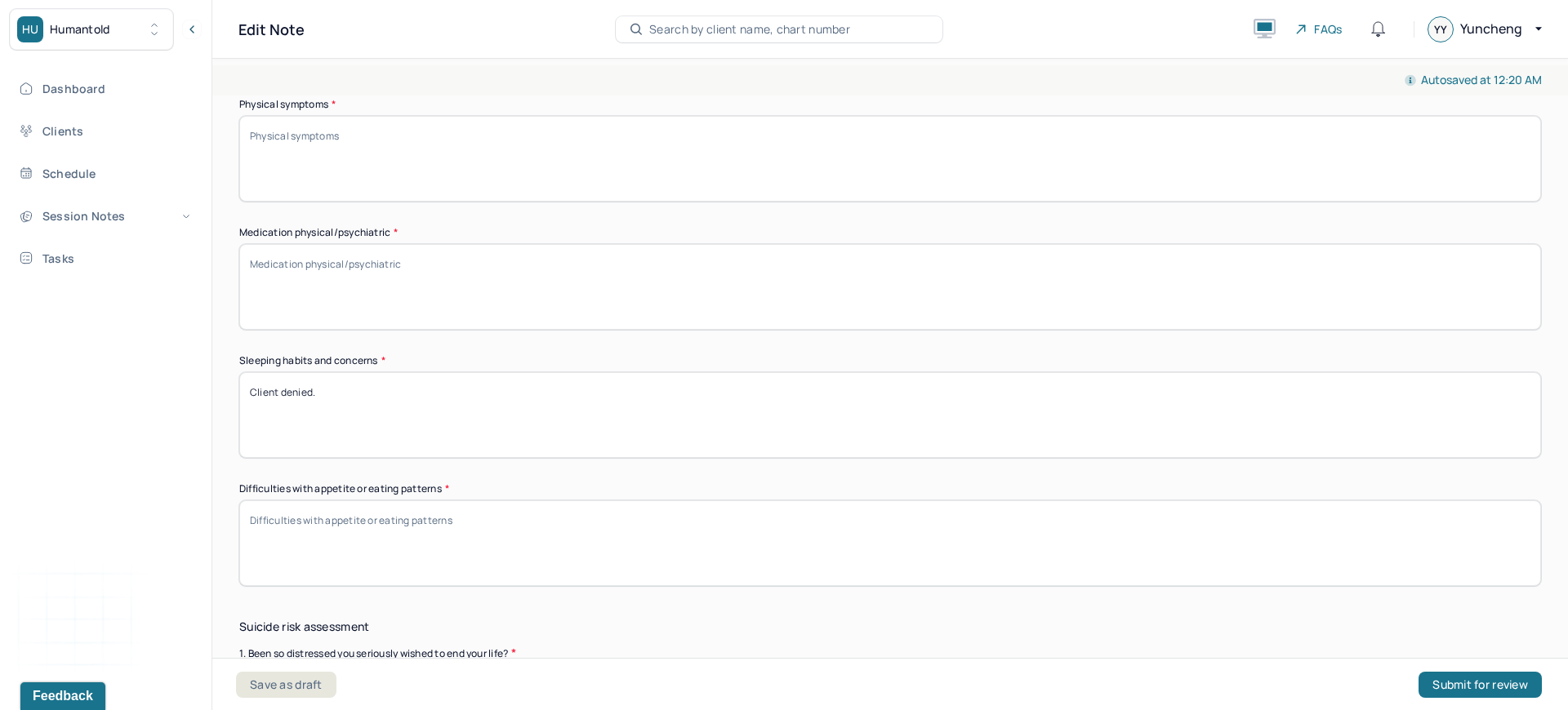 type on "Client denied." 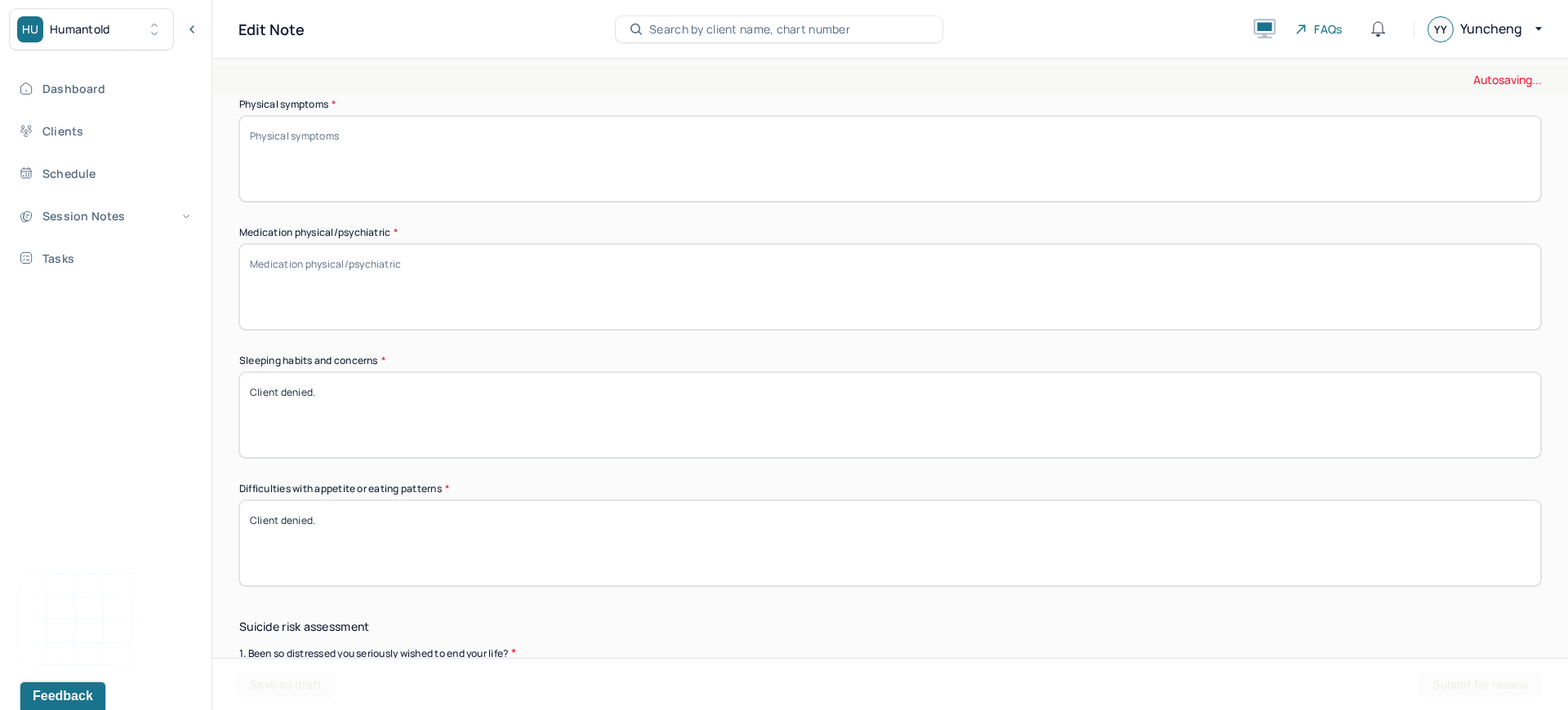 type on "Client denied." 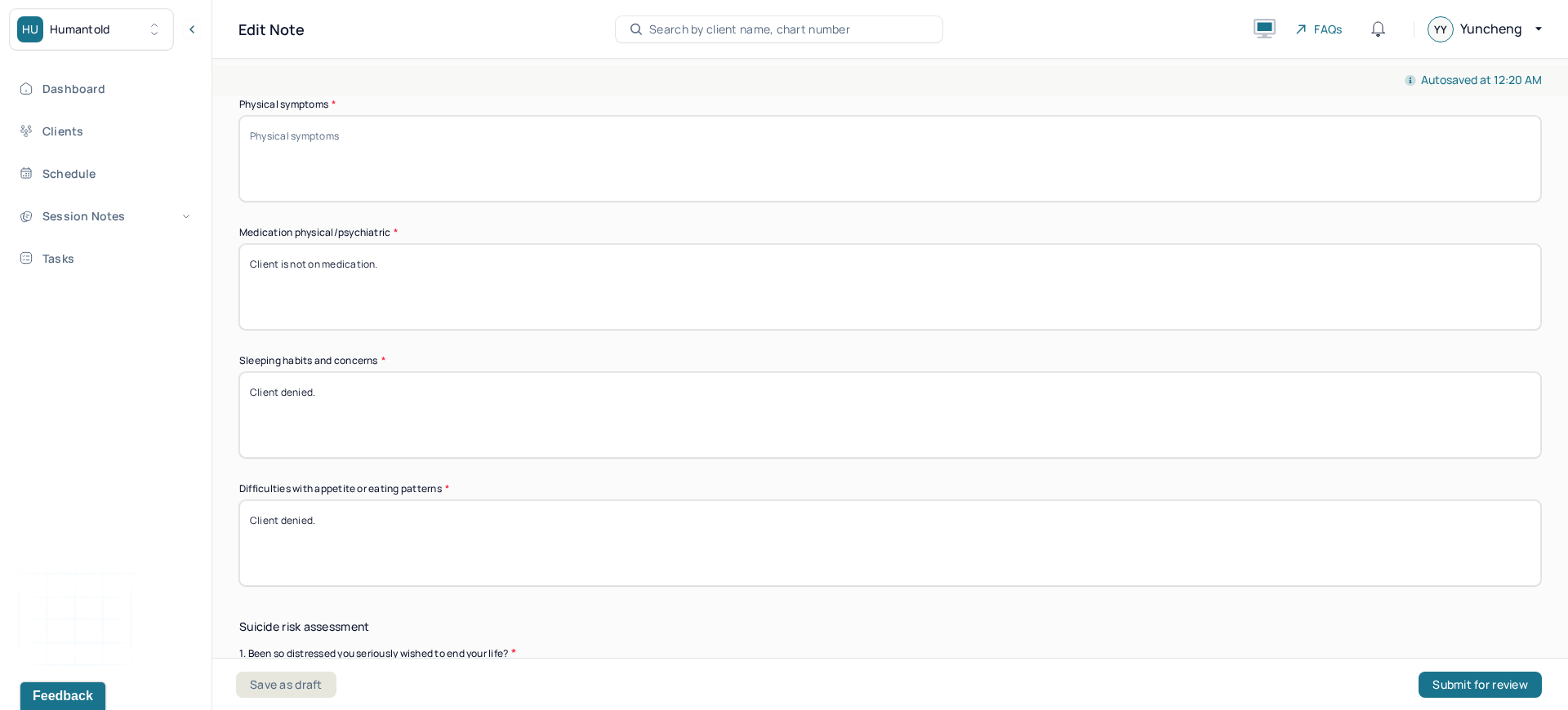 type on "Client is not on medication." 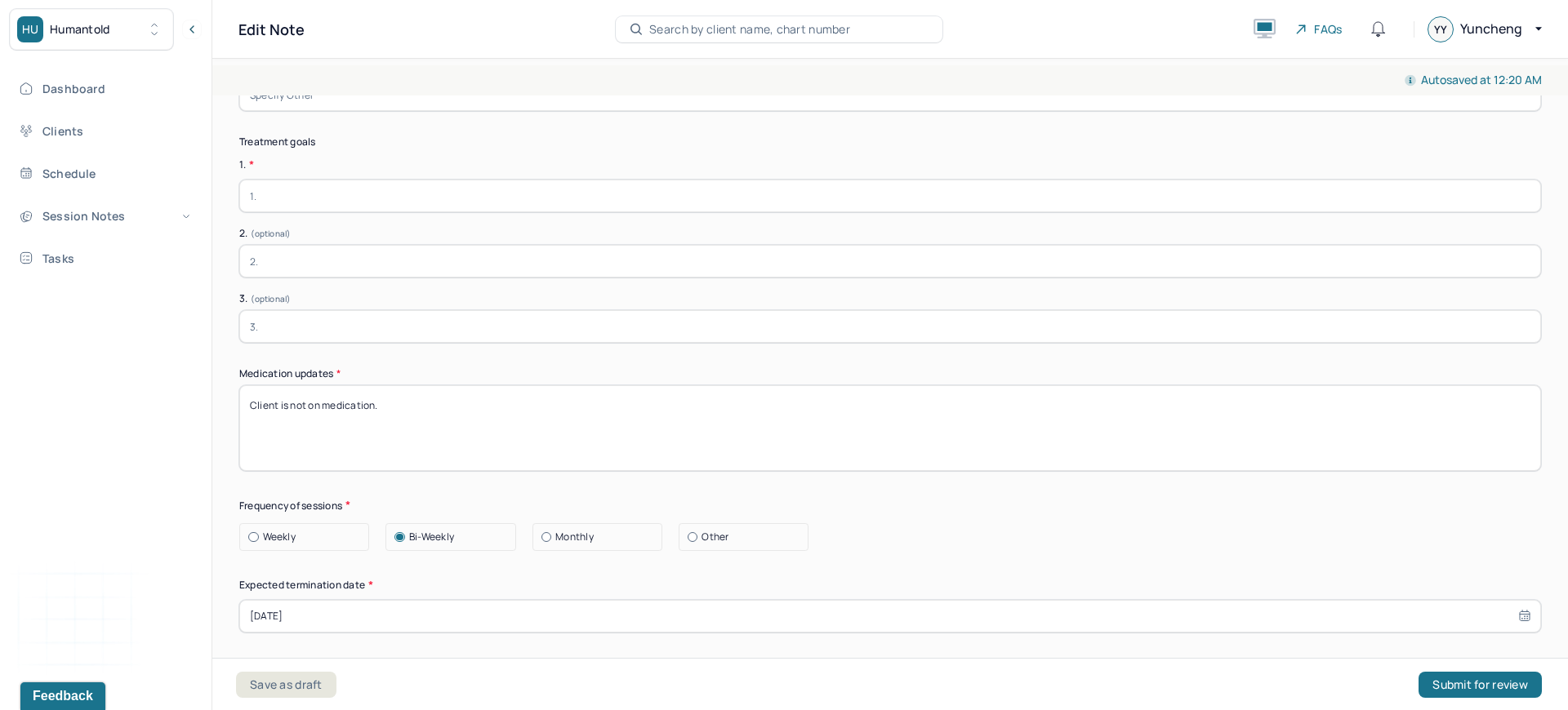 scroll, scrollTop: 3682, scrollLeft: 0, axis: vertical 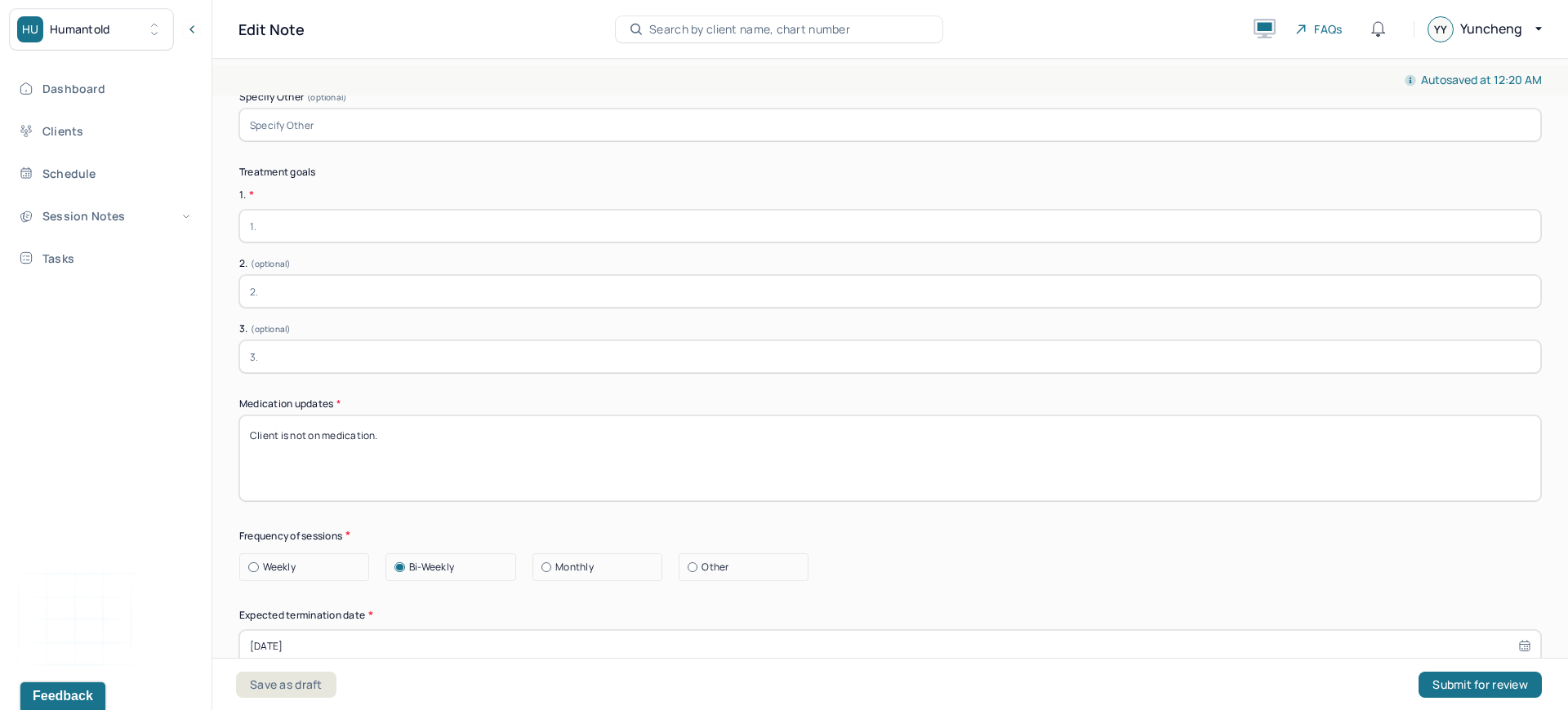 type on "Client denied." 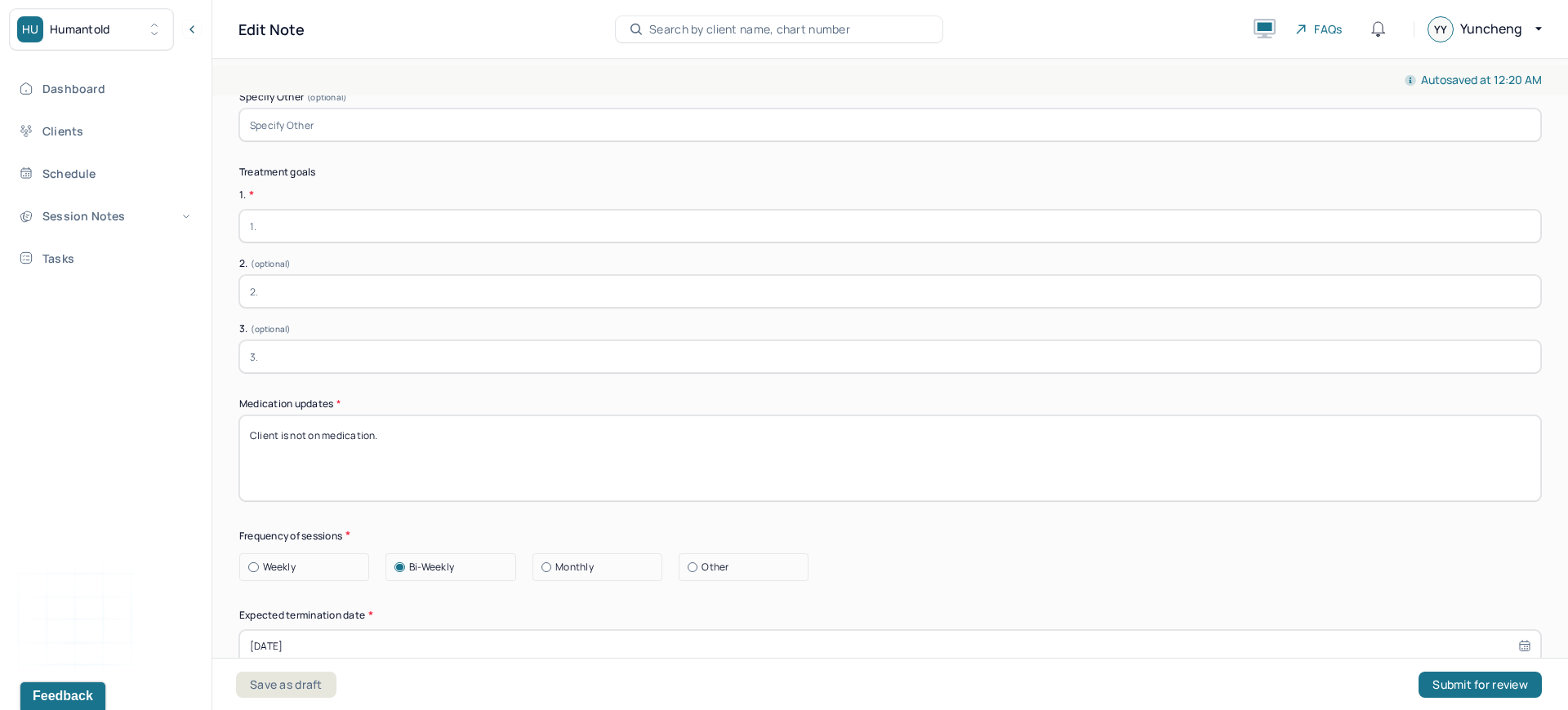 paste on "To improve communication surrounding intimacy issues." 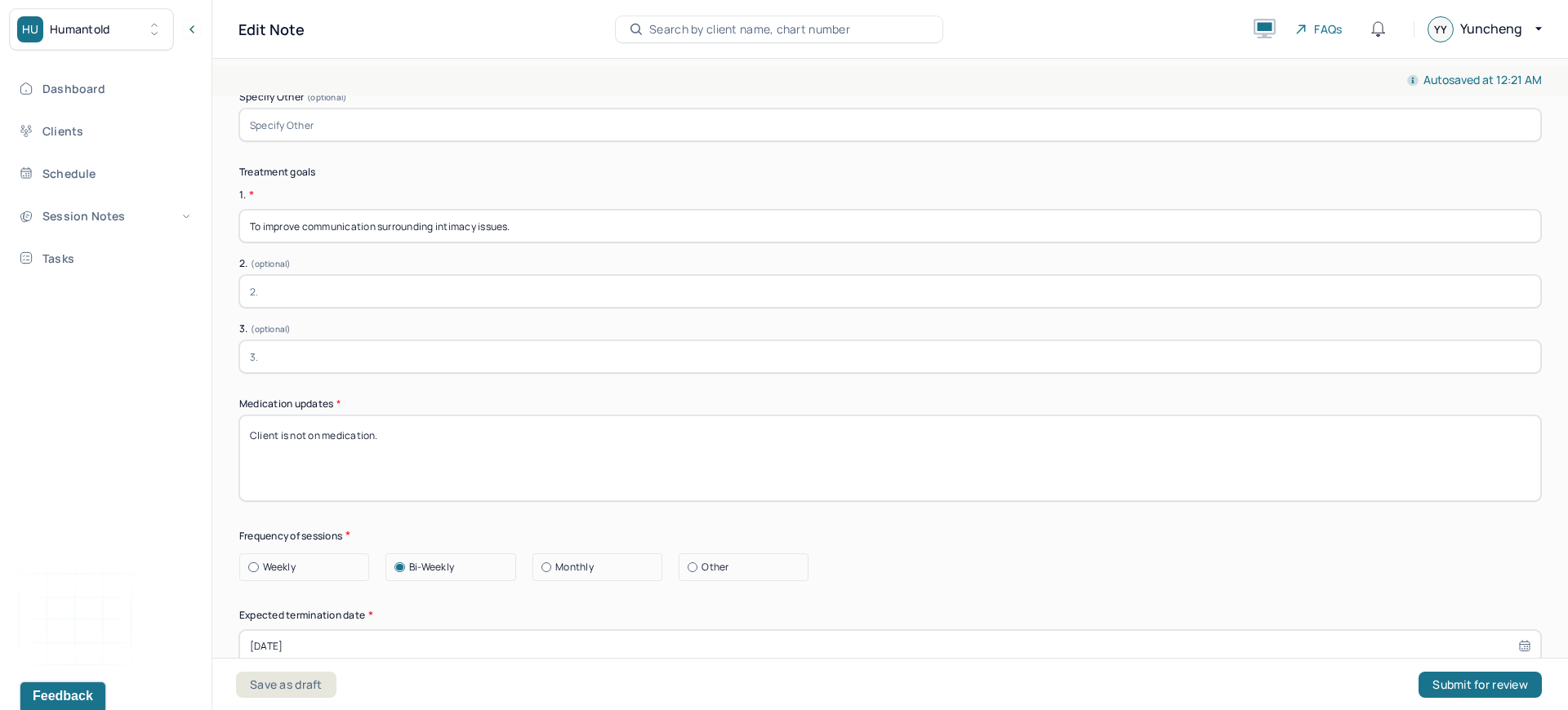 click on "To improve communication surrounding intimacy issues." at bounding box center (890, 226) 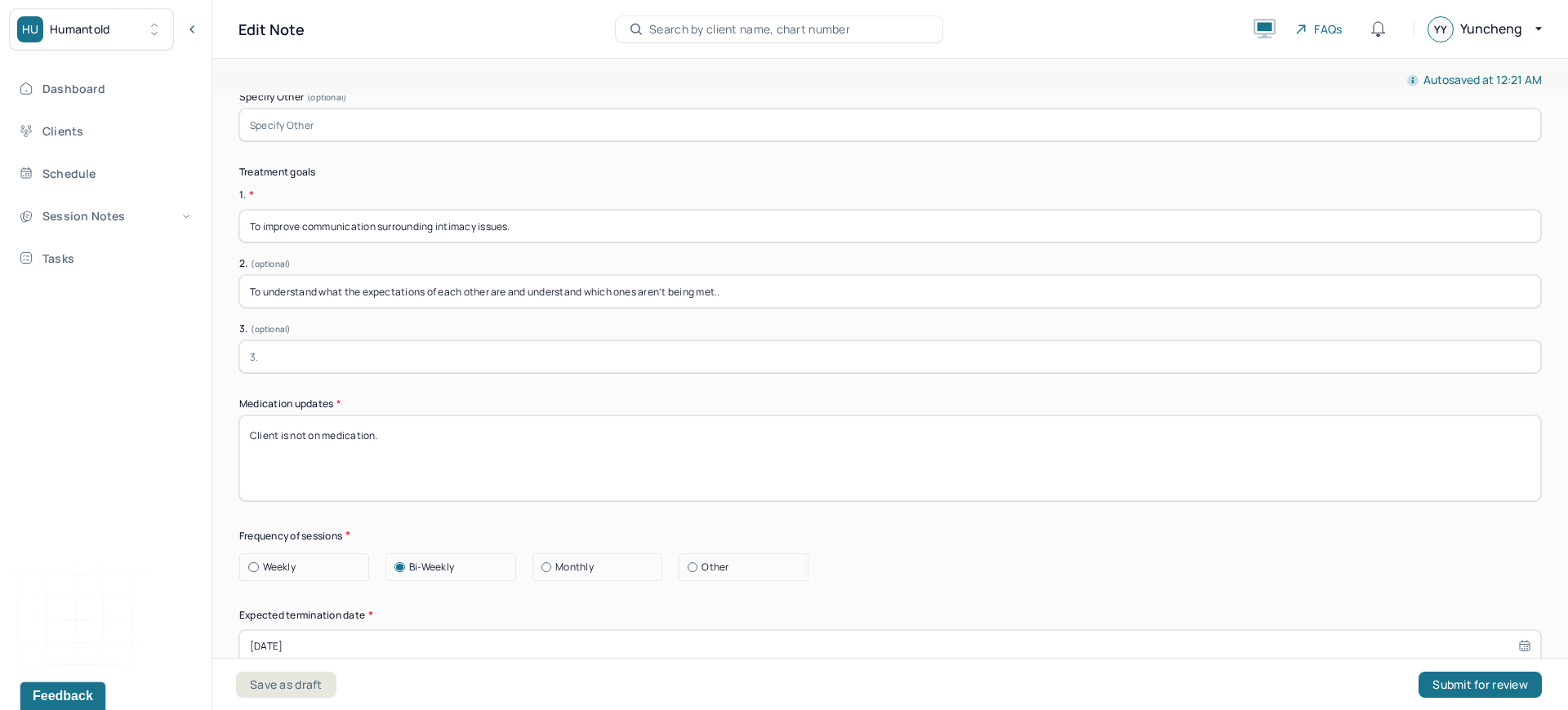 type on "To understand what the expectations of each other are and understand which ones aren’t being met.." 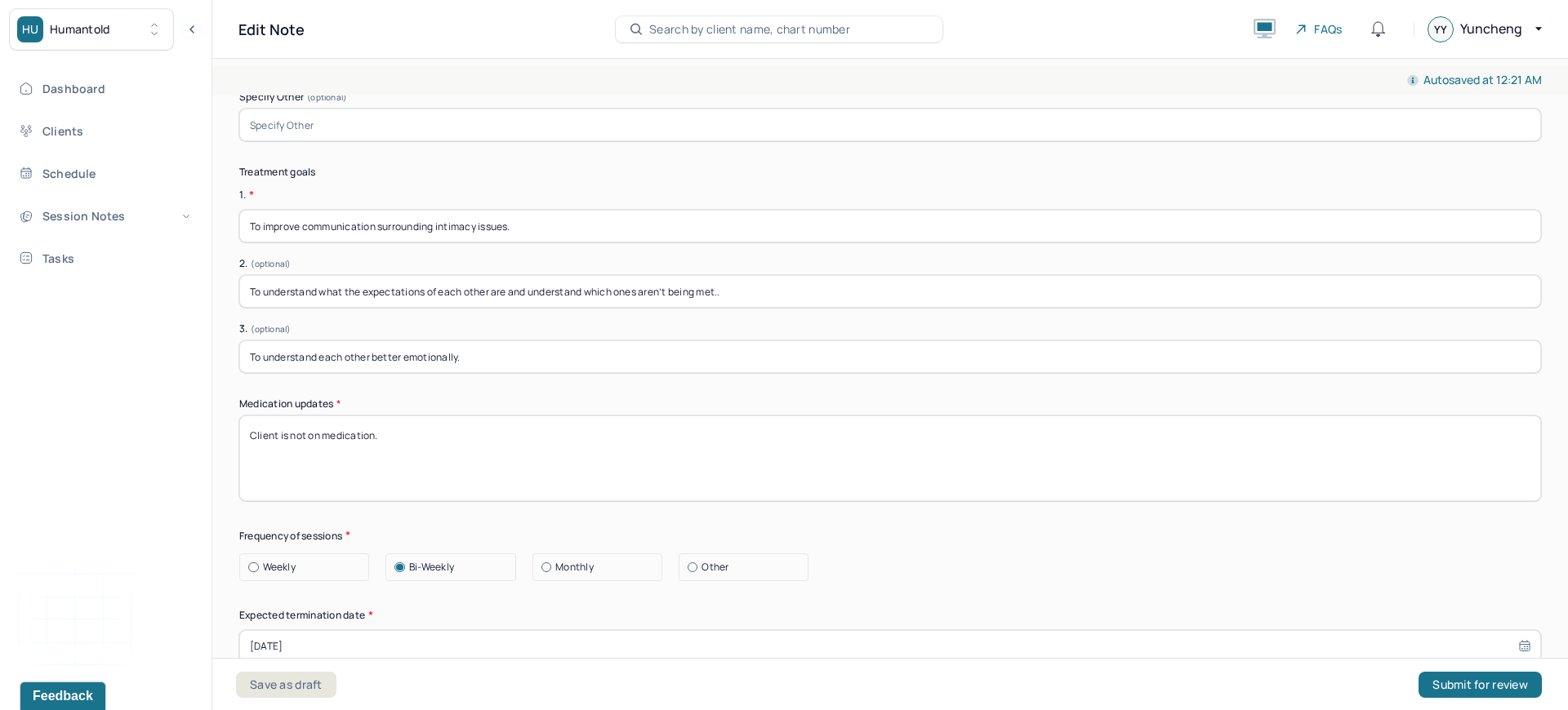 type on "To understand each other better emotionally." 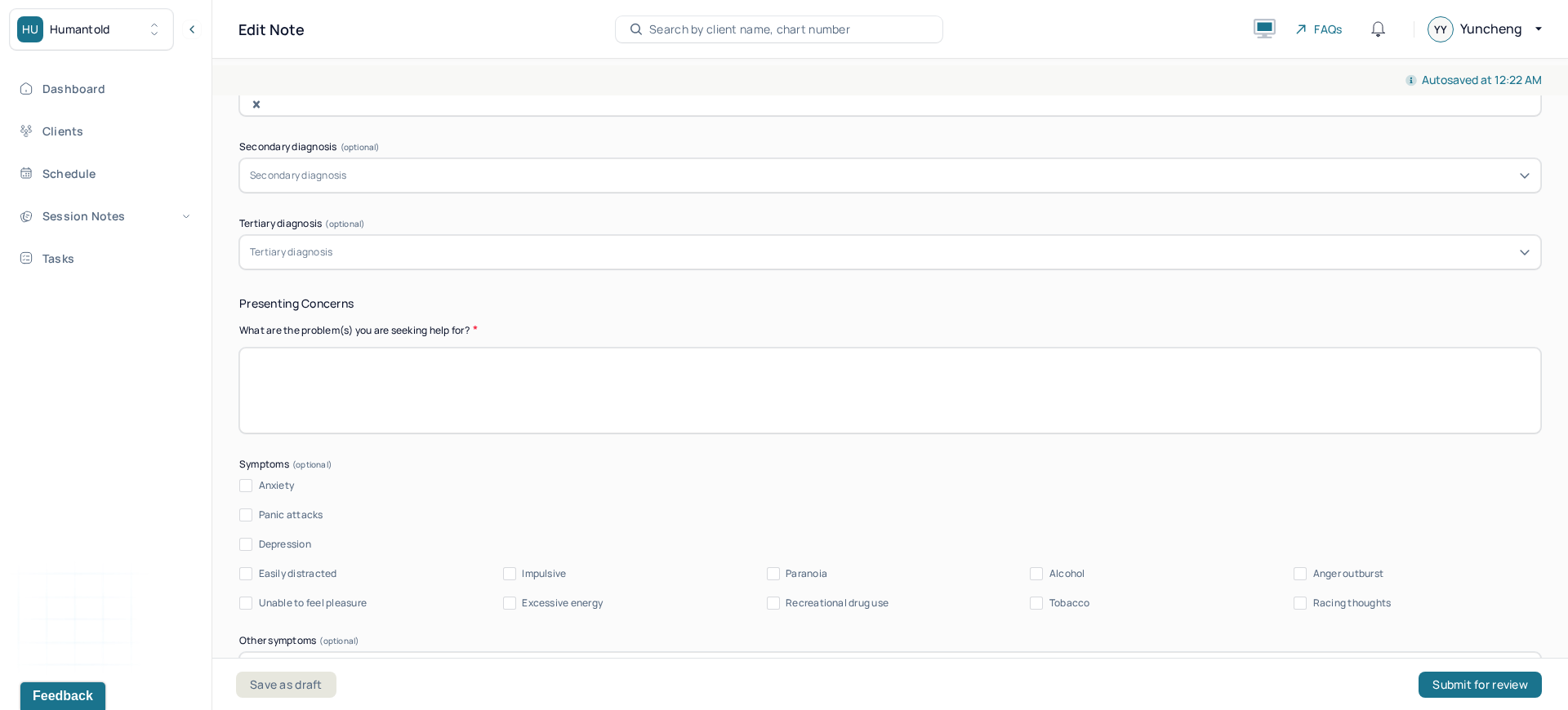 scroll, scrollTop: 503, scrollLeft: 0, axis: vertical 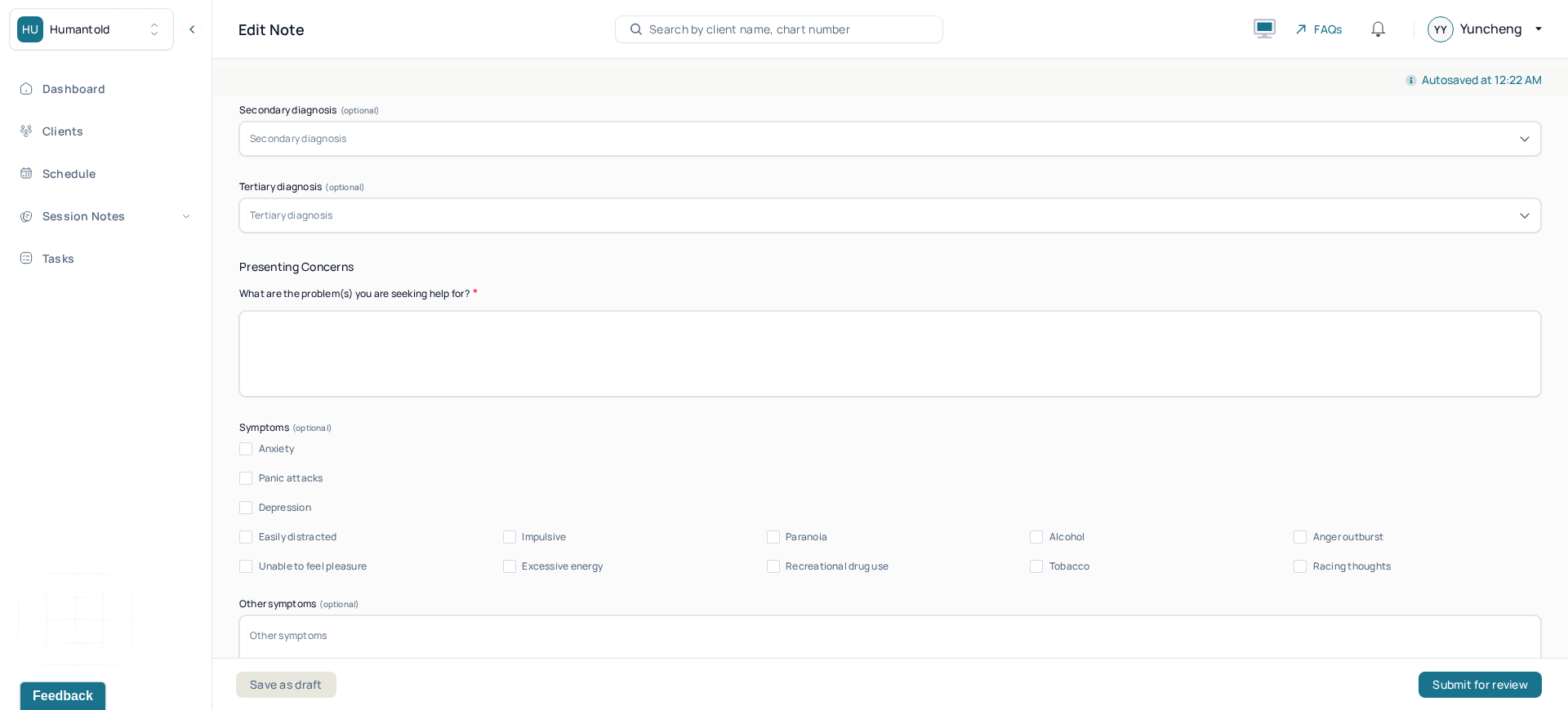 type on "To improve communication skills." 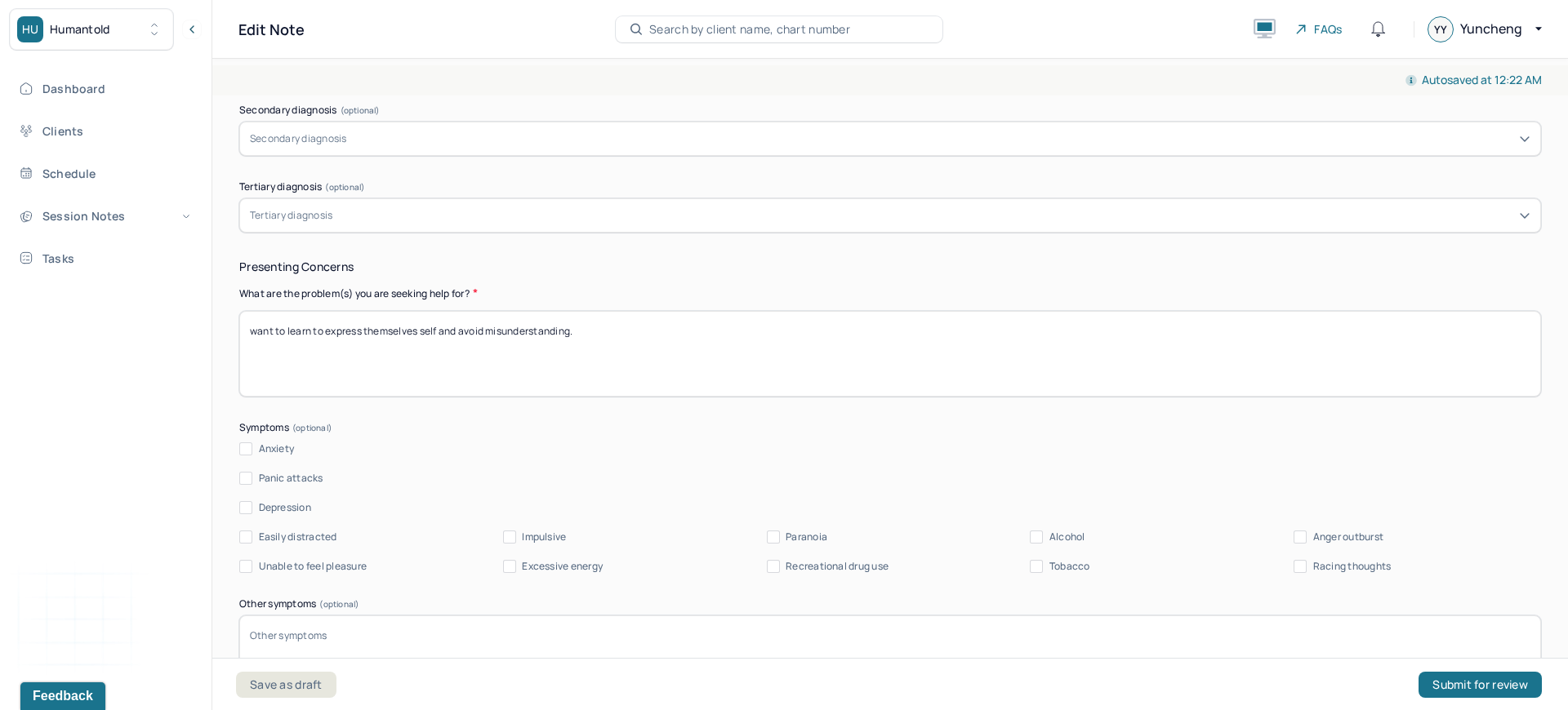 click on "want to learn to express themselves self and avoid misunderstanding." at bounding box center [890, 353] 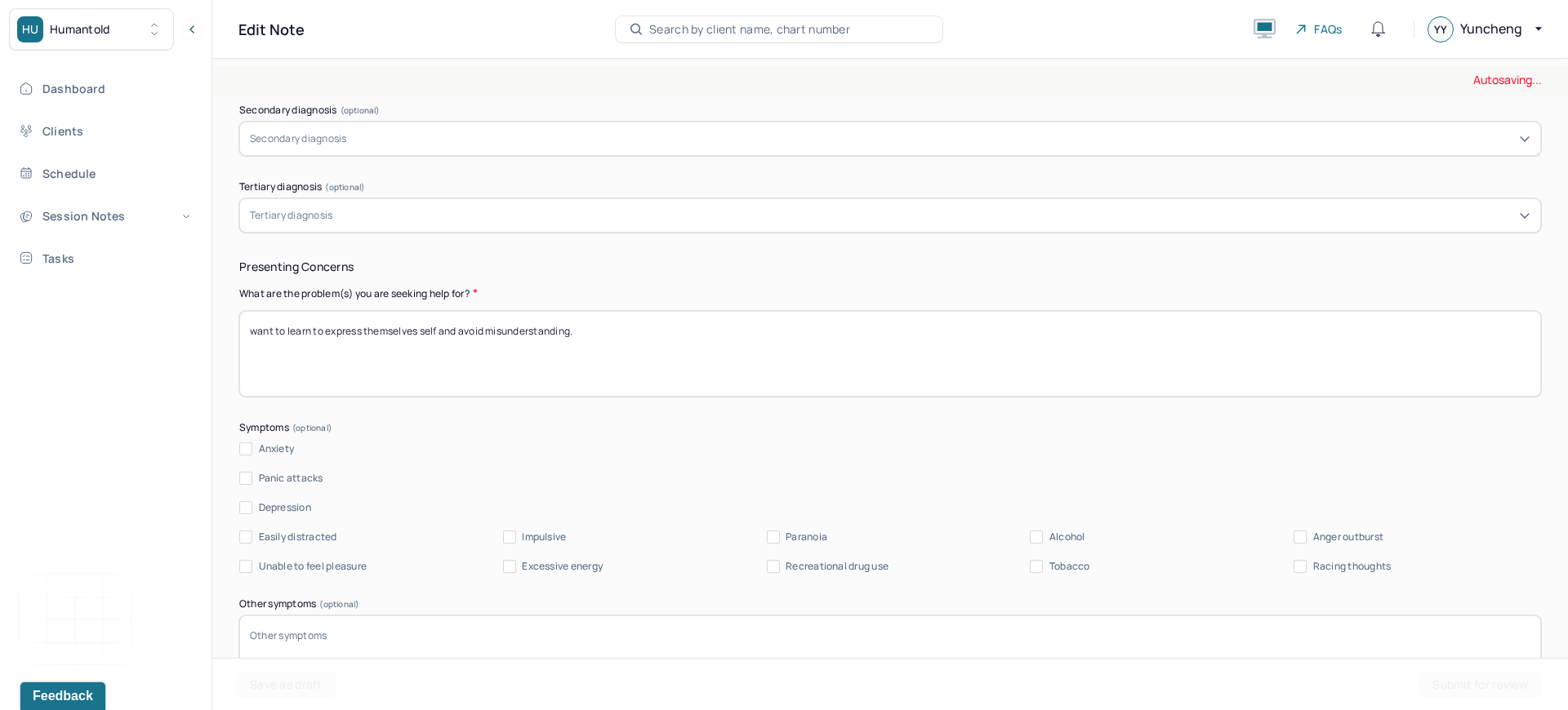 click on "want to learn to express themselves self and avoid misunderstanding." at bounding box center [890, 353] 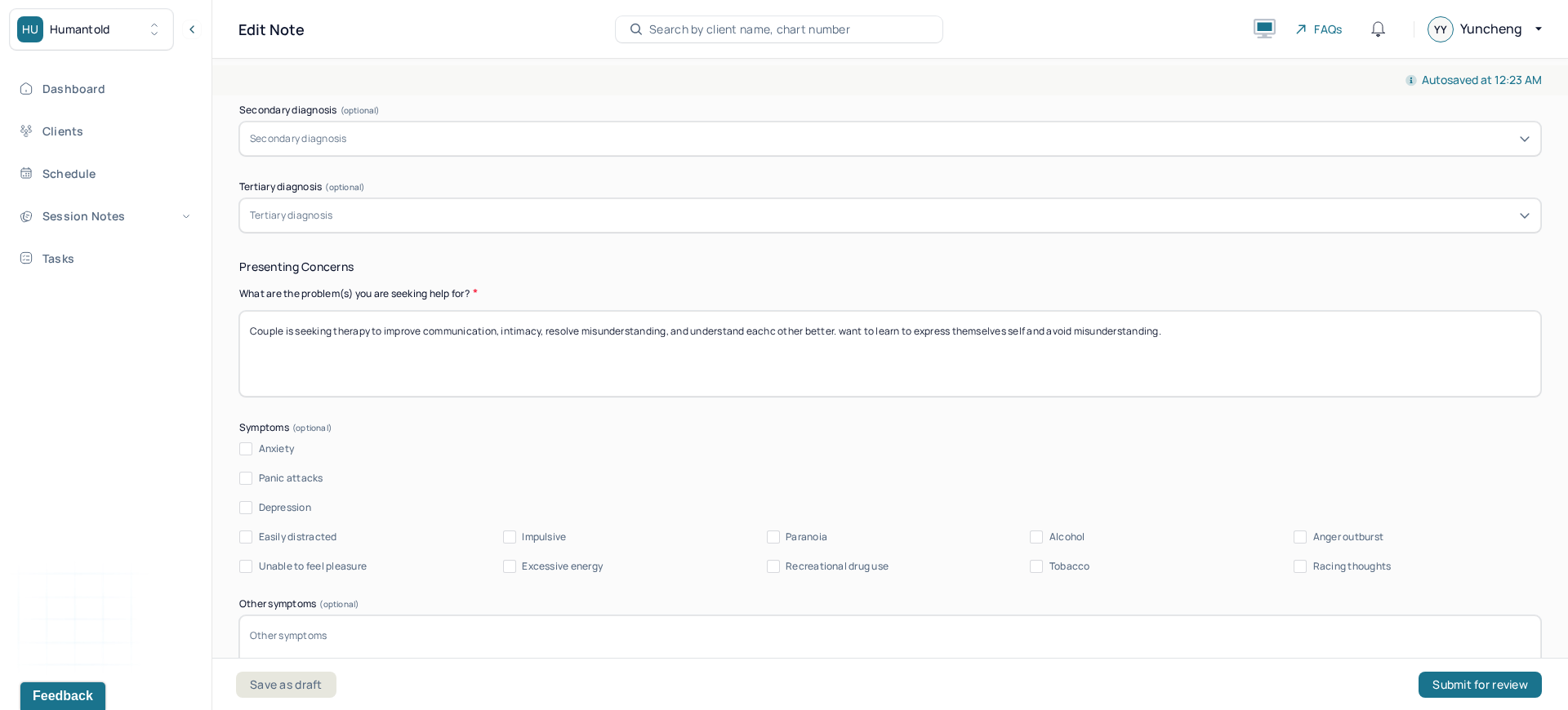 drag, startPoint x: 1206, startPoint y: 300, endPoint x: 844, endPoint y: 300, distance: 362 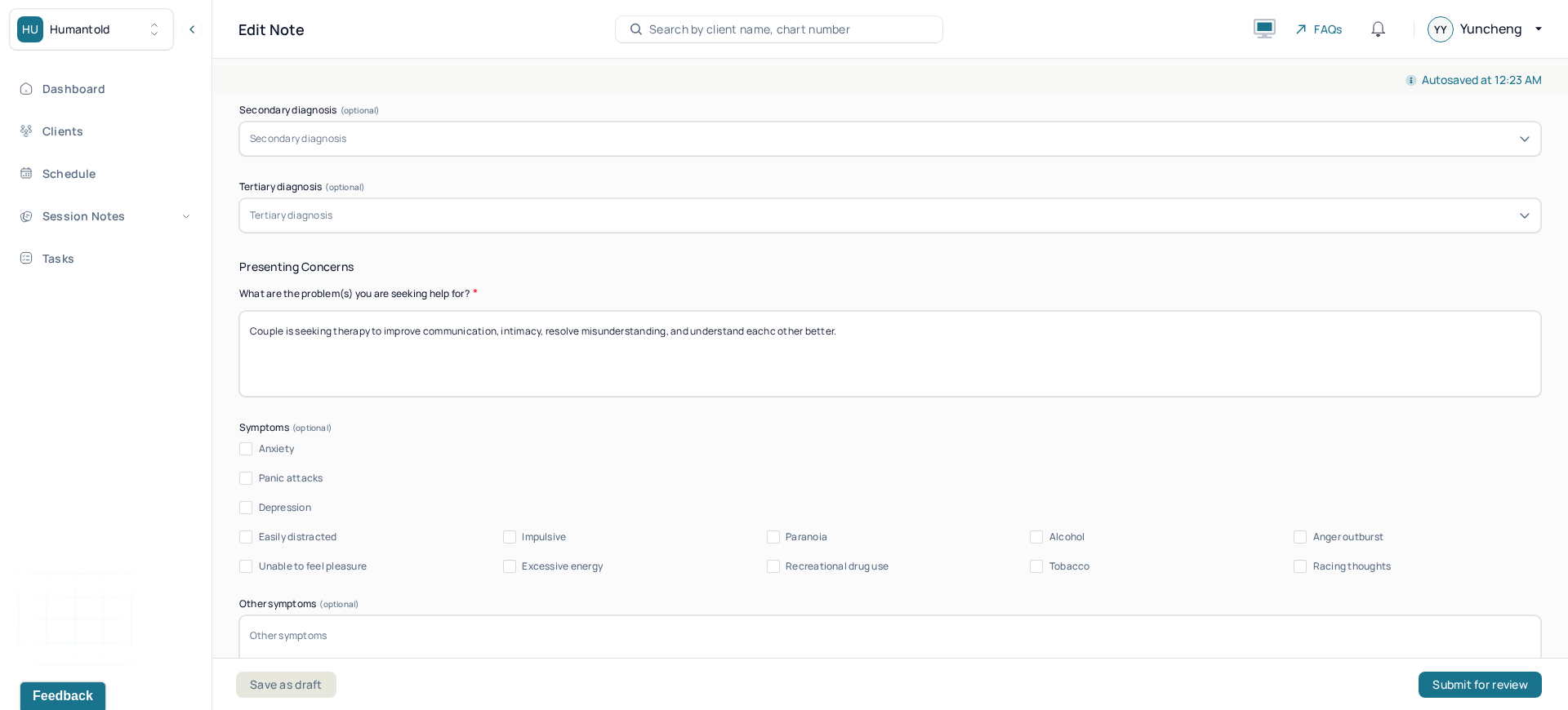 click on "Couple is seeking therapy to improve communication, intimacy, resolve misunderstanding, and understand eachc other betterwant to learn to express themselves self and avoid misunderstanding." at bounding box center [890, 353] 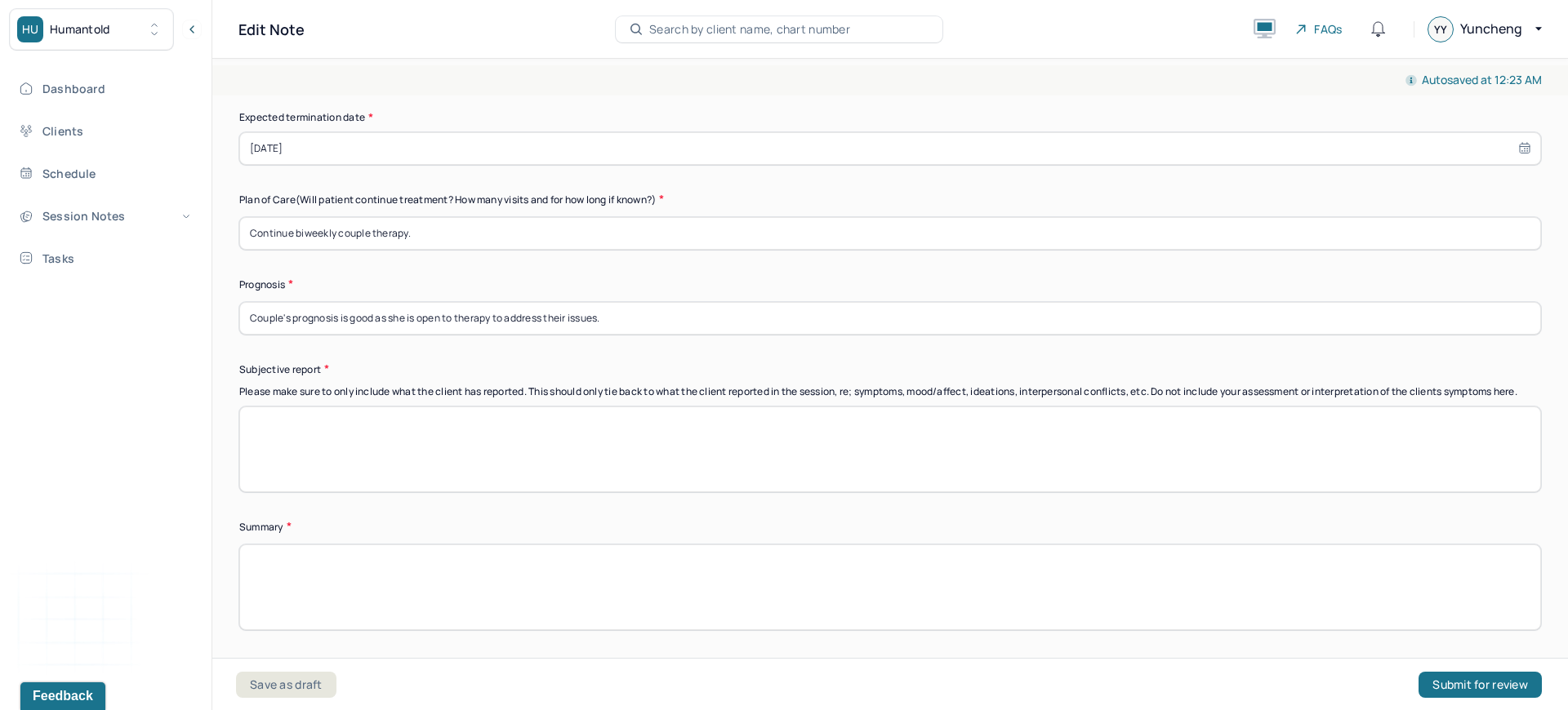 scroll, scrollTop: 4390, scrollLeft: 0, axis: vertical 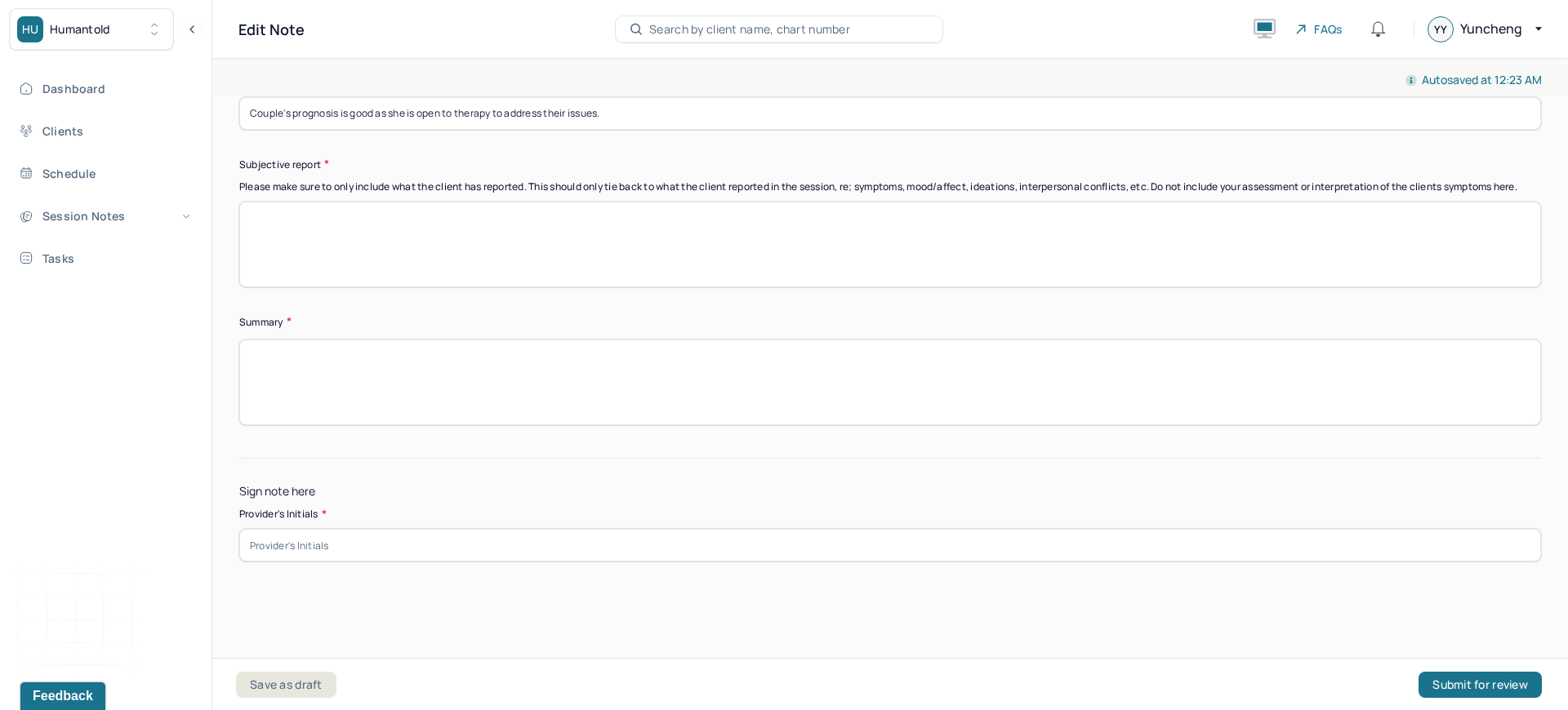 type on "Couple is seeking therapy to improve communication, intimacy, resolve misunderstanding, and understand each other better." 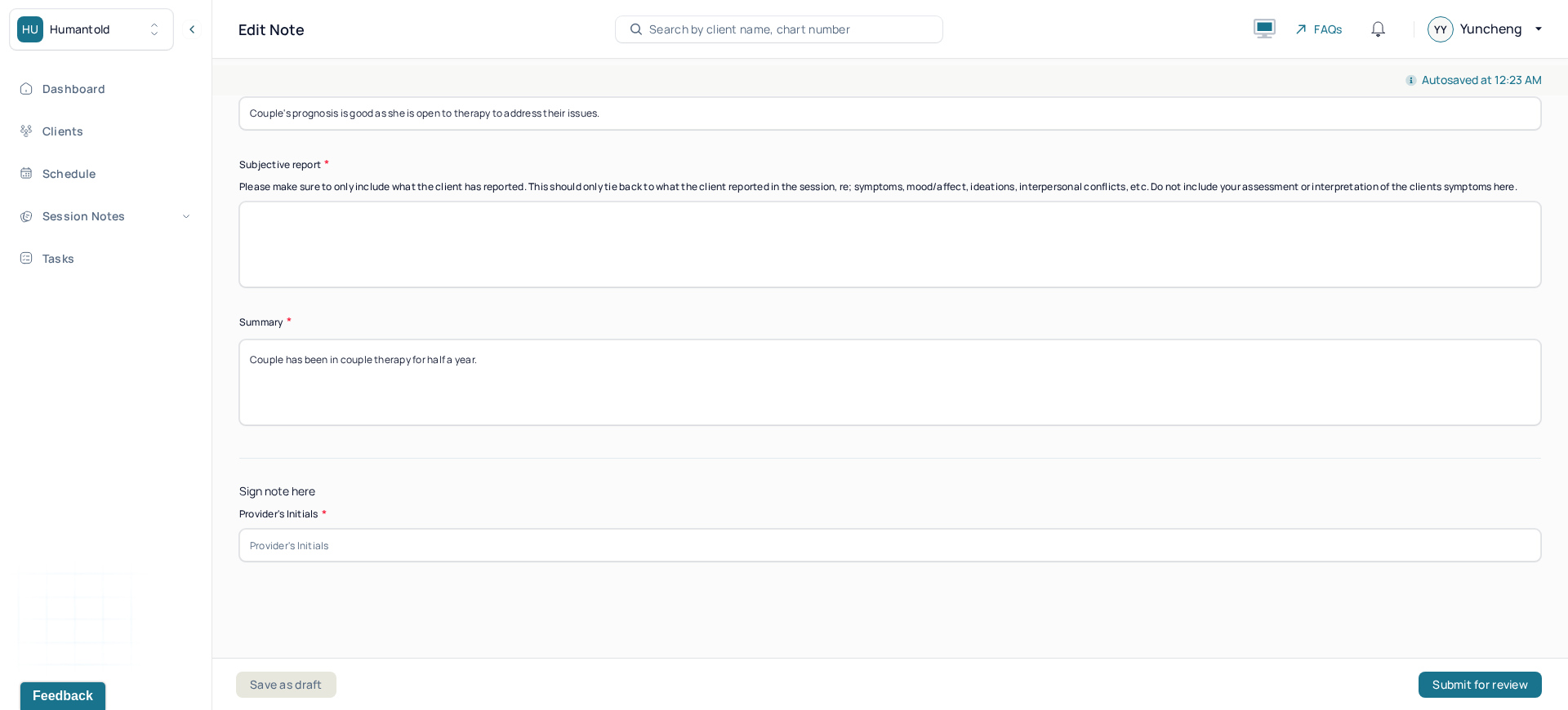 type on "Couple has been in couple therapy for half a year." 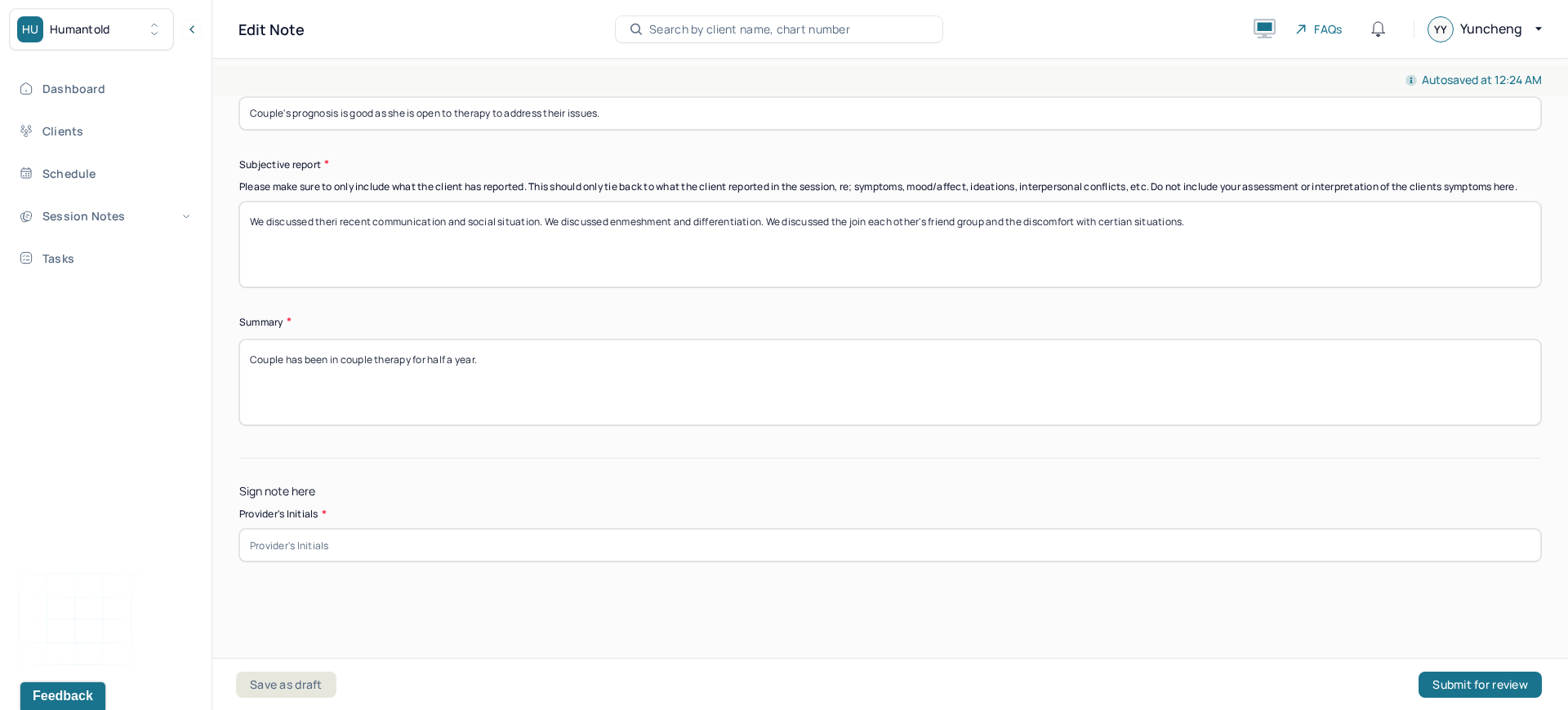 click on "We discussed theri recent communication and social situation. We discussed enmeshment and differentiation. We discussed the join each other's friend group and the discomfort with certian situations." at bounding box center (890, 244) 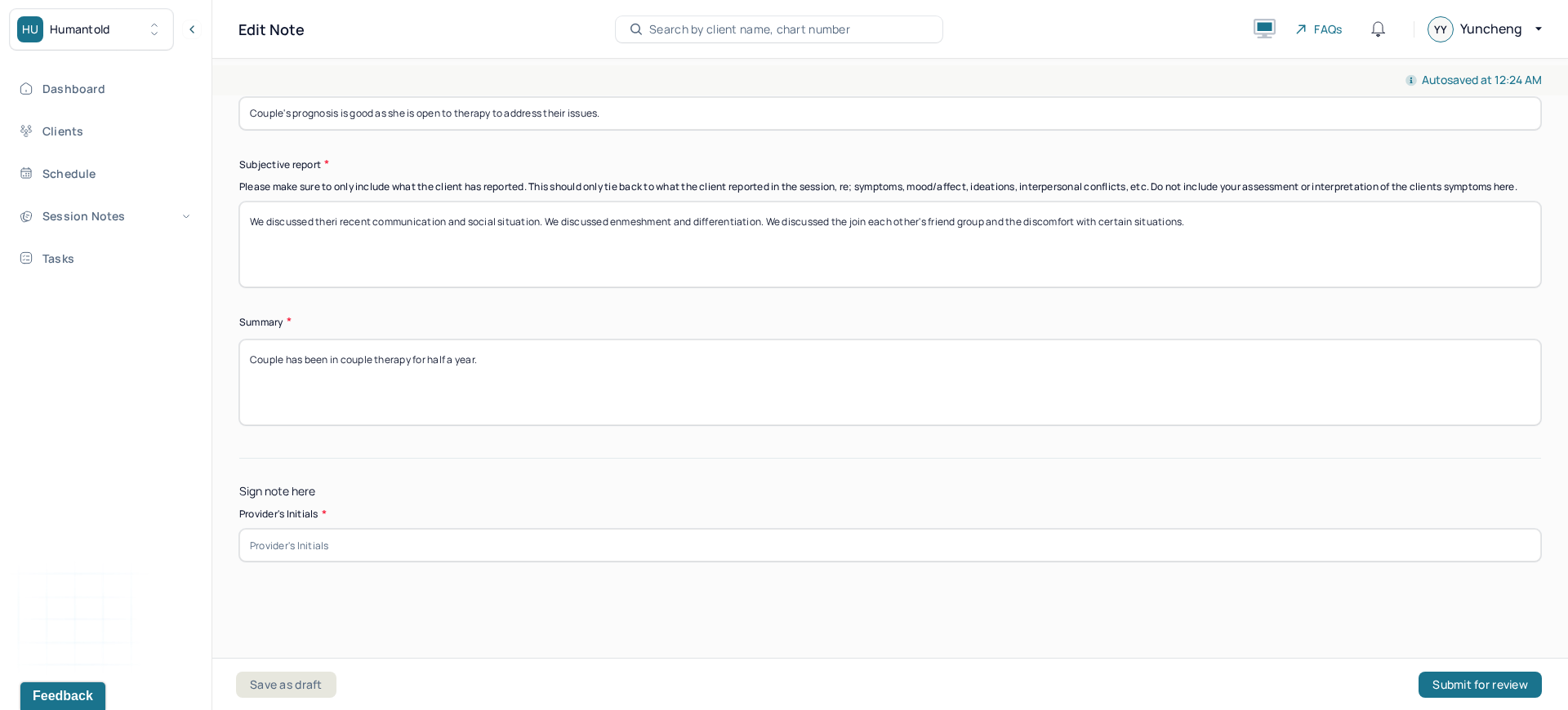 click on "We discussed theri recent communication and social situation. We discussed enmeshment and differentiation. We discussed the join each other's friend group and the discomfort with certain situations." at bounding box center (890, 244) 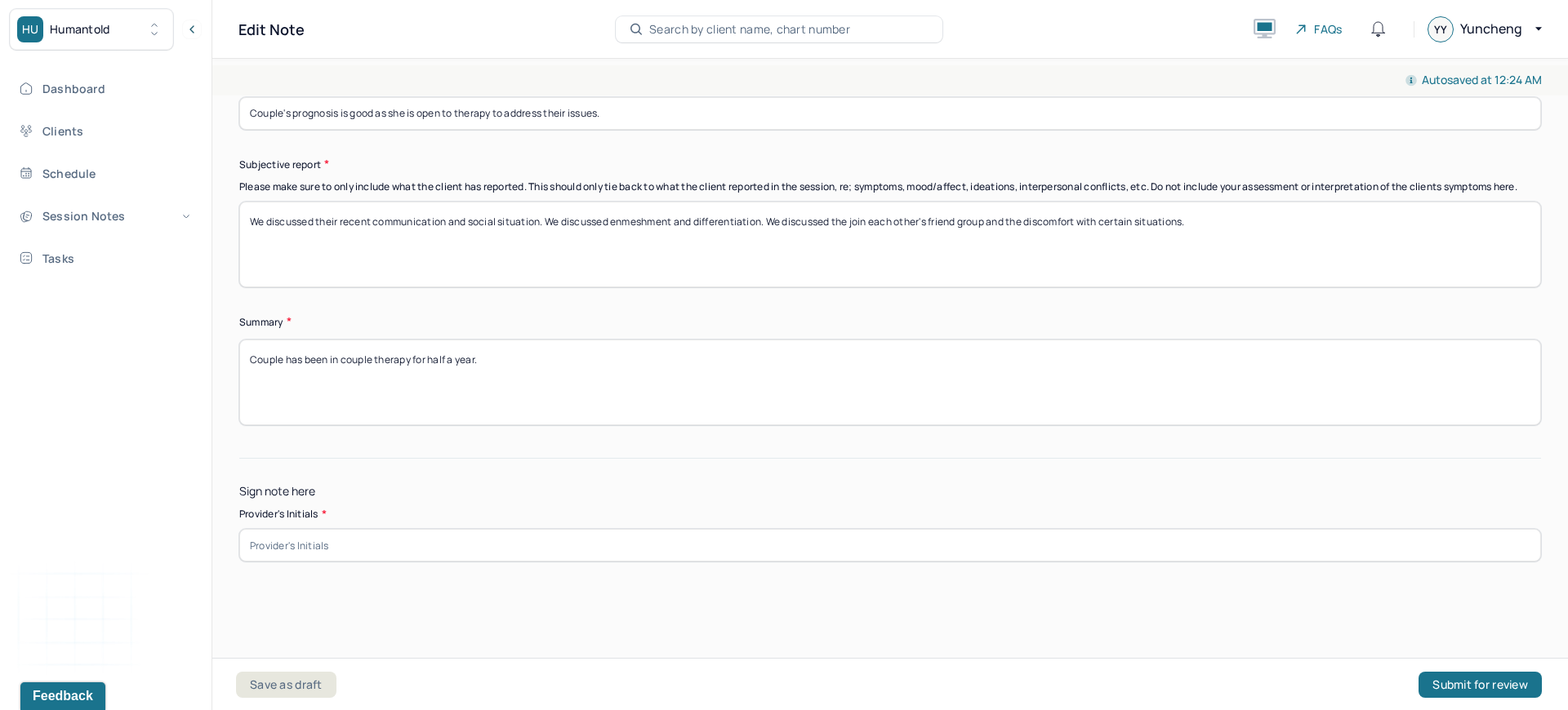 click on "We discussed theri recent communication and social situation. We discussed enmeshment and differentiation. We discussed the join each other's friend group and the discomfort with certain situations." at bounding box center (890, 244) 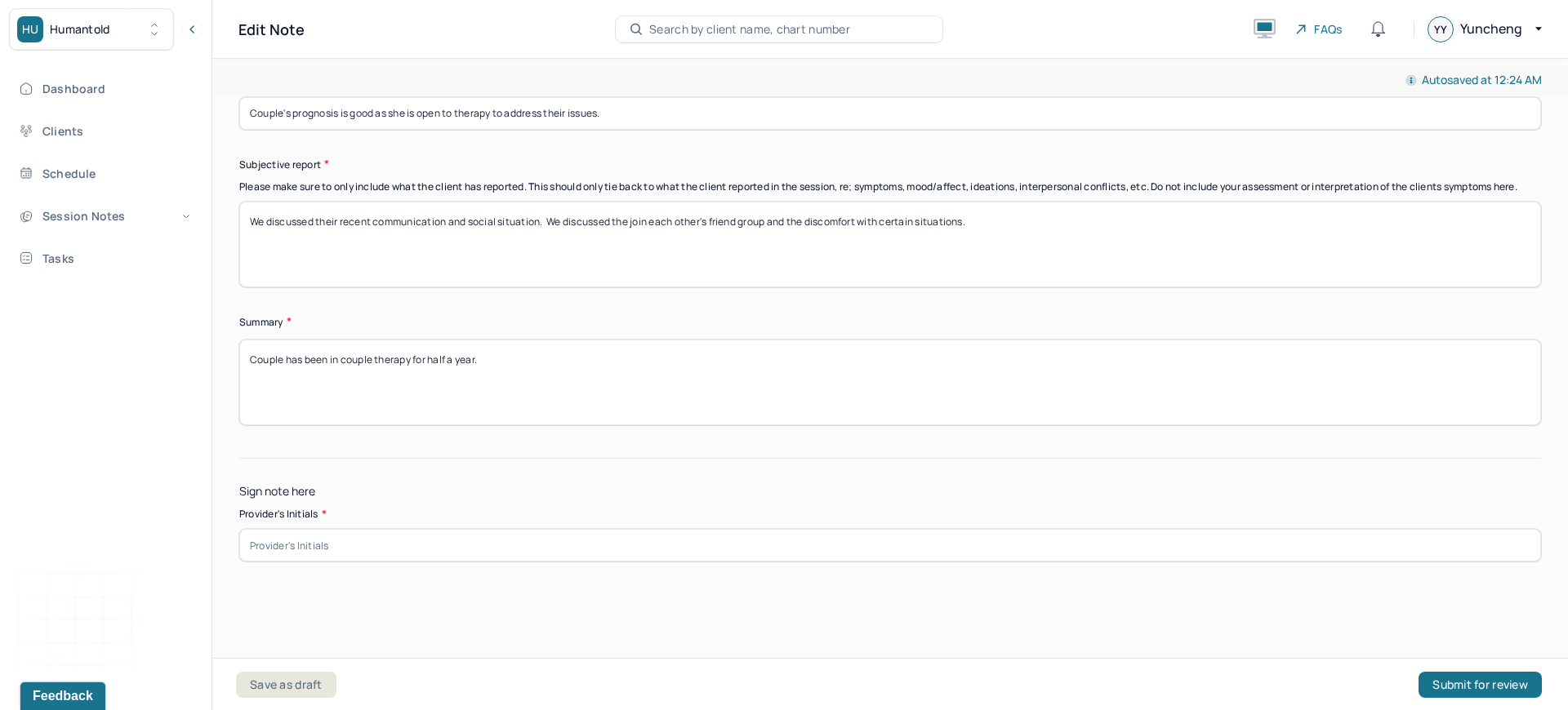click on "We discussed their recent communication and social situation. We discussed enmeshment and differentiation. We discussed the join each other's friend group and the discomfort with certain situations." at bounding box center (890, 244) 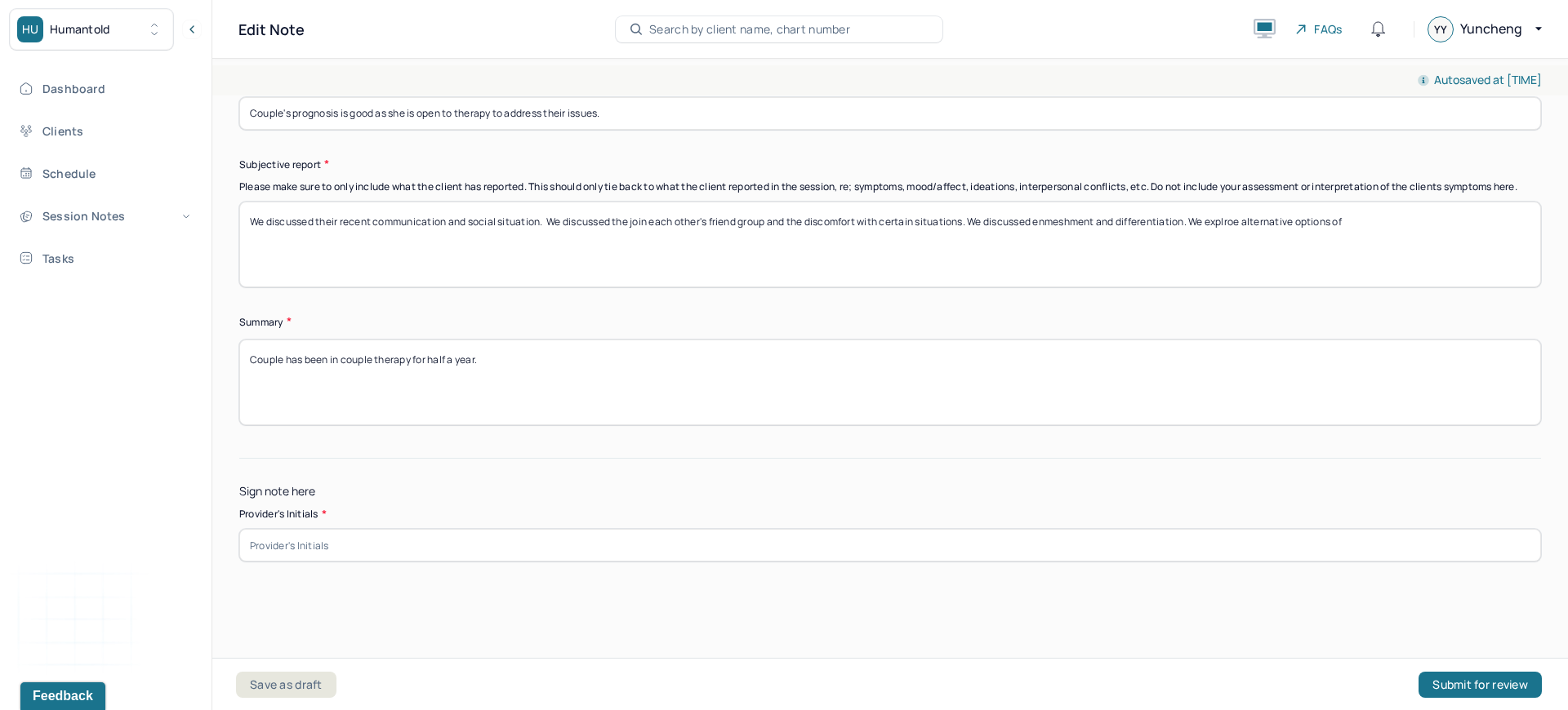 click on "We discussed their recent communication and social situation.  We discussed the join each other's friend group and the discomfort with certain situations. We discussed enmeshment and differentiation. We explroe alternative options of" at bounding box center (890, 244) 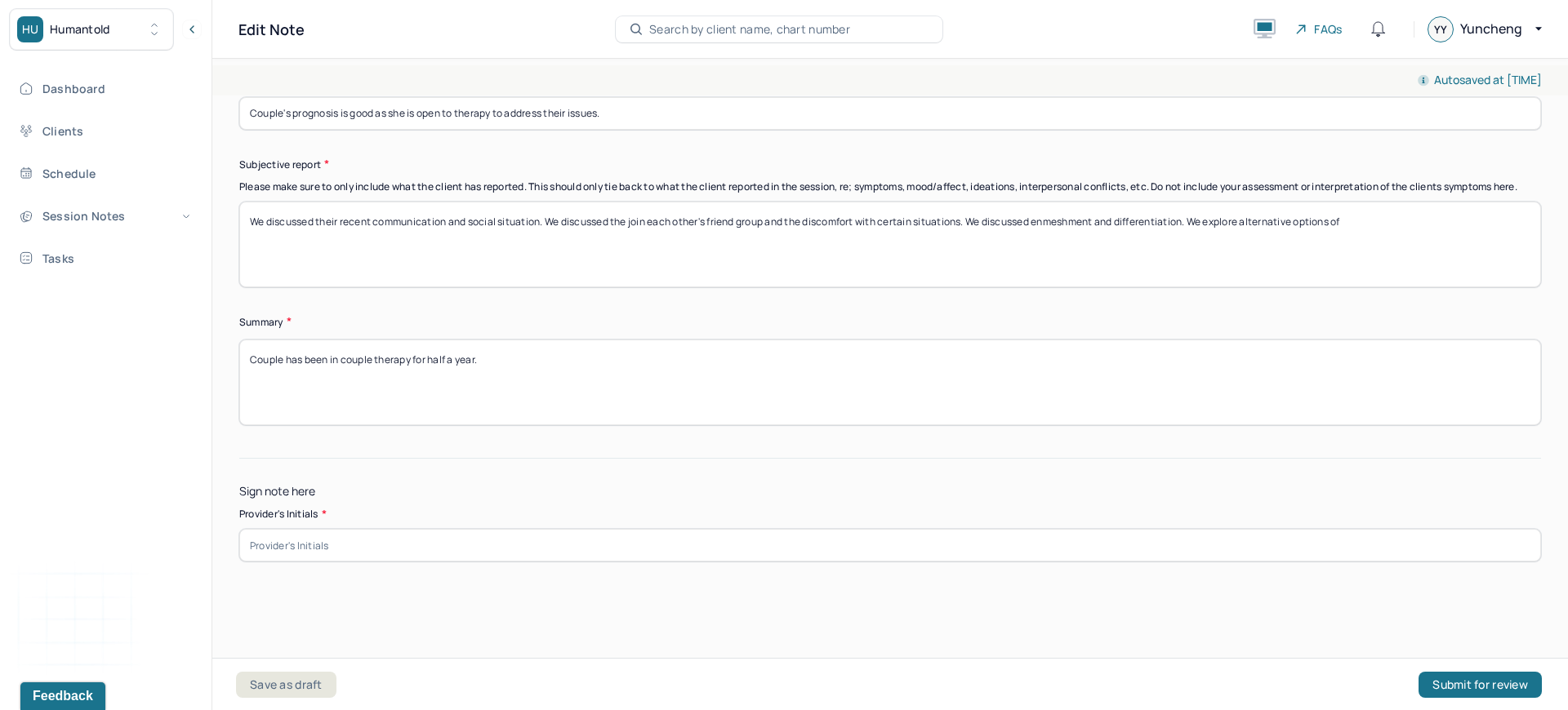 click on "We discussed their recent communication and social situation.  We discussed the join each other's friend group and the discomfort with certain situations. We discussed enmeshment and differentiation. We exploe alternative options of" at bounding box center (890, 244) 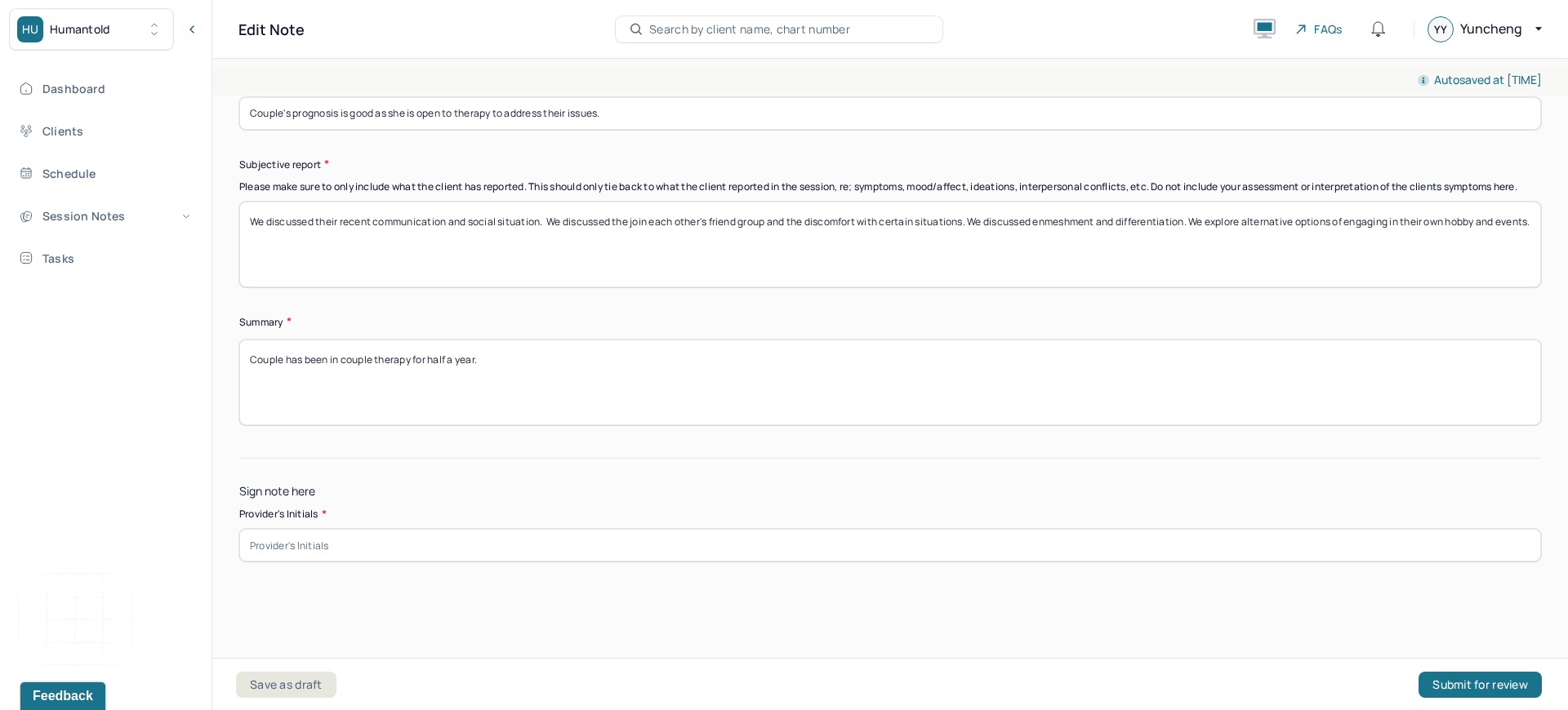 type on "We discussed their recent communication and social situation.  We discussed the join each other's friend group and the discomfort with certain situations. We discussed enmeshment and differentiation. We explore alternative options of engaging in their own hobby and events." 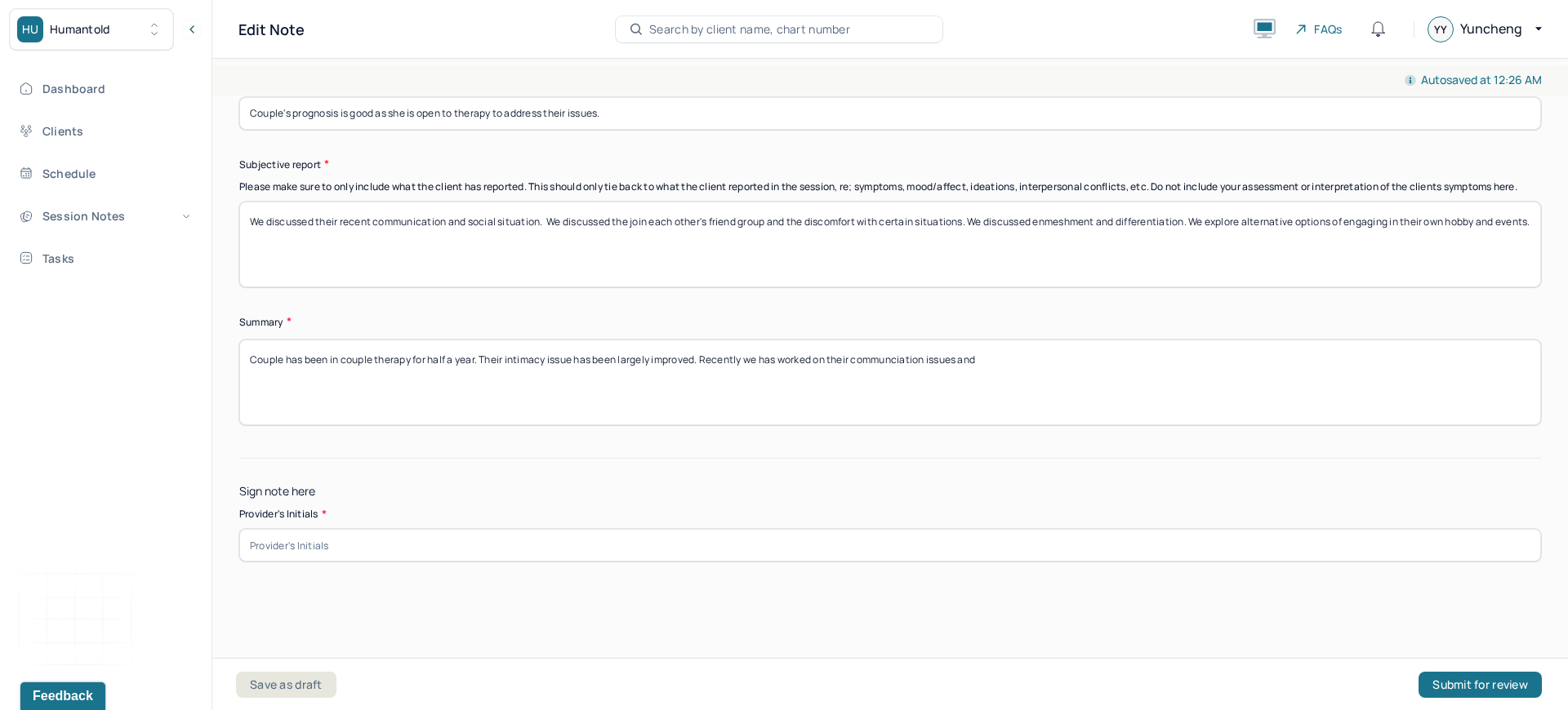 click on "Couple has been in couple therapy for half a year. Their intimacy issue has been largely improved. Recently we has worked on their communciation issues and" at bounding box center [890, 382] 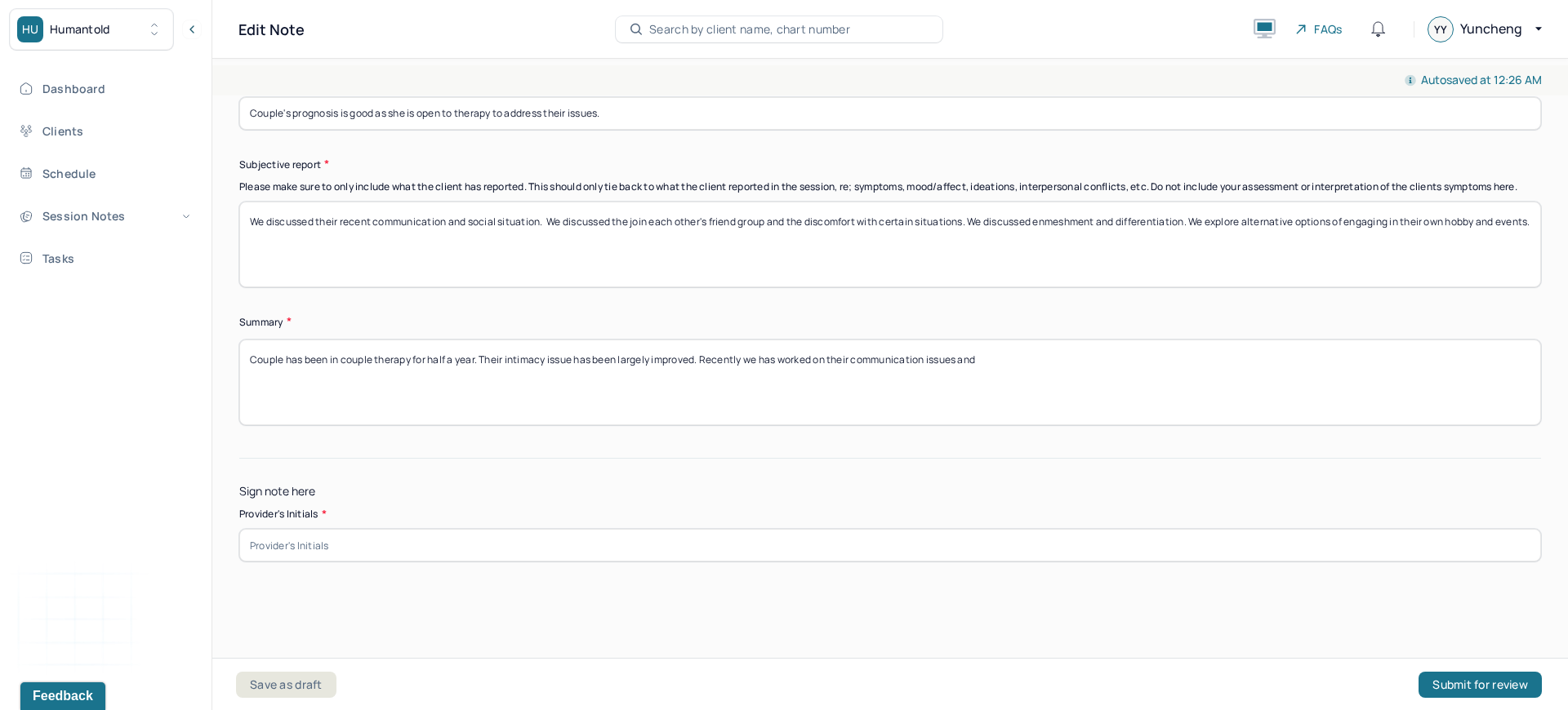 click on "Couple has been in couple therapy for half a year. Their intimacy issue has been largely improved. Recently we has worked on their communiciation issues and" at bounding box center (890, 382) 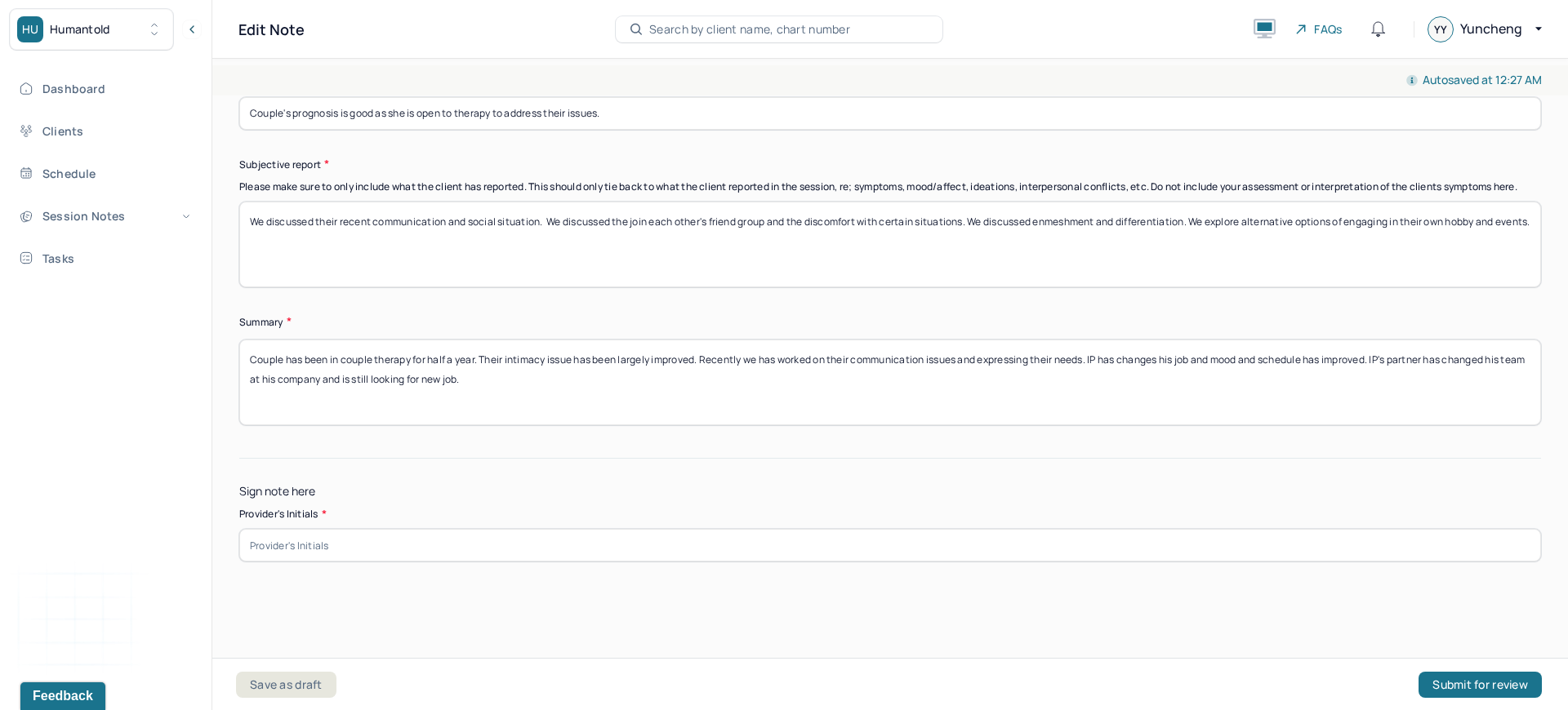 type on "Couple has been in couple therapy for half a year. Their intimacy issue has been largely improved. Recently we has worked on their communication issues and expressing their needs. IP has changes his job and mood and schedule has improved. IP's partner has changed his team at his company and is still looking for new job." 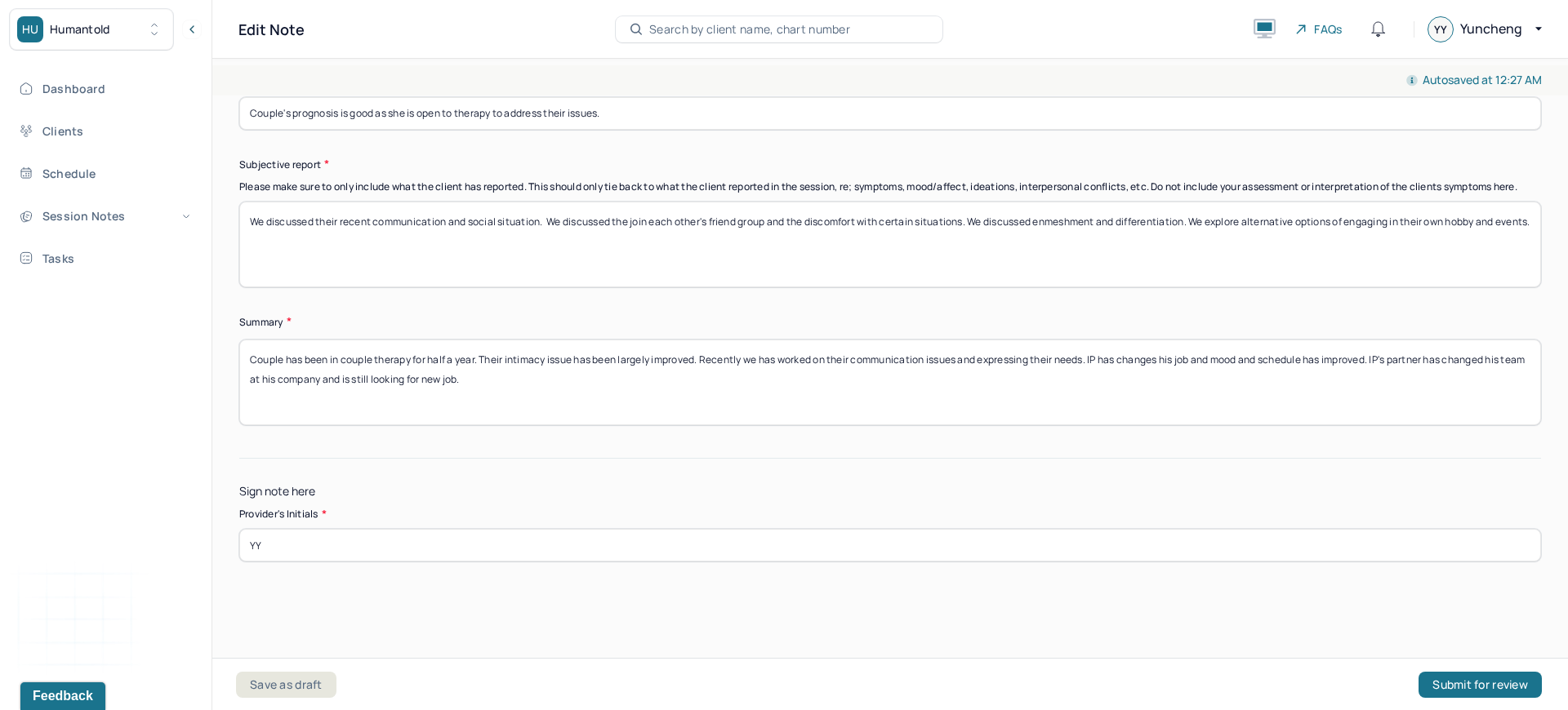 type on "YY" 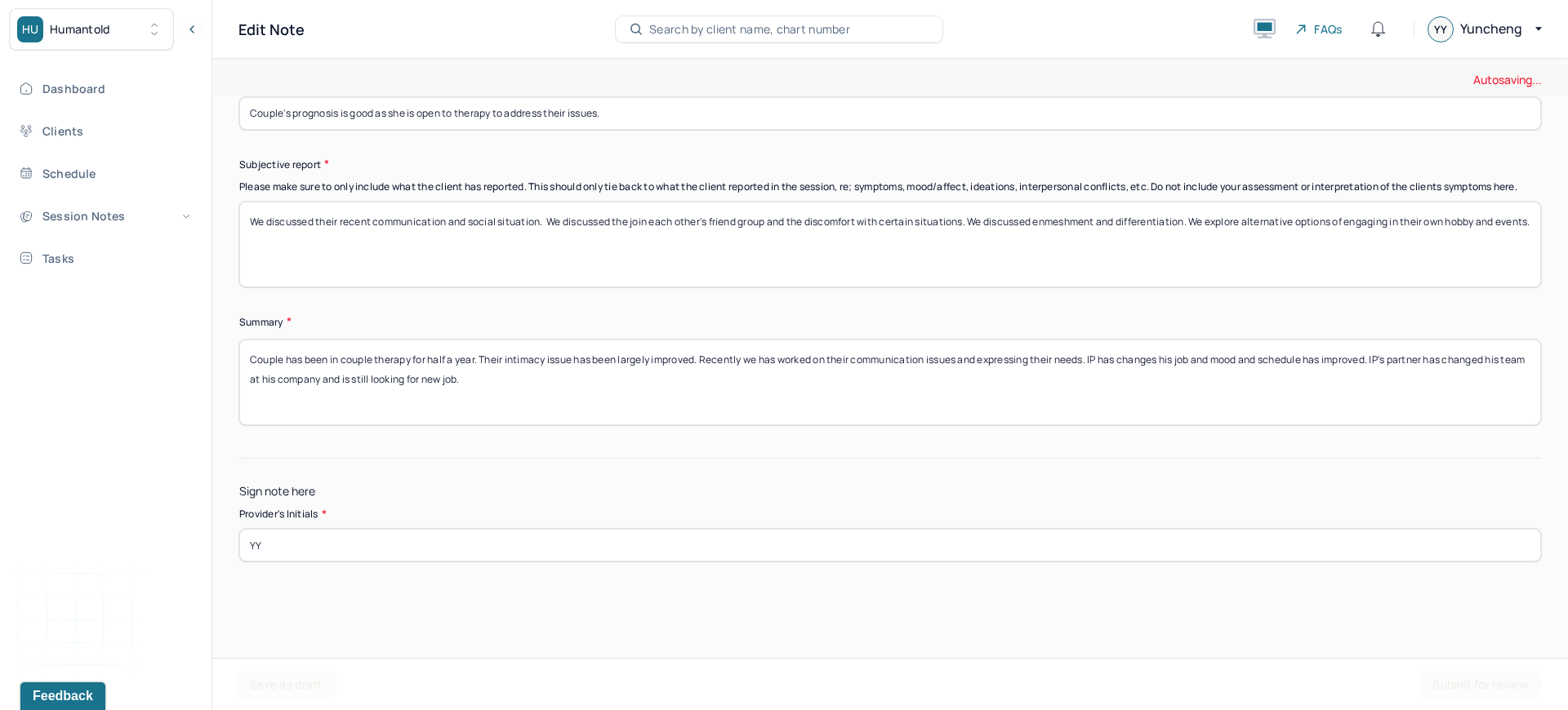 click on "Summary" at bounding box center [890, 322] 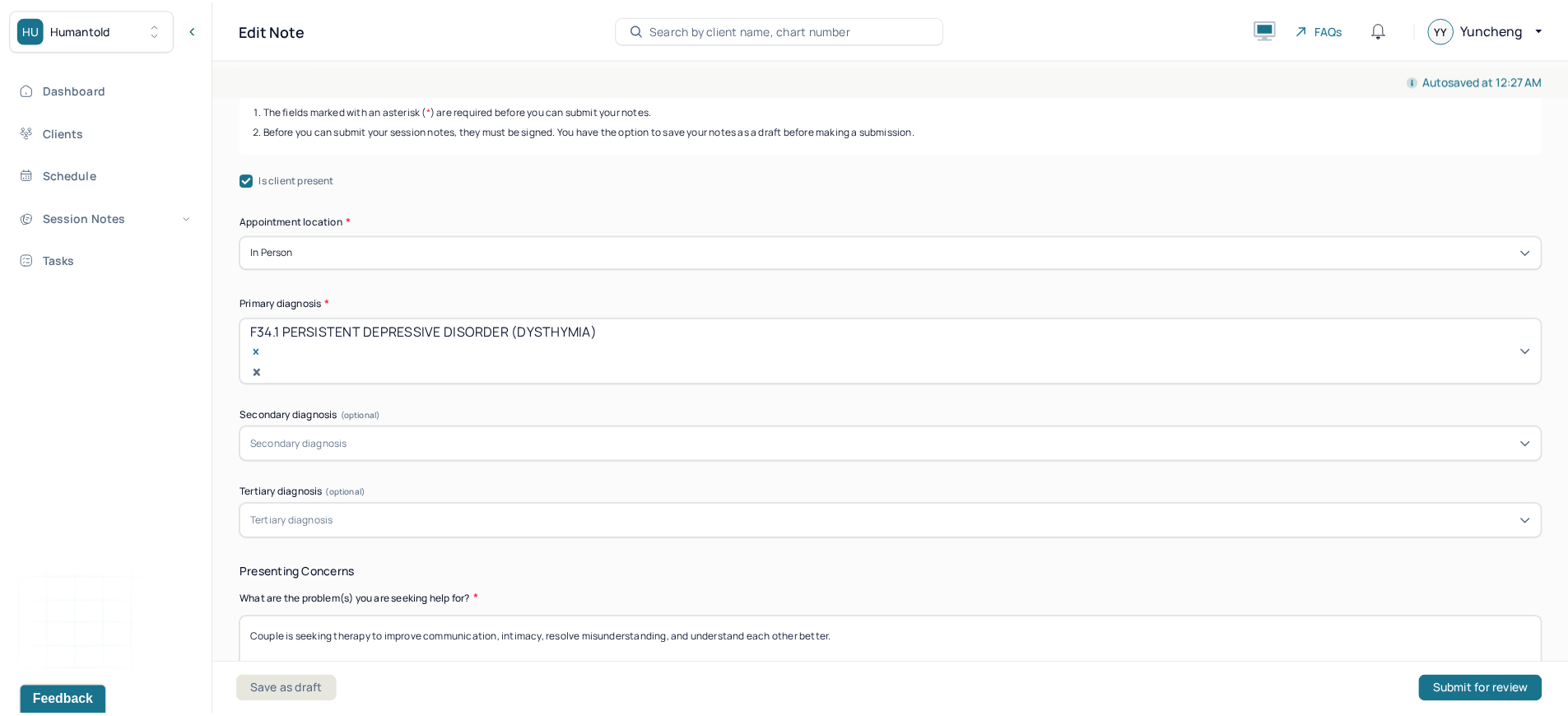 scroll, scrollTop: 0, scrollLeft: 0, axis: both 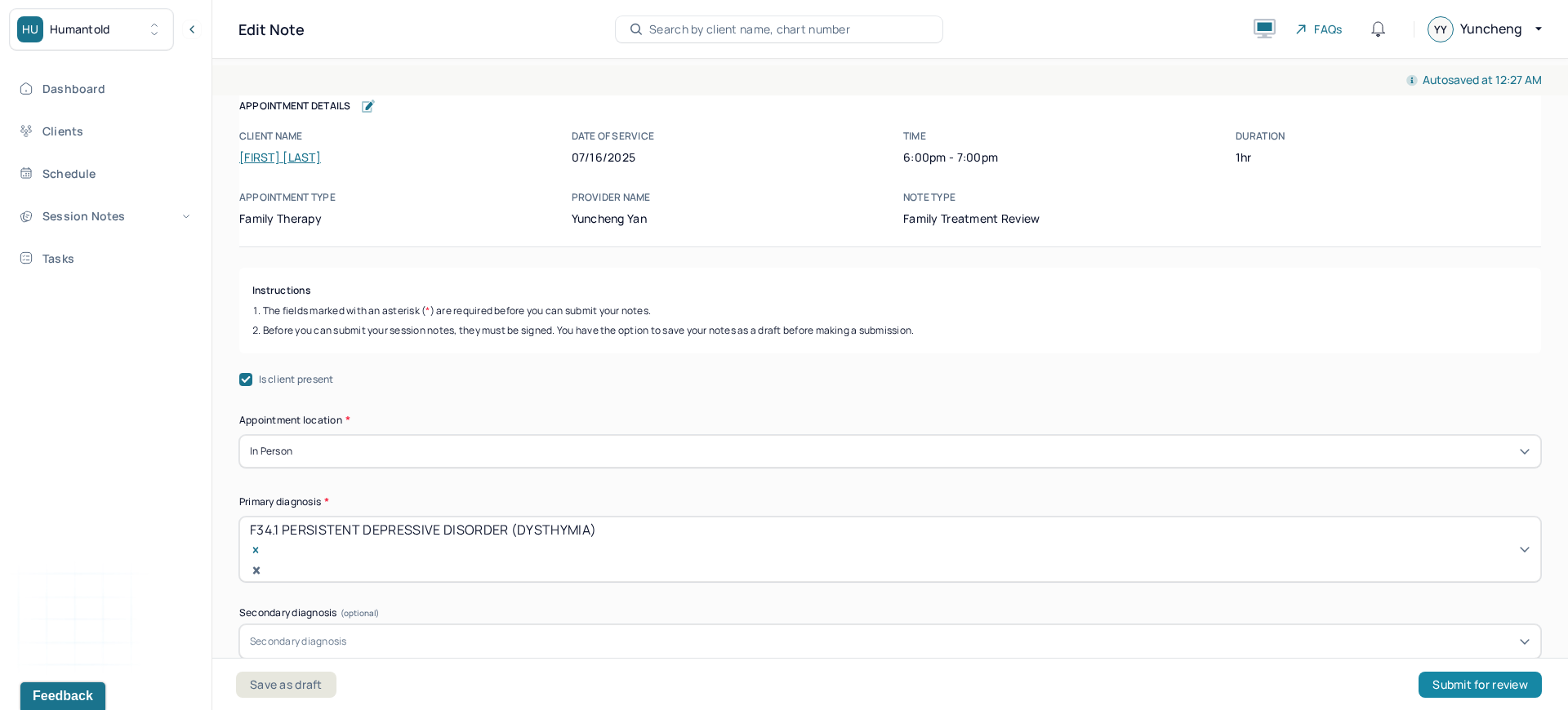click on "Submit for review" at bounding box center (1480, 685) 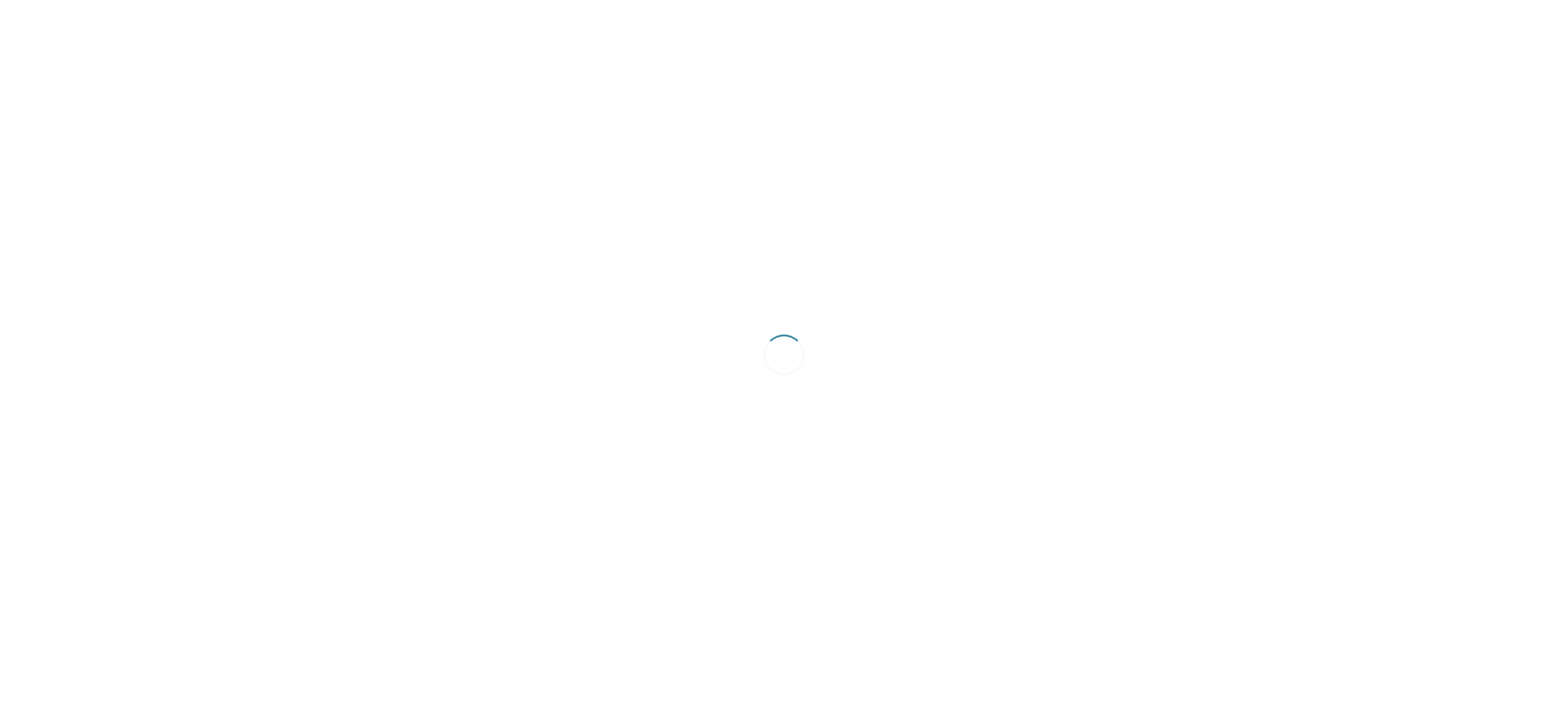 scroll, scrollTop: 0, scrollLeft: 0, axis: both 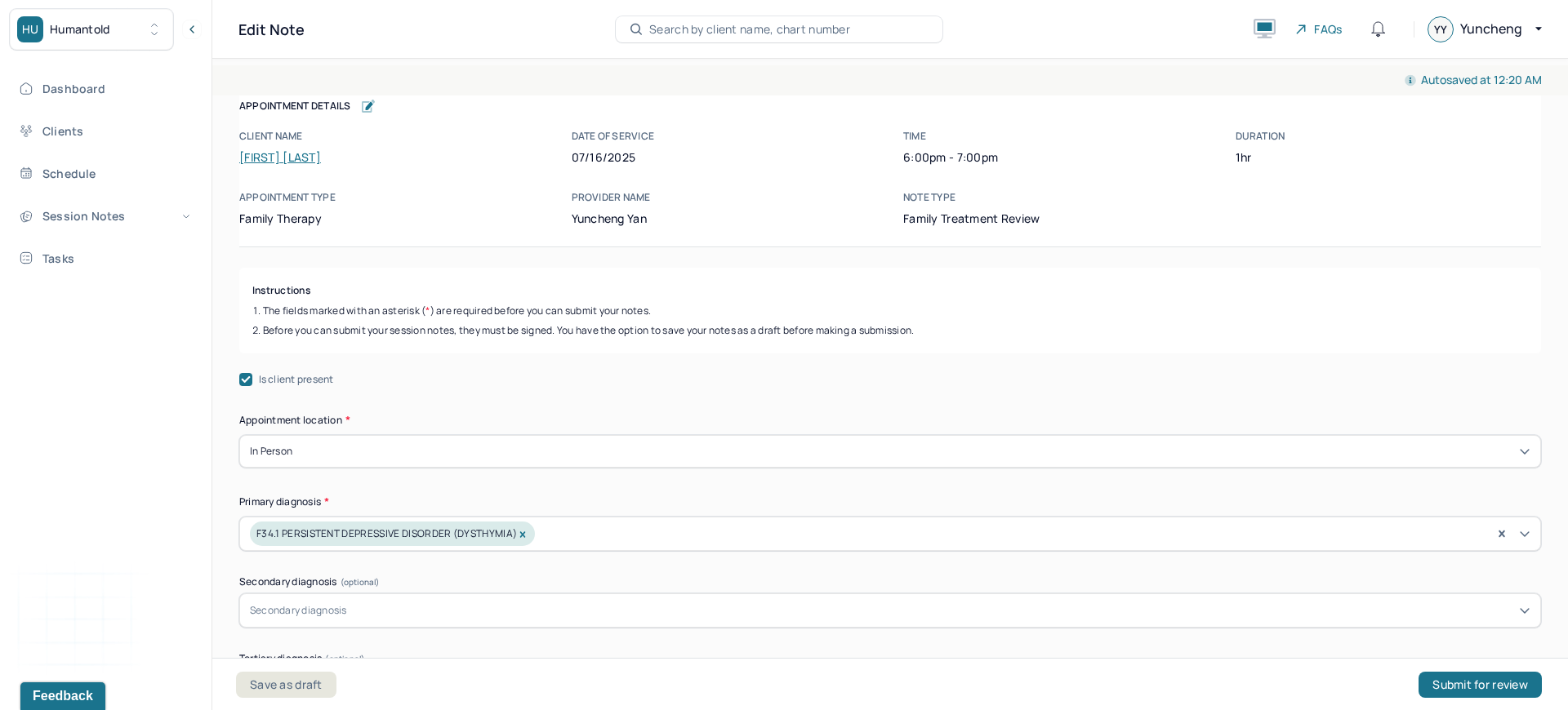 click on "[FIRST] [LAST]" at bounding box center (280, 157) 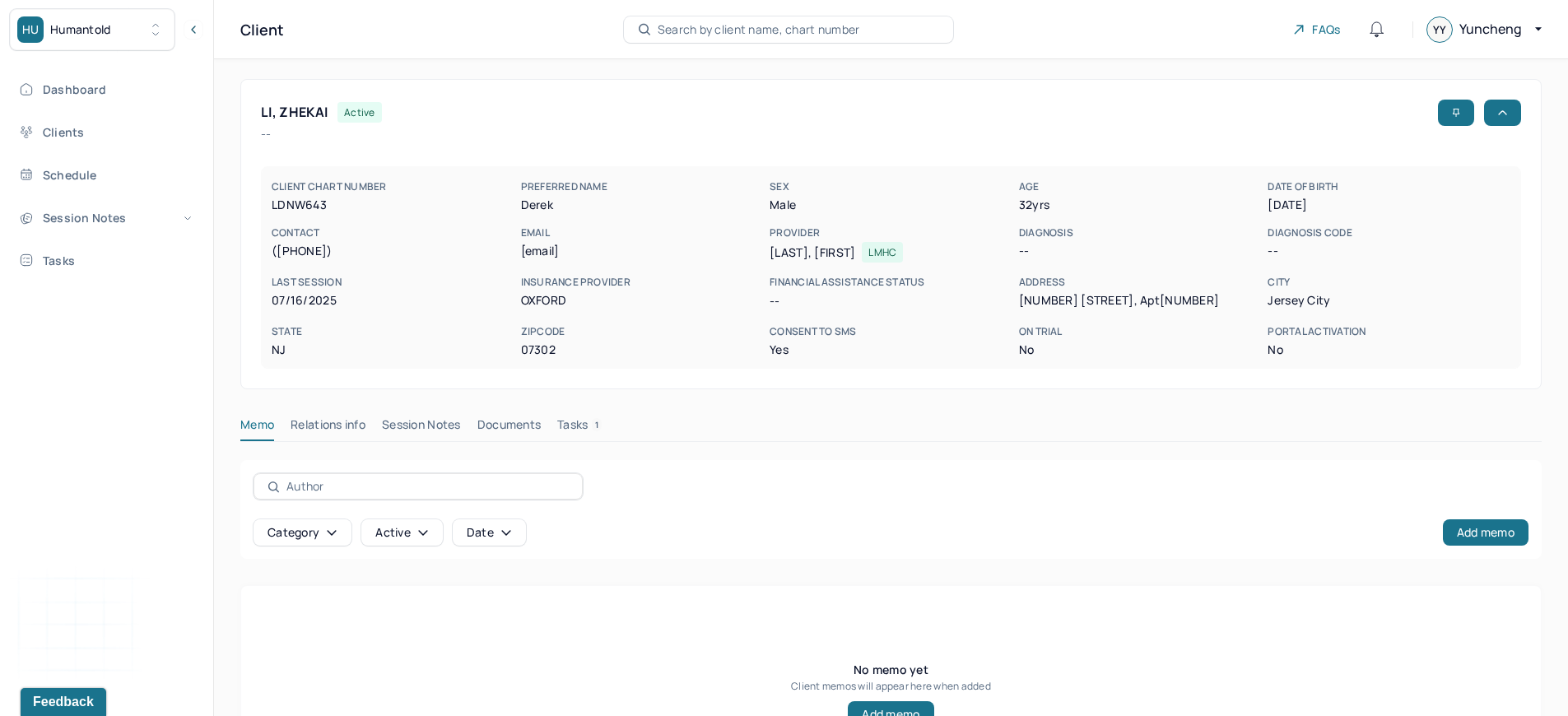 click on "Session Notes" at bounding box center [421, 428] 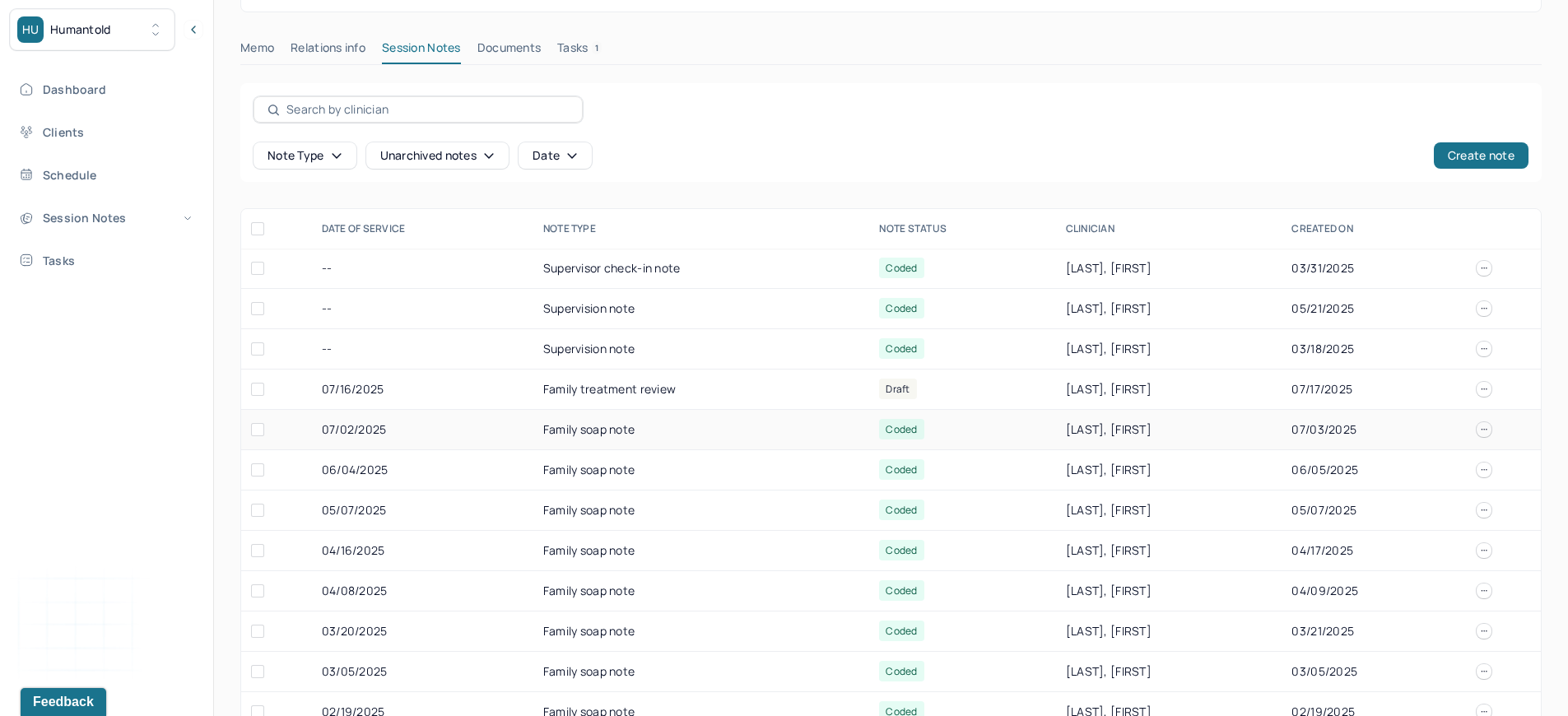 scroll, scrollTop: 462, scrollLeft: 0, axis: vertical 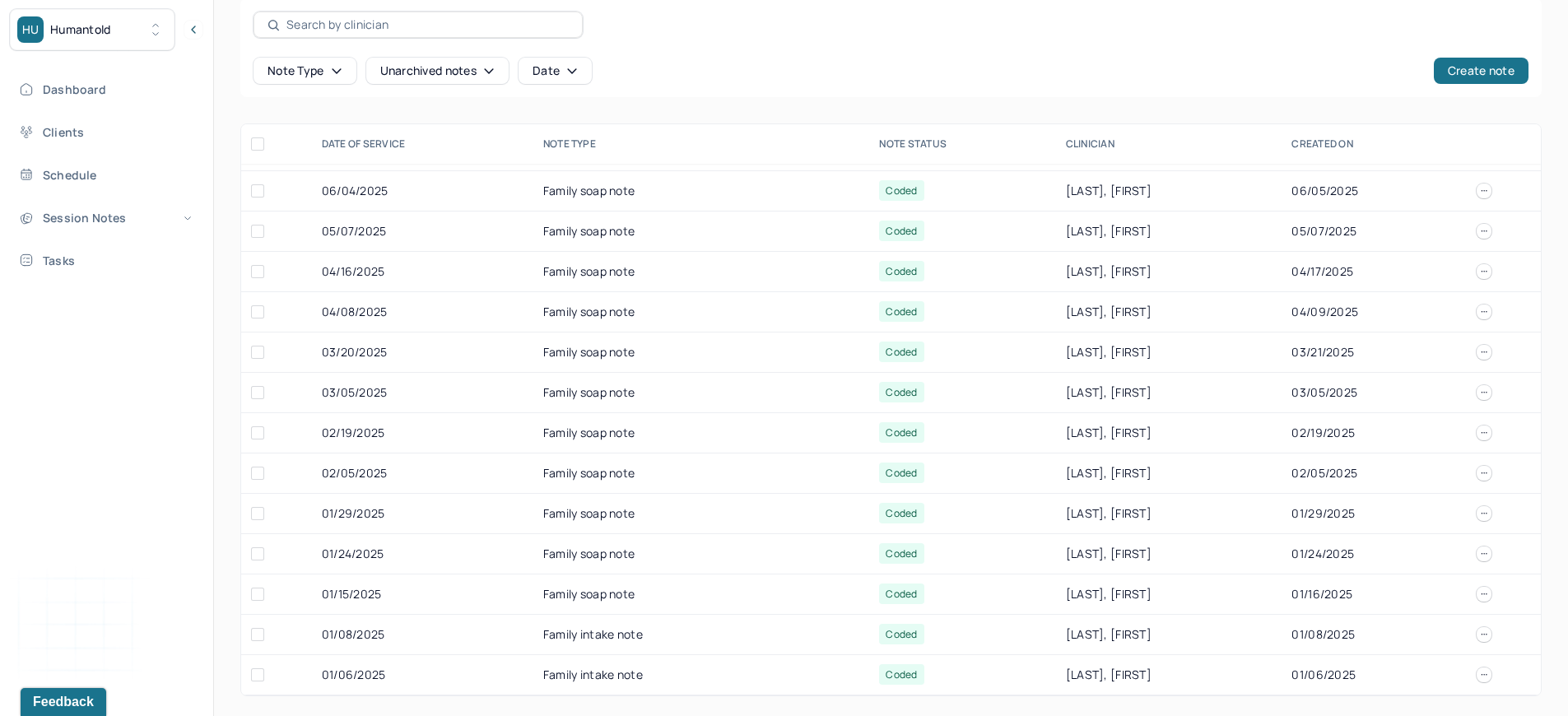 click on "[LAST], [FIRST] - CLIENT CHART NUMBER LDNW643 PREFERRED NAME [FIRST] SEX male AGE [NUMBER] yrs DATE OF BIRTH [DATE] CONTACT ([PHONE]) EMAIL [EMAIL] PROVIDER [LAST], [FIRST] LMHC DIAGNOSIS -- DIAGNOSIS CODE -- LAST SESSION [DATE] insurance provider Oxford FINANCIAL ASSISTANCE STATUS -- Address [NUMBER] [STREET], Apt[NUMBER] City Jersey City State NJ Zipcode [ZIPCODE] Consent to Sms Yes On Trial No Portal Activation No Memo Relations info Session Notes Documents Tasks 1 Note type Unarchived notes Date Create note DATE OF SERVICE Note Type Note Status Clinician CREATED ON -- Supervisor check-in note Coded [LAST], [FIRST] [DATE] -- Supervision note Coded [LAST], [FIRST] [DATE] -- Supervision note Coded [LAST], [FIRST] [DATE] [DATE] Family treatment review Draft [LAST], [FIRST] [DATE] [DATE] Family soap note Coded [LAST], [FIRST] [DATE] [DATE] Family soap note Coded [LAST], [FIRST] [DATE] [DATE] Family soap note" at bounding box center [891, 156] 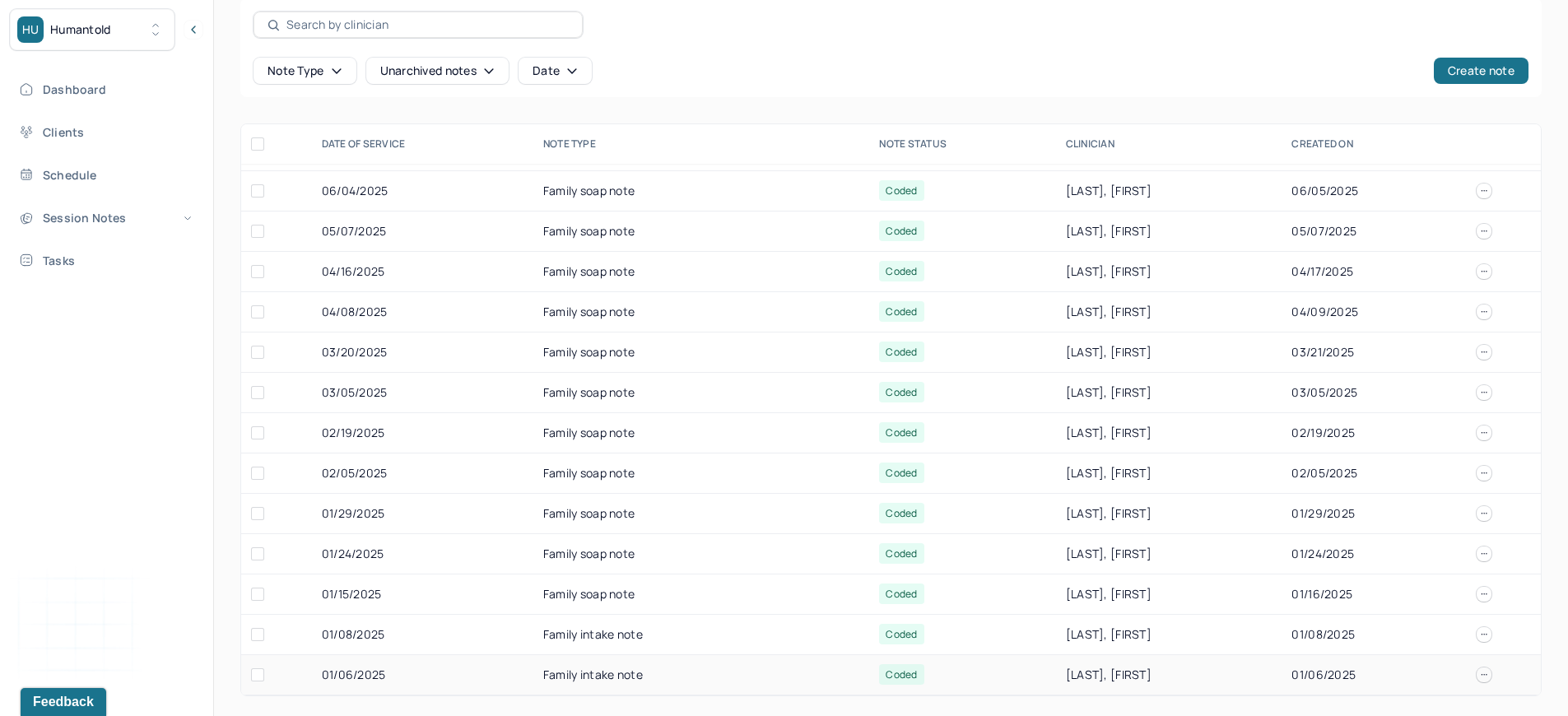 click on "01/06/2025" at bounding box center (422, 675) 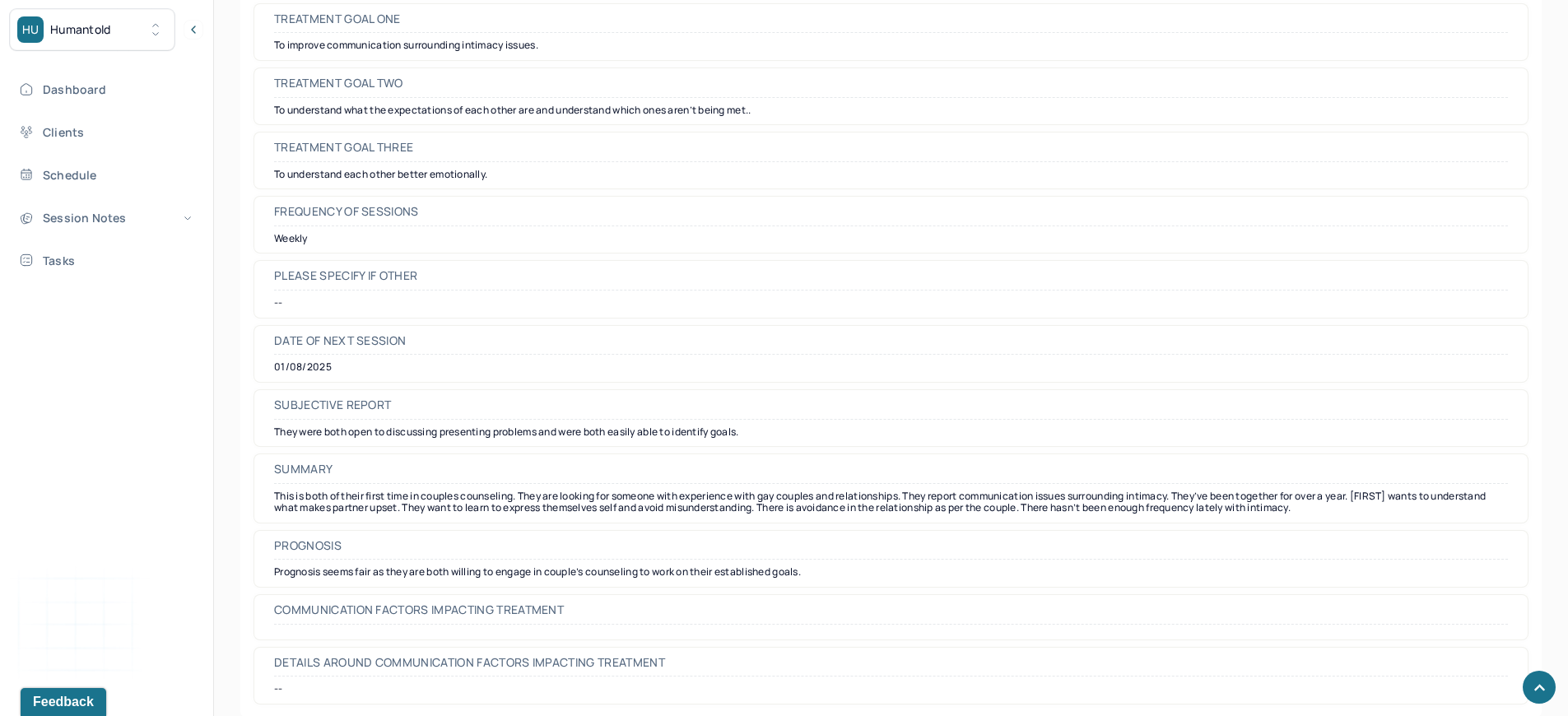 scroll, scrollTop: 12714, scrollLeft: 0, axis: vertical 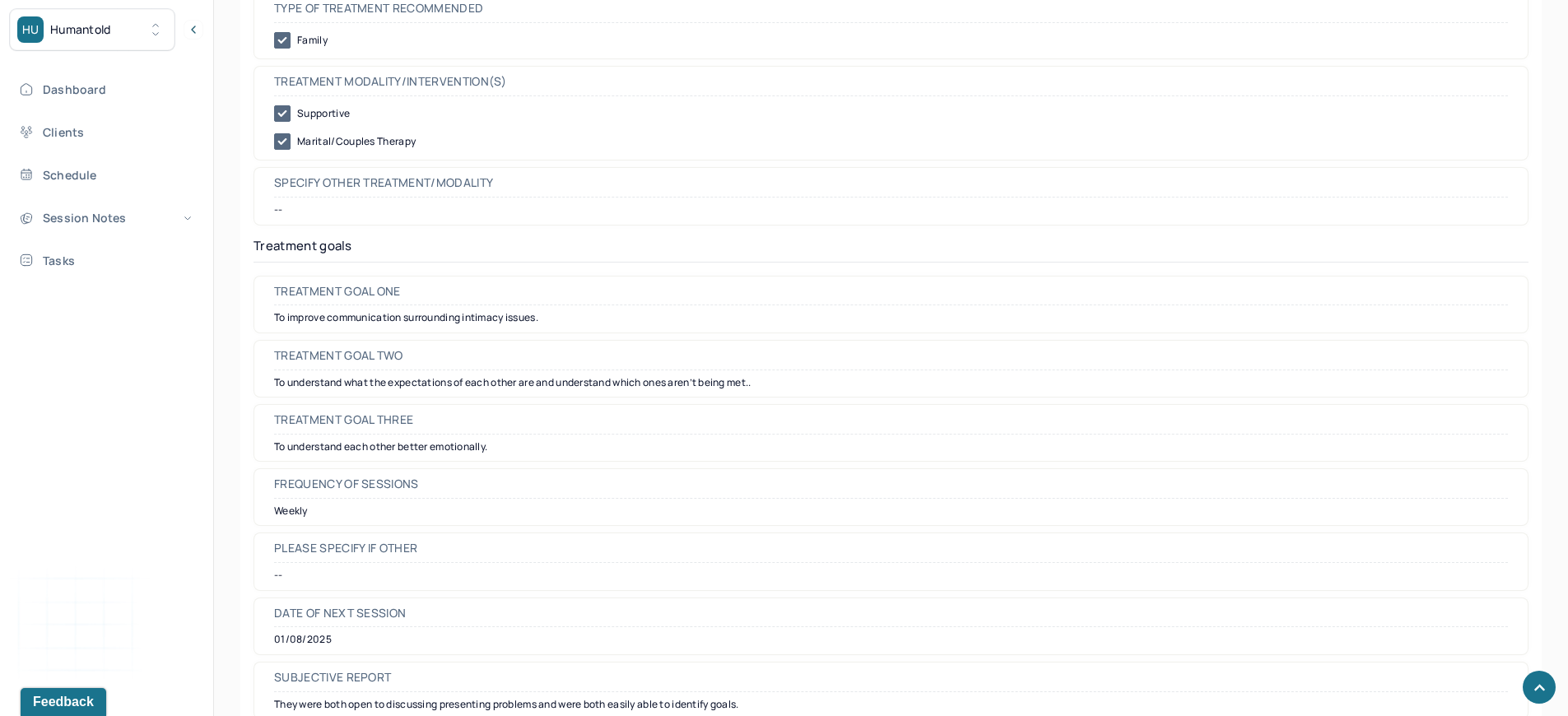 click on "To improve communication surrounding intimacy issues." at bounding box center (891, 318) 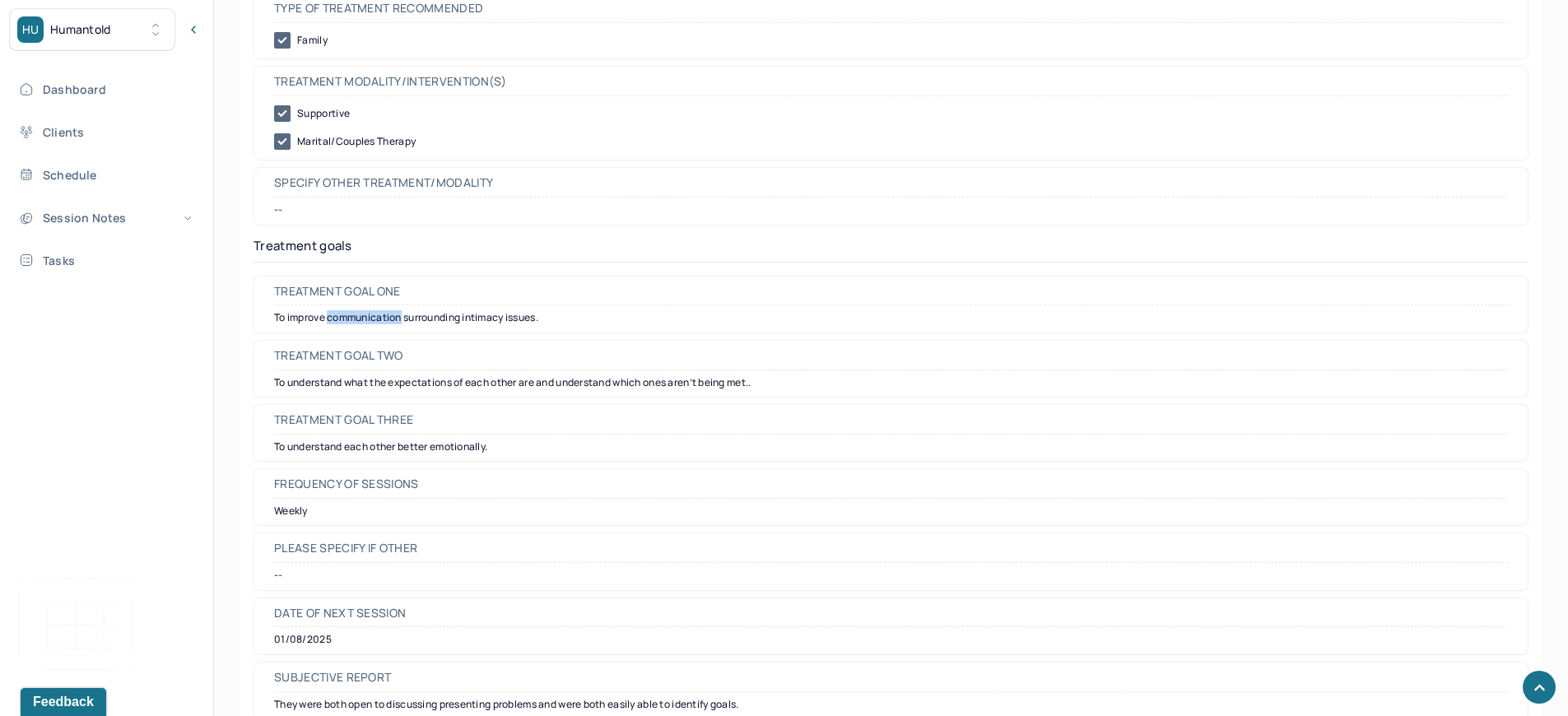 click on "To improve communication surrounding intimacy issues." at bounding box center [891, 318] 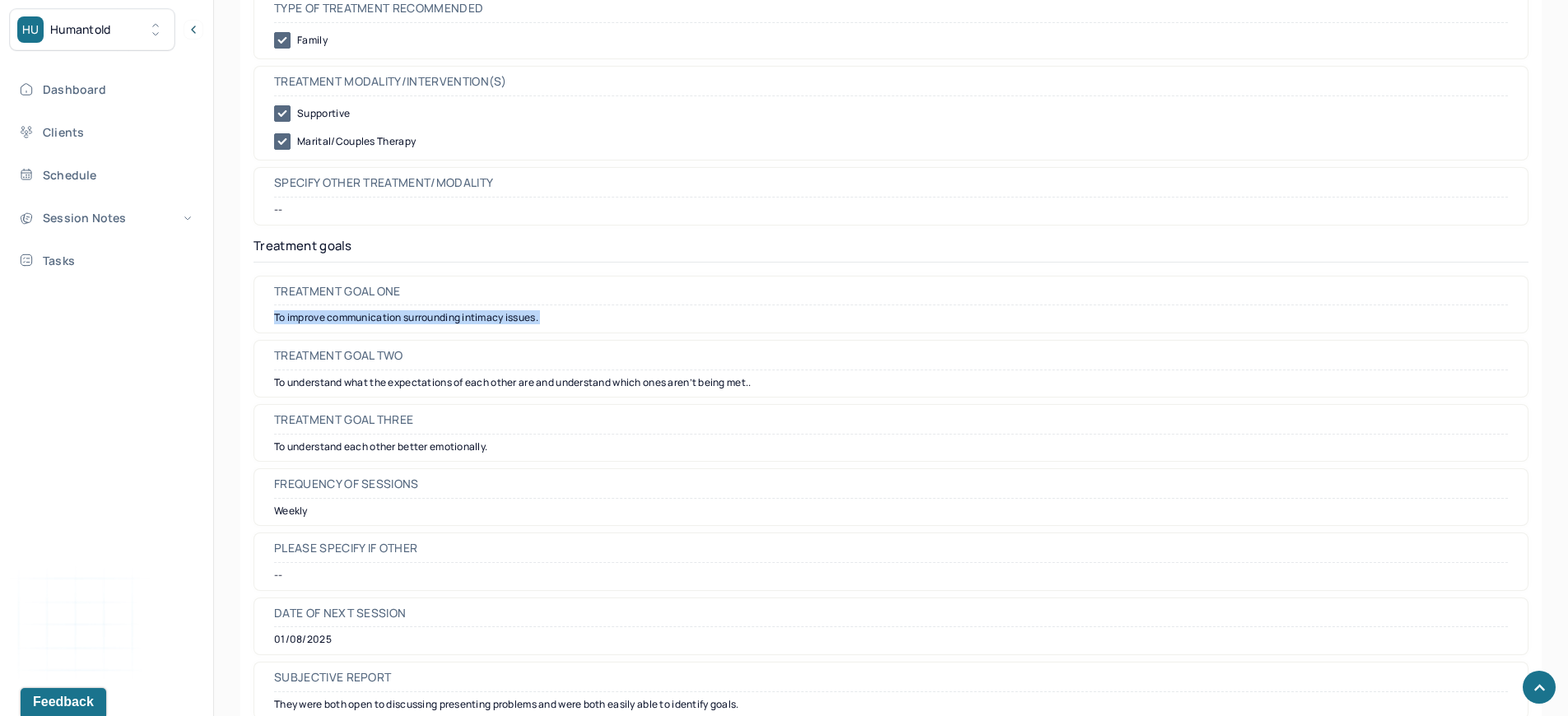click on "To improve communication surrounding intimacy issues." at bounding box center [891, 318] 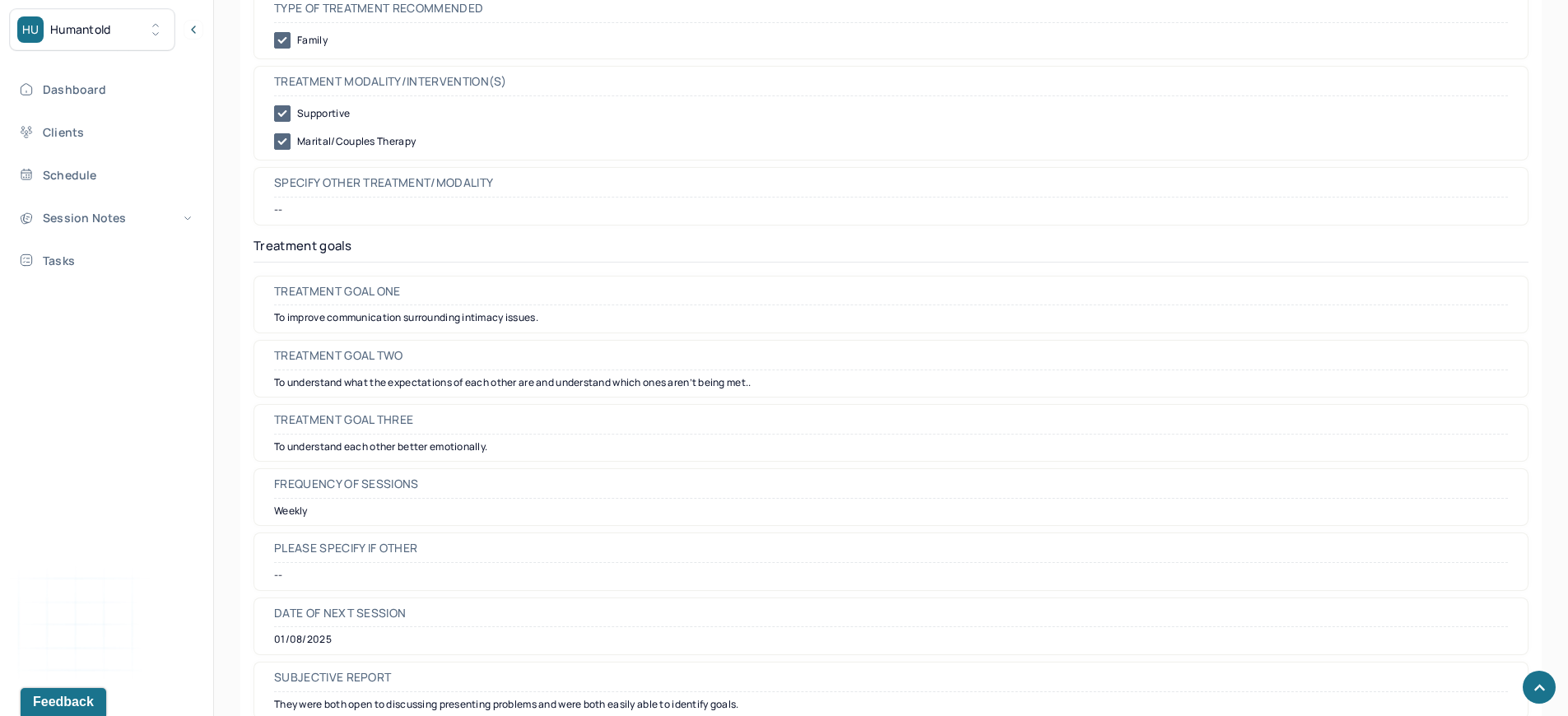 click on "Treatment goal two To understand what the expectations of each other are and understand which ones  aren’t being met.." at bounding box center (891, 369) 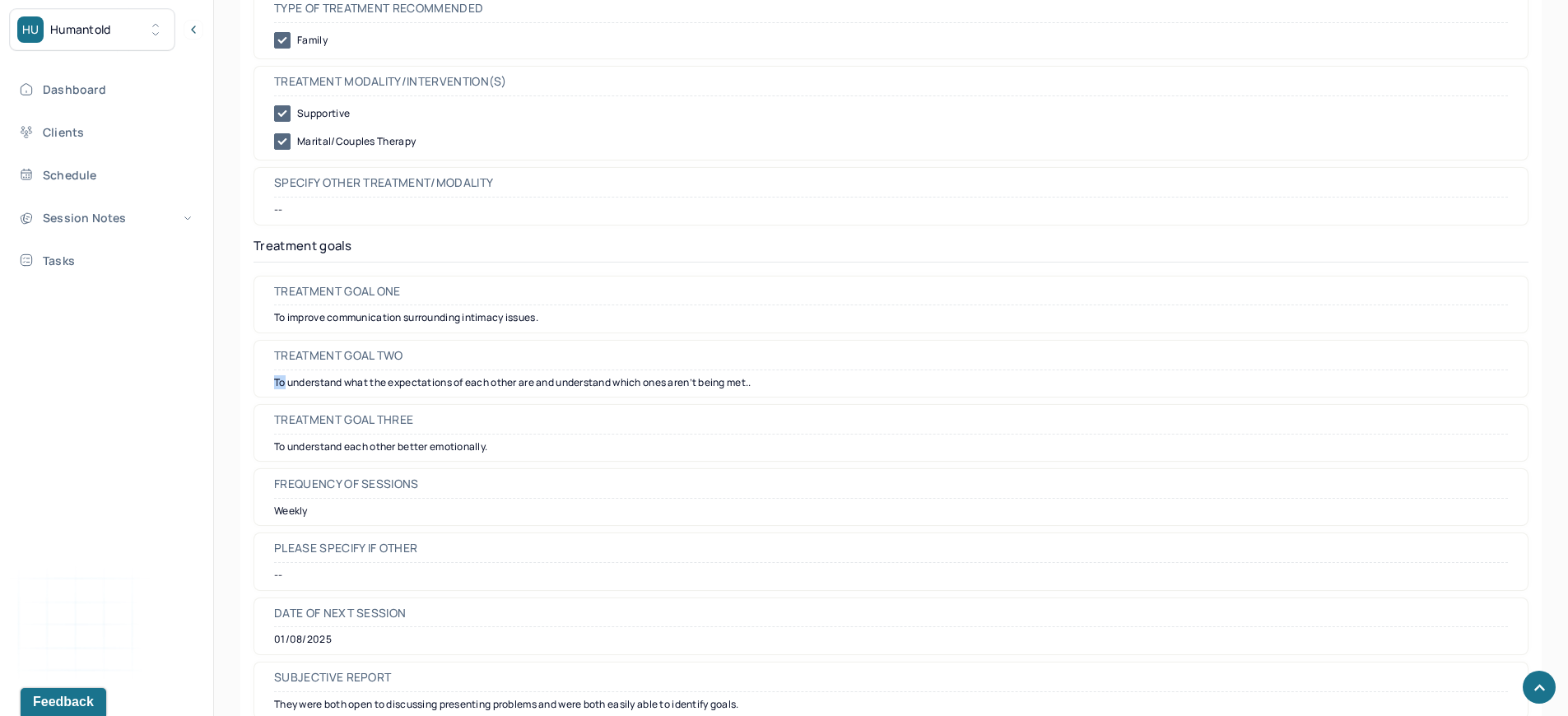 click on "Treatment goal two To understand what the expectations of each other are and understand which ones  aren’t being met.." at bounding box center (891, 369) 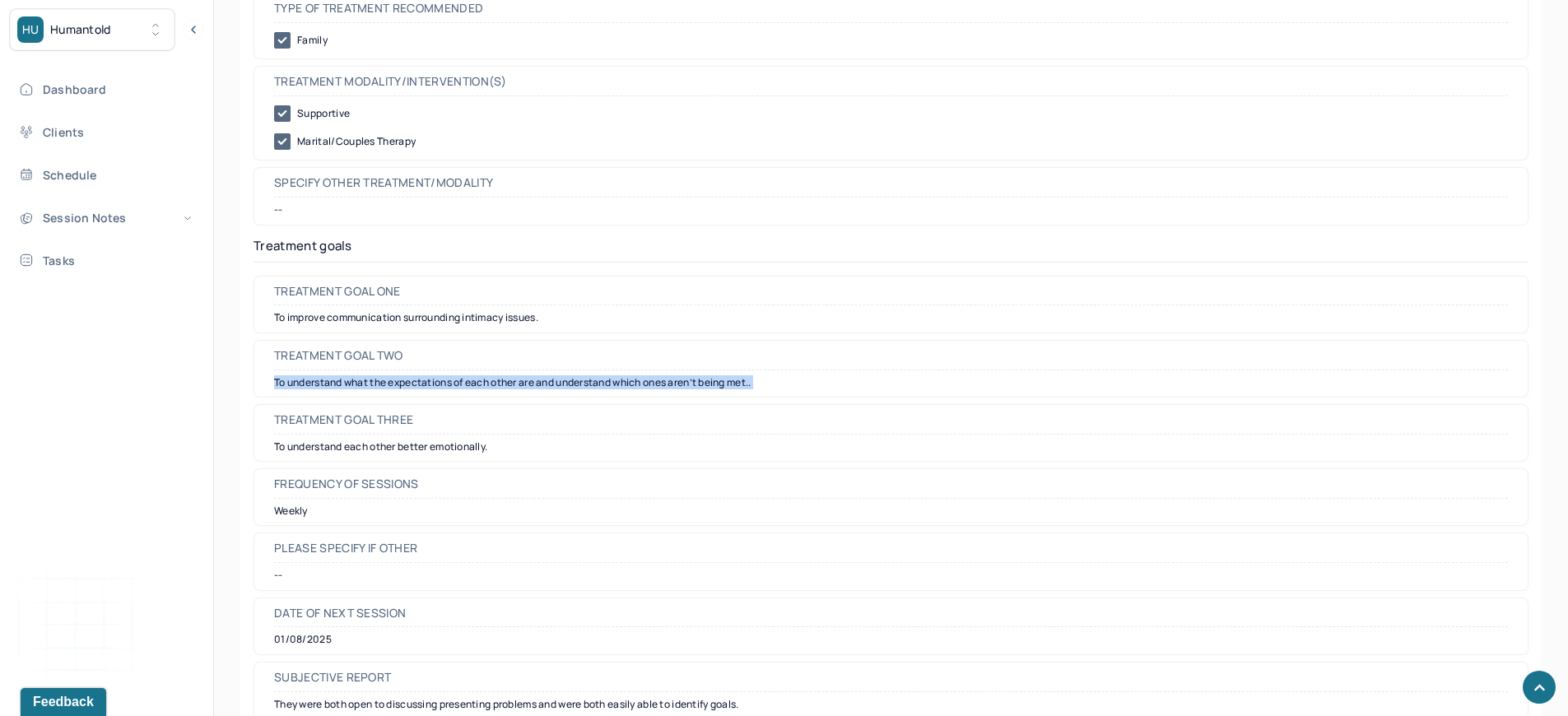 click on "Treatment goal two To understand what the expectations of each other are and understand which ones  aren’t being met.." at bounding box center (891, 369) 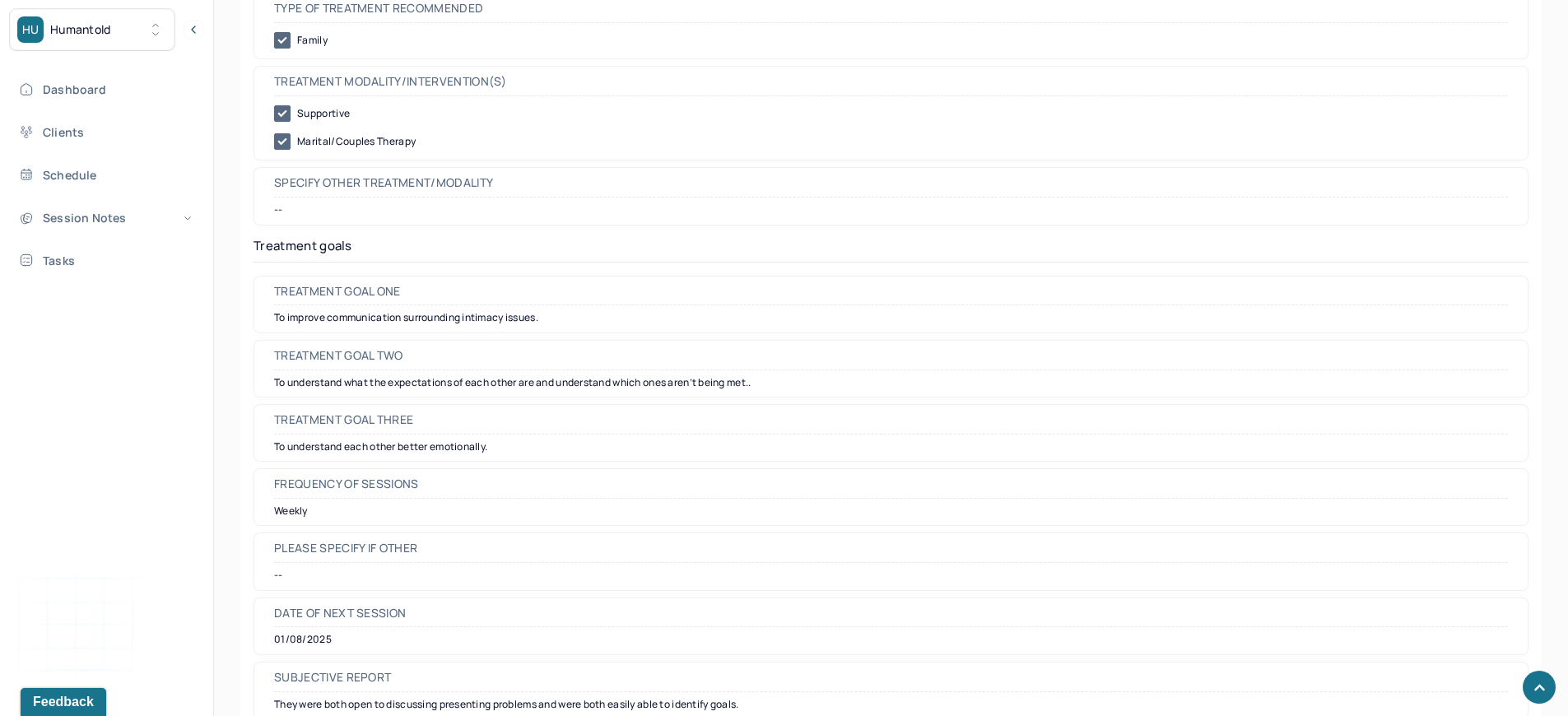 click on "To understand each other better emotionally." at bounding box center [891, 447] 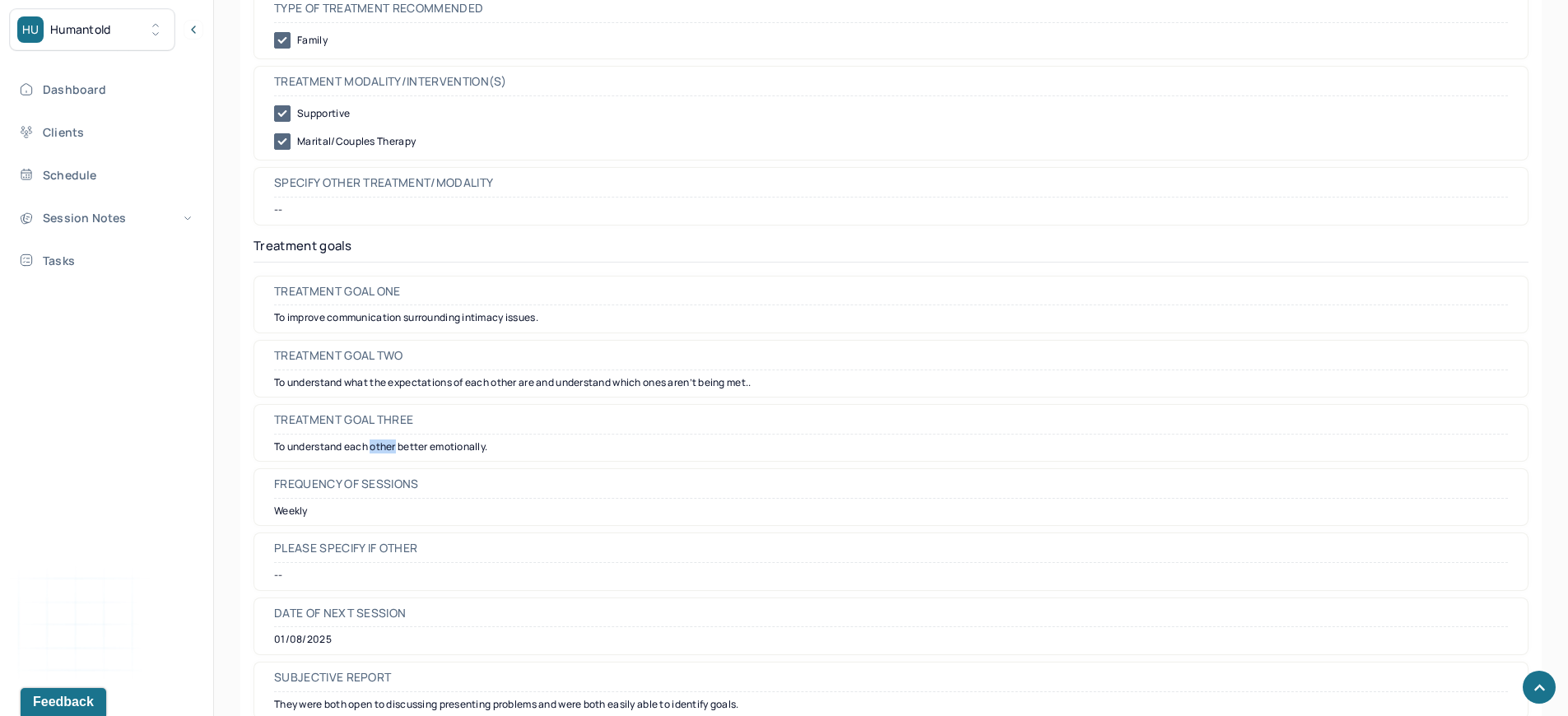 click on "To understand each other better emotionally." at bounding box center [891, 447] 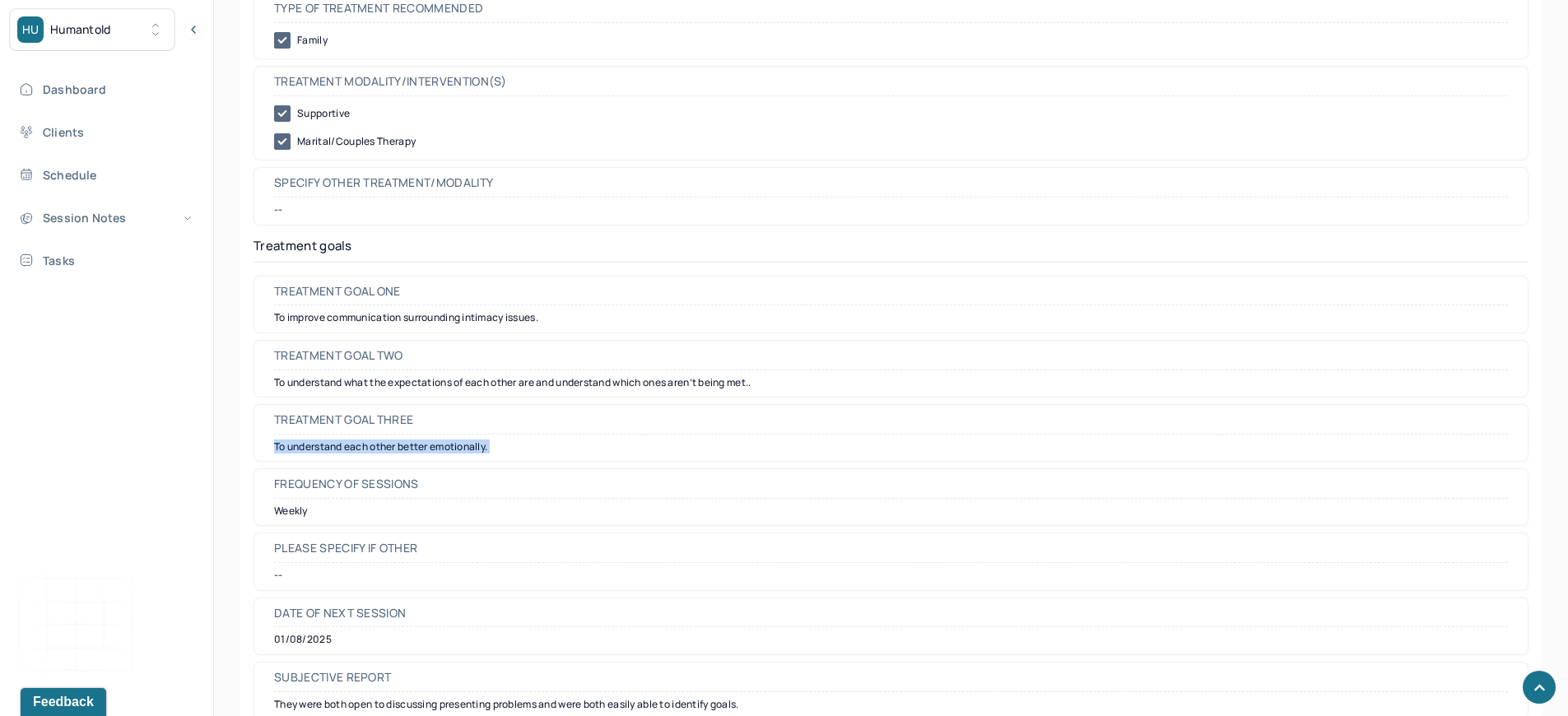 click on "To understand each other better emotionally." at bounding box center (891, 447) 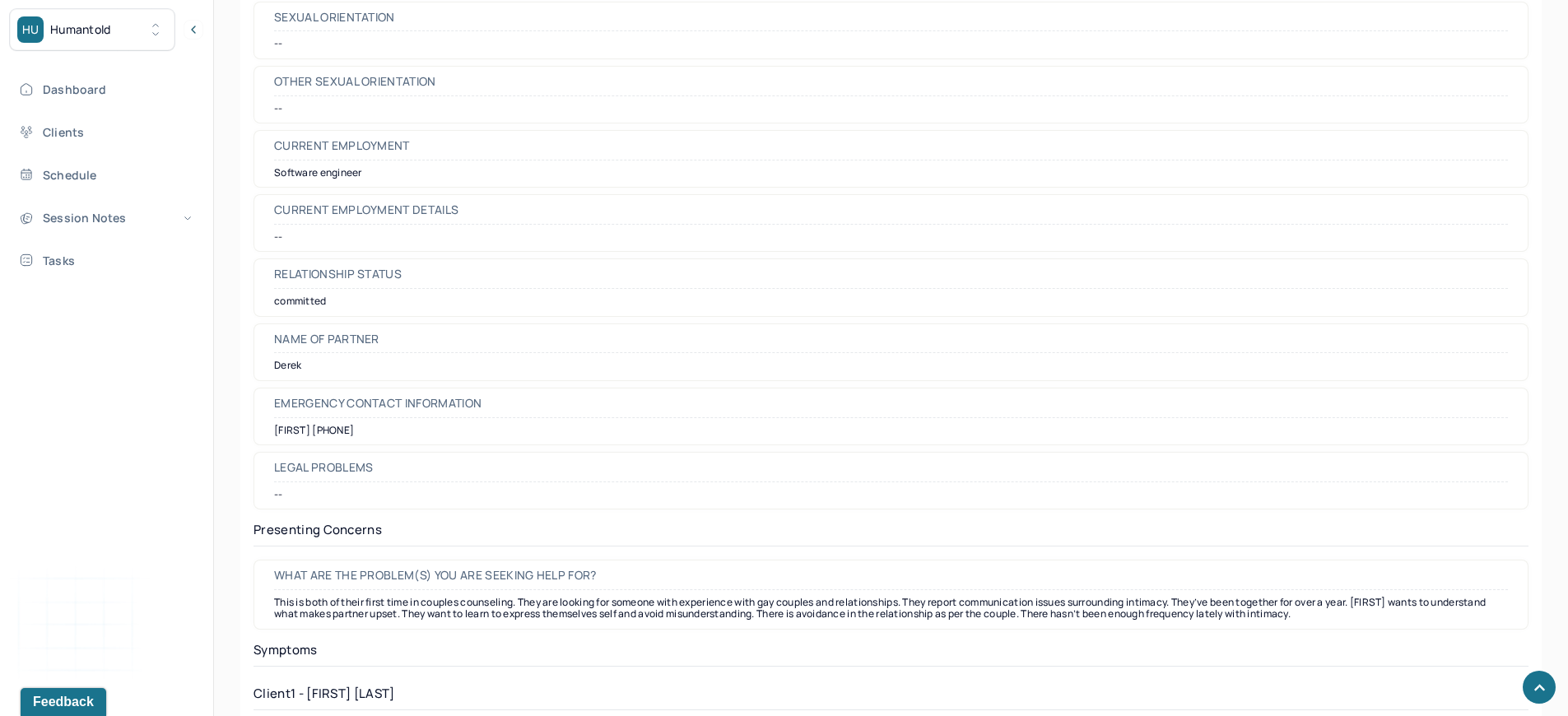 scroll, scrollTop: 3048, scrollLeft: 0, axis: vertical 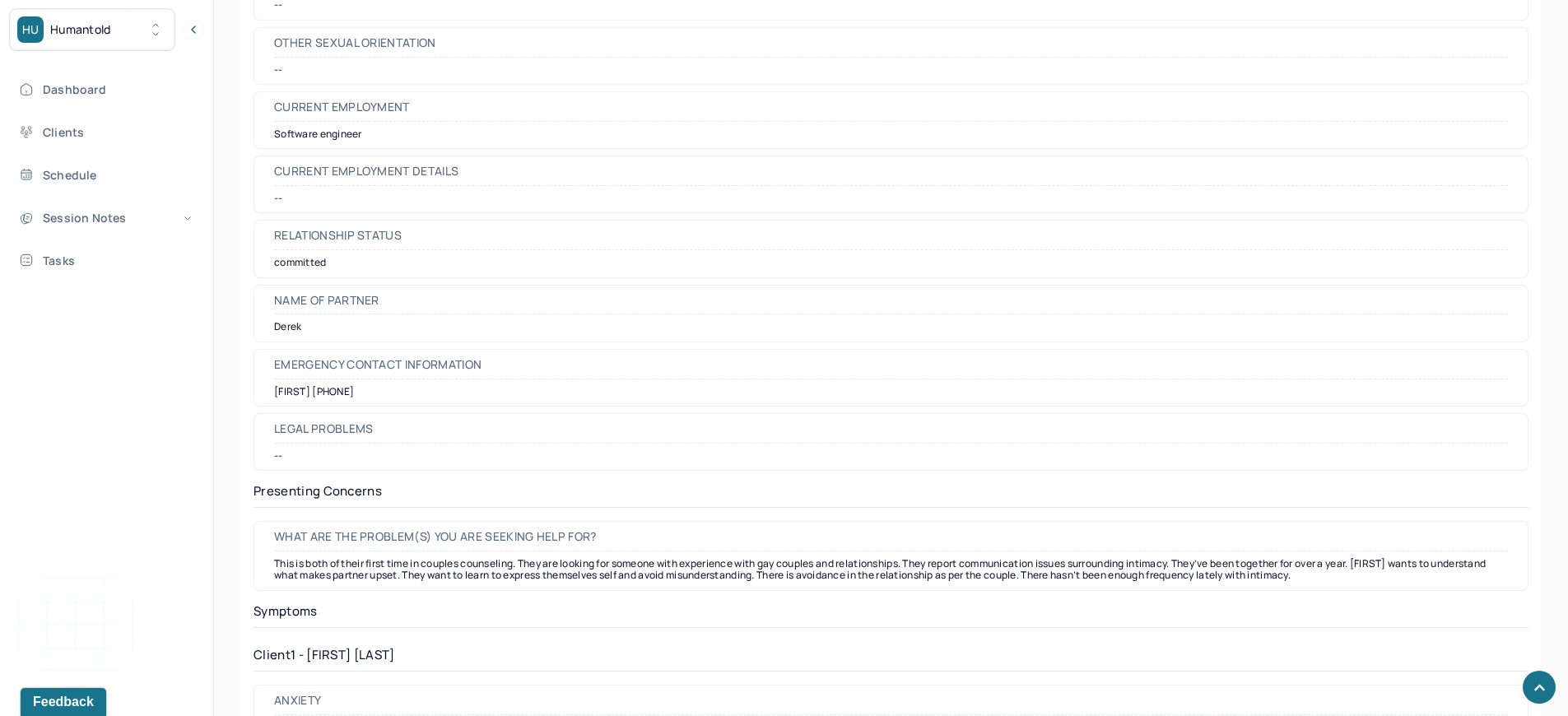 drag, startPoint x: 494, startPoint y: 578, endPoint x: 885, endPoint y: 579, distance: 391.00128 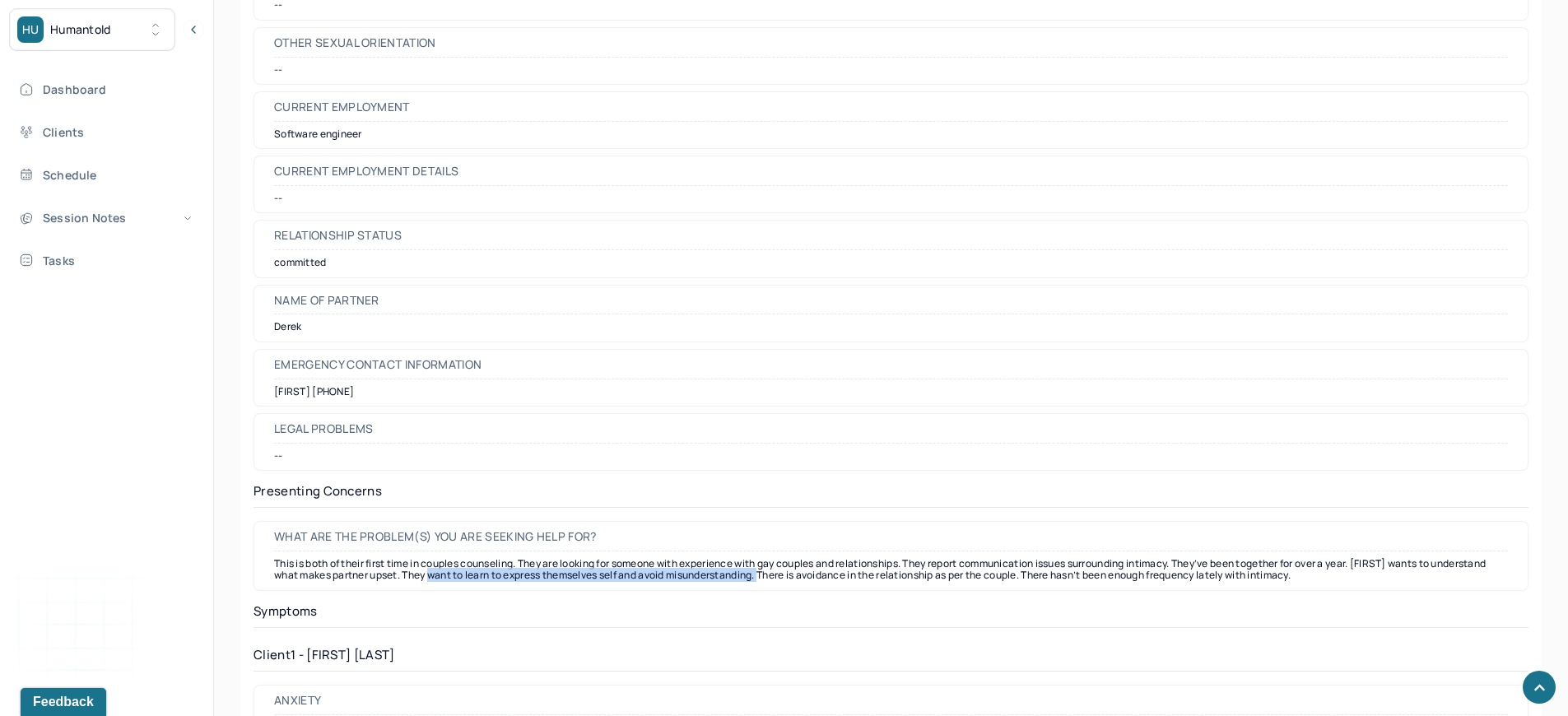 drag, startPoint x: 491, startPoint y: 577, endPoint x: 828, endPoint y: 574, distance: 337.01335 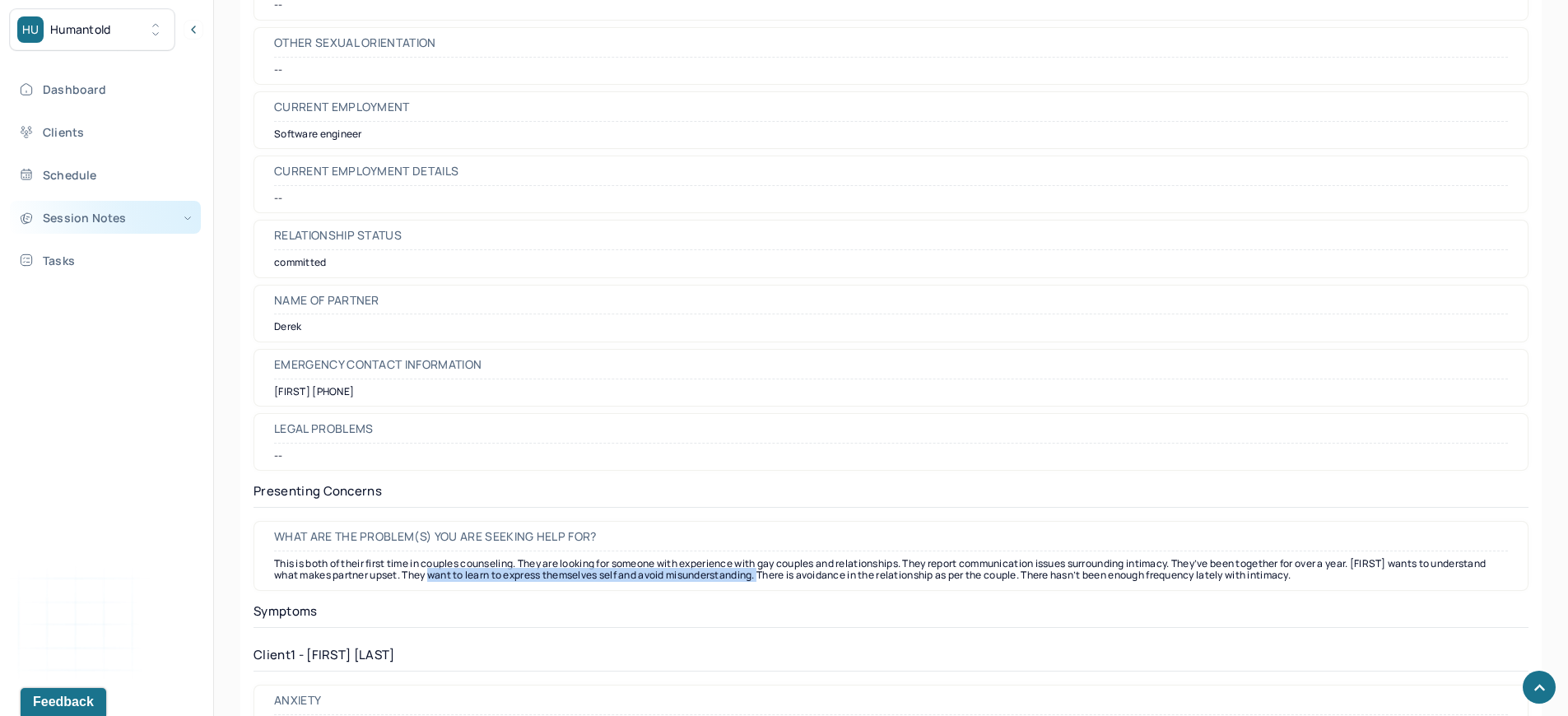 click on "Session Notes" at bounding box center (105, 217) 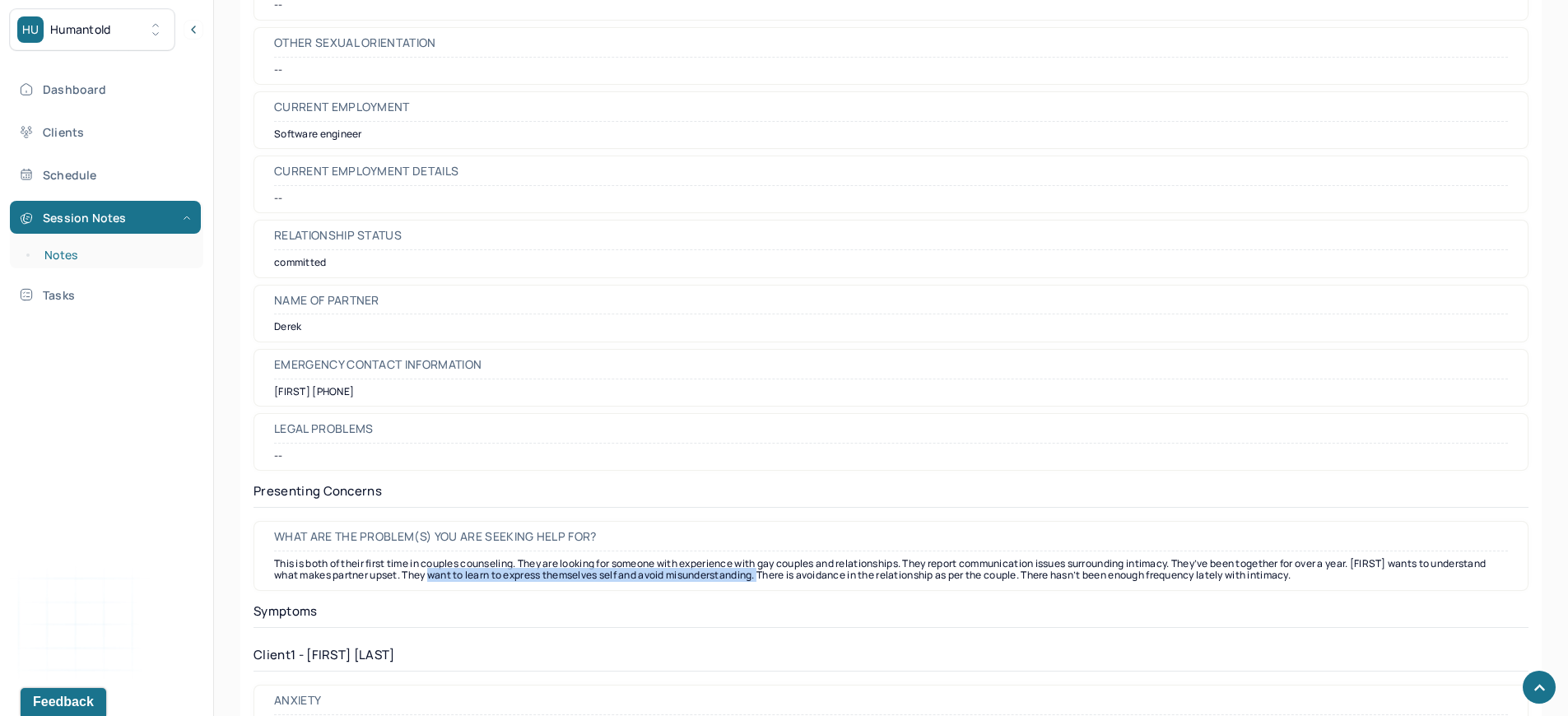 click on "Notes" at bounding box center (114, 255) 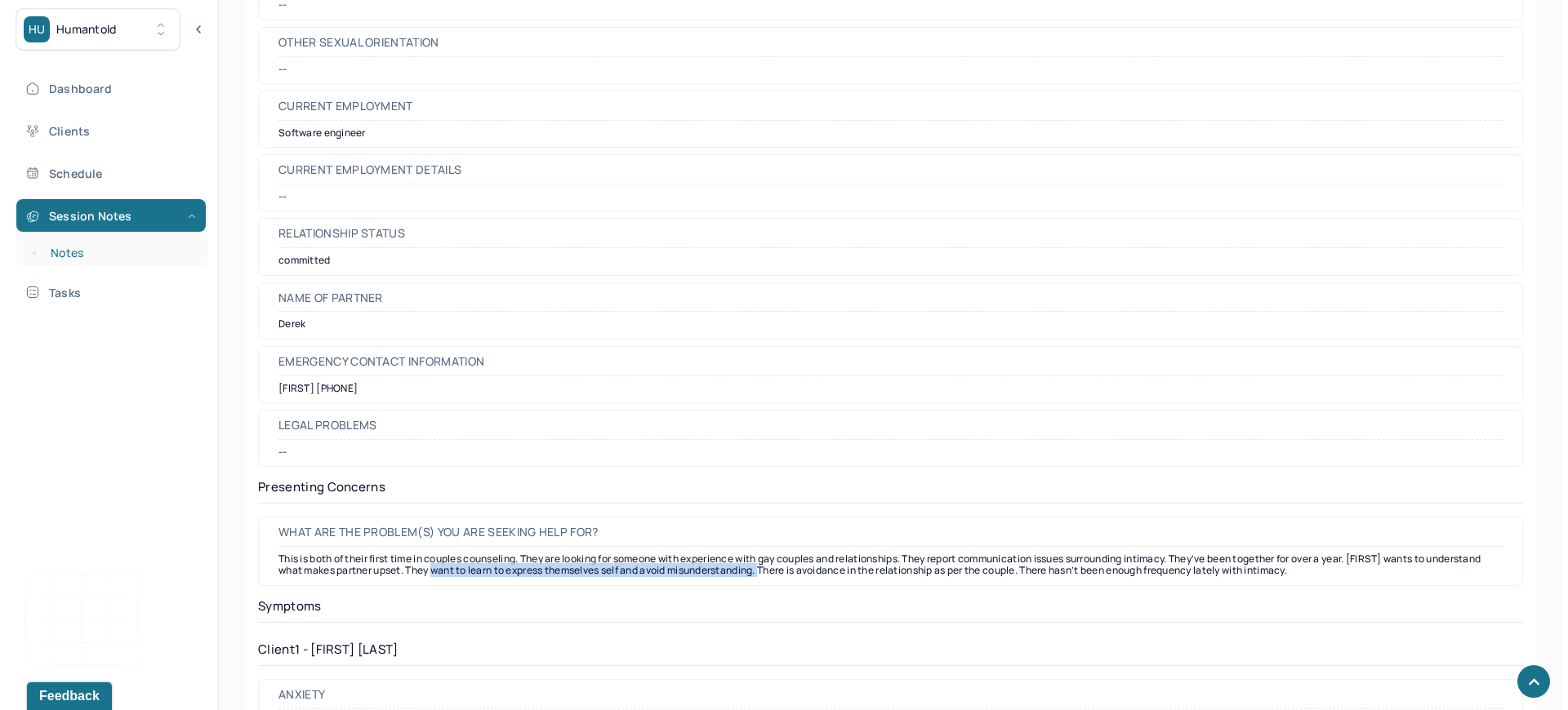scroll, scrollTop: 0, scrollLeft: 0, axis: both 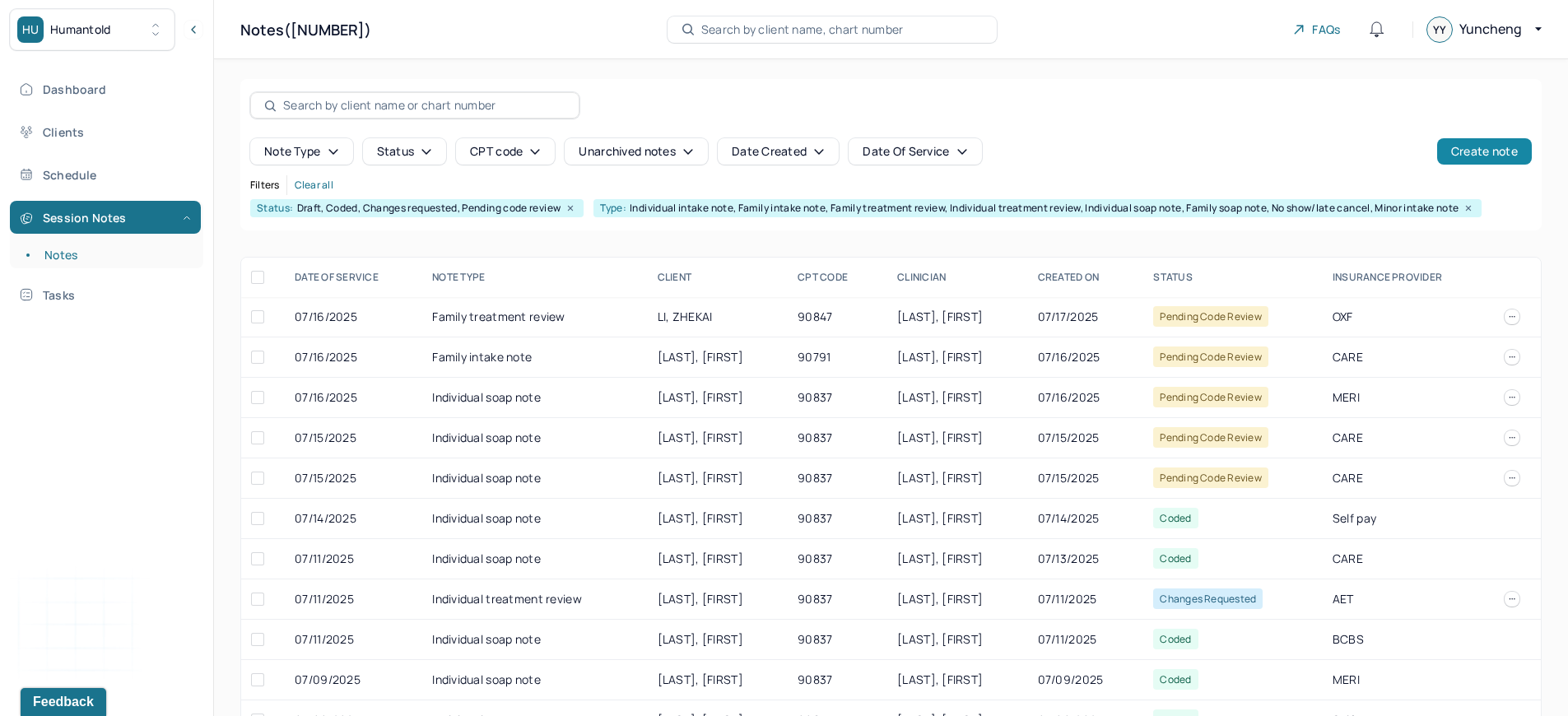 click on "Create note" at bounding box center (1484, 151) 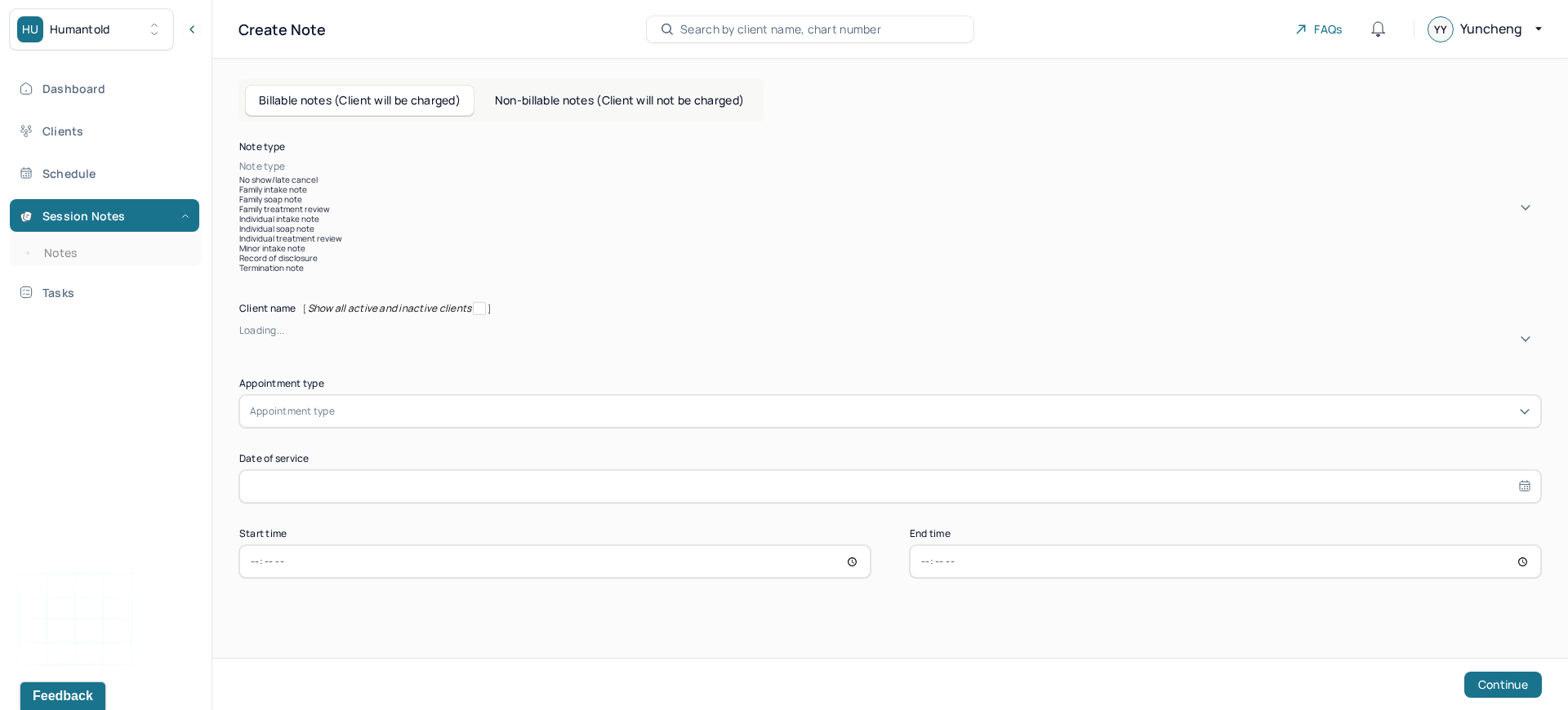 click at bounding box center (915, 166) 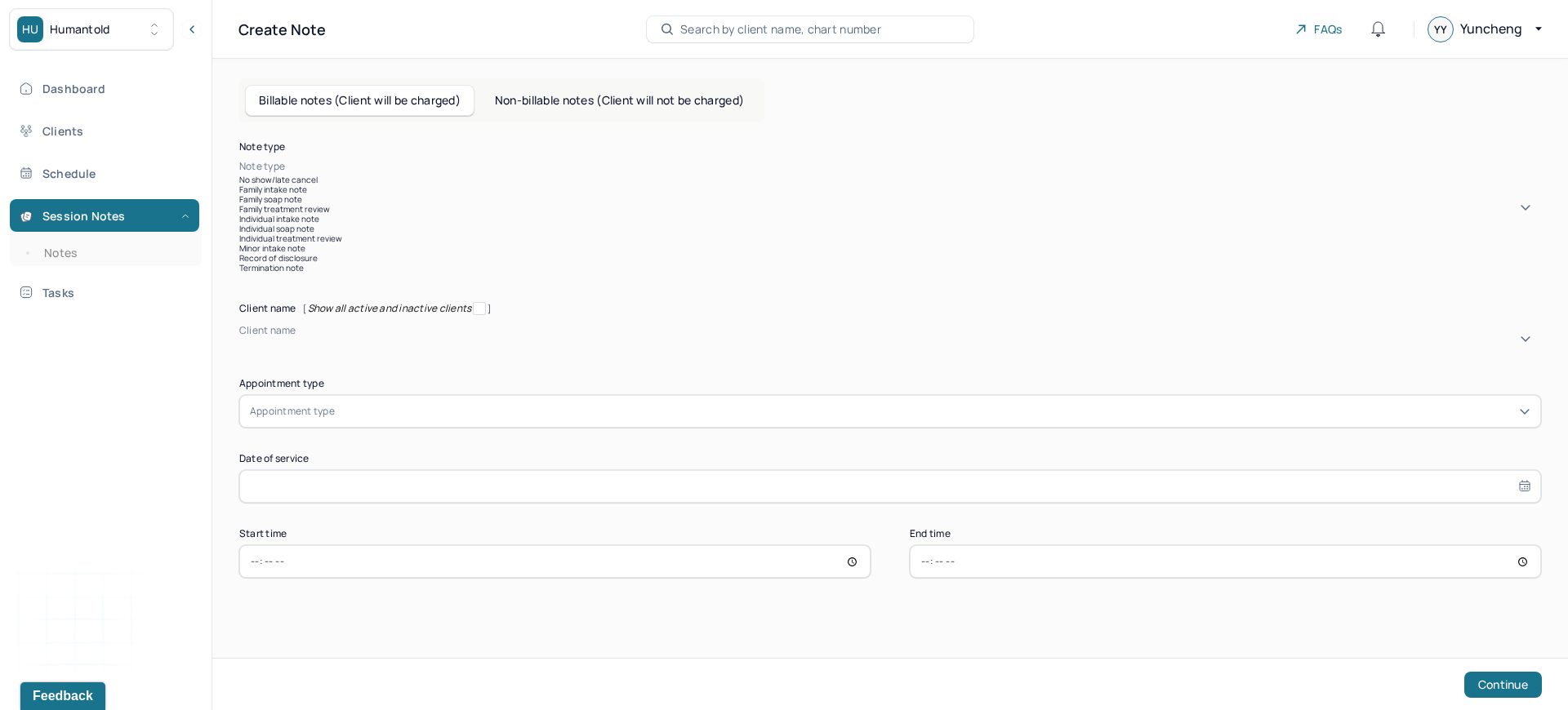 click on "Individual soap note" at bounding box center [890, 229] 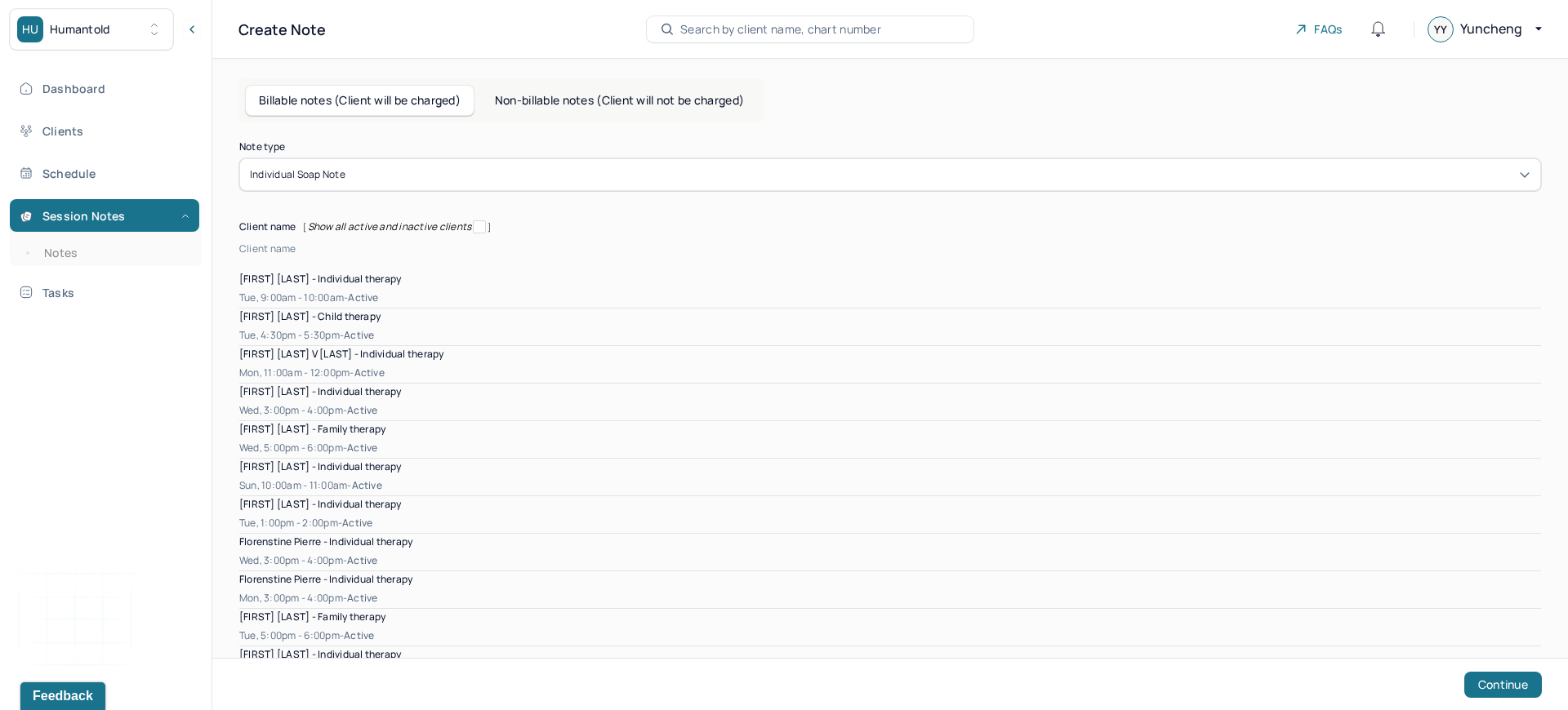 click at bounding box center [242, 263] 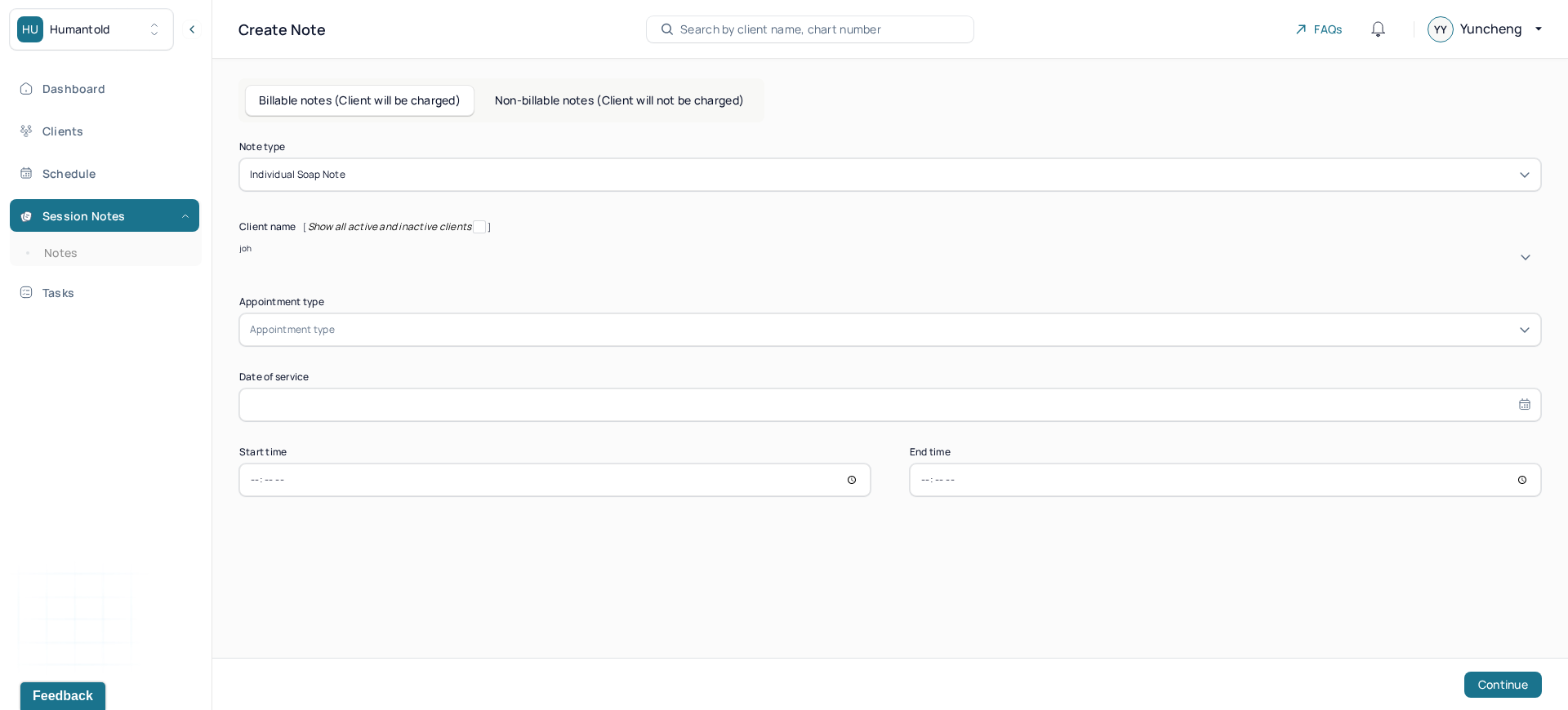 type on "john" 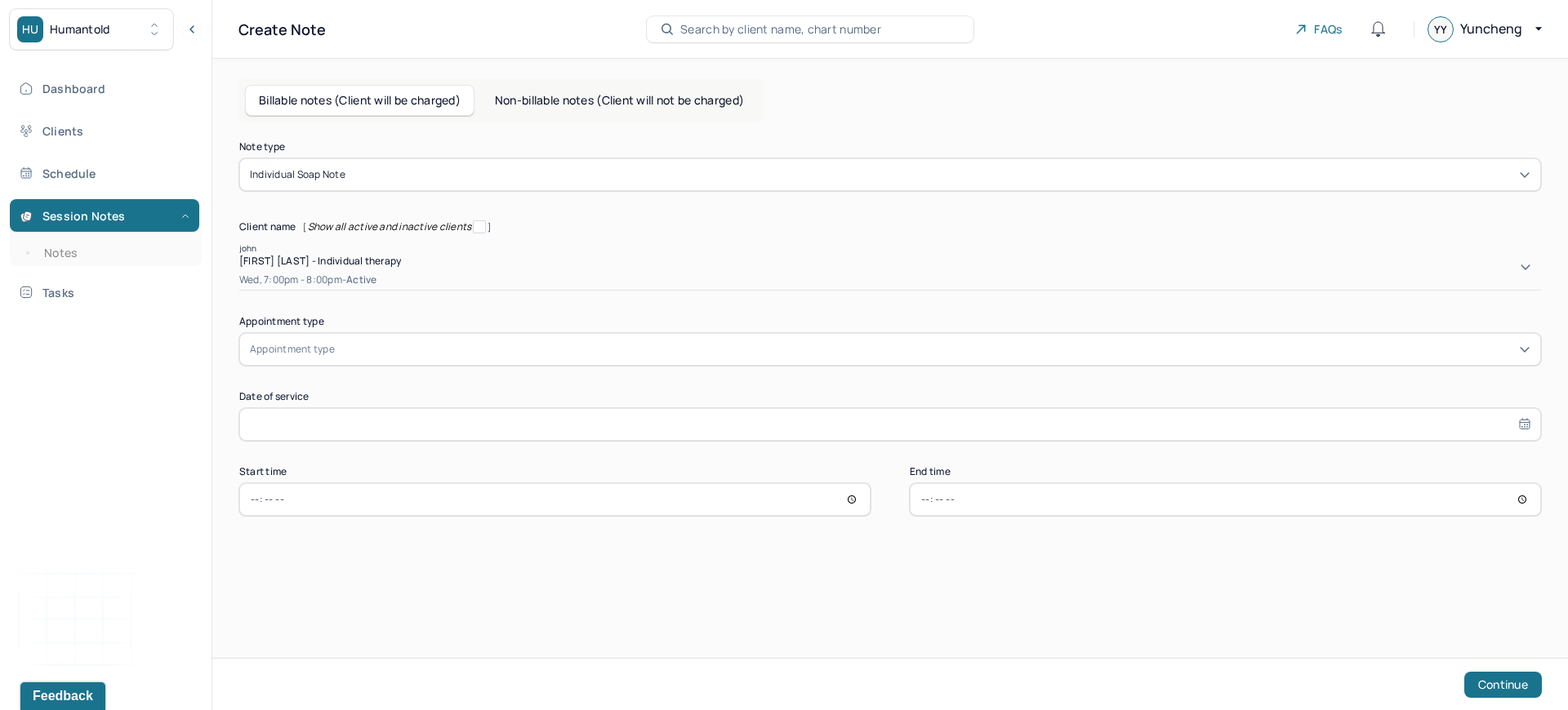 click on "[FIRST] [LAST] - Individual therapy" at bounding box center (320, 260) 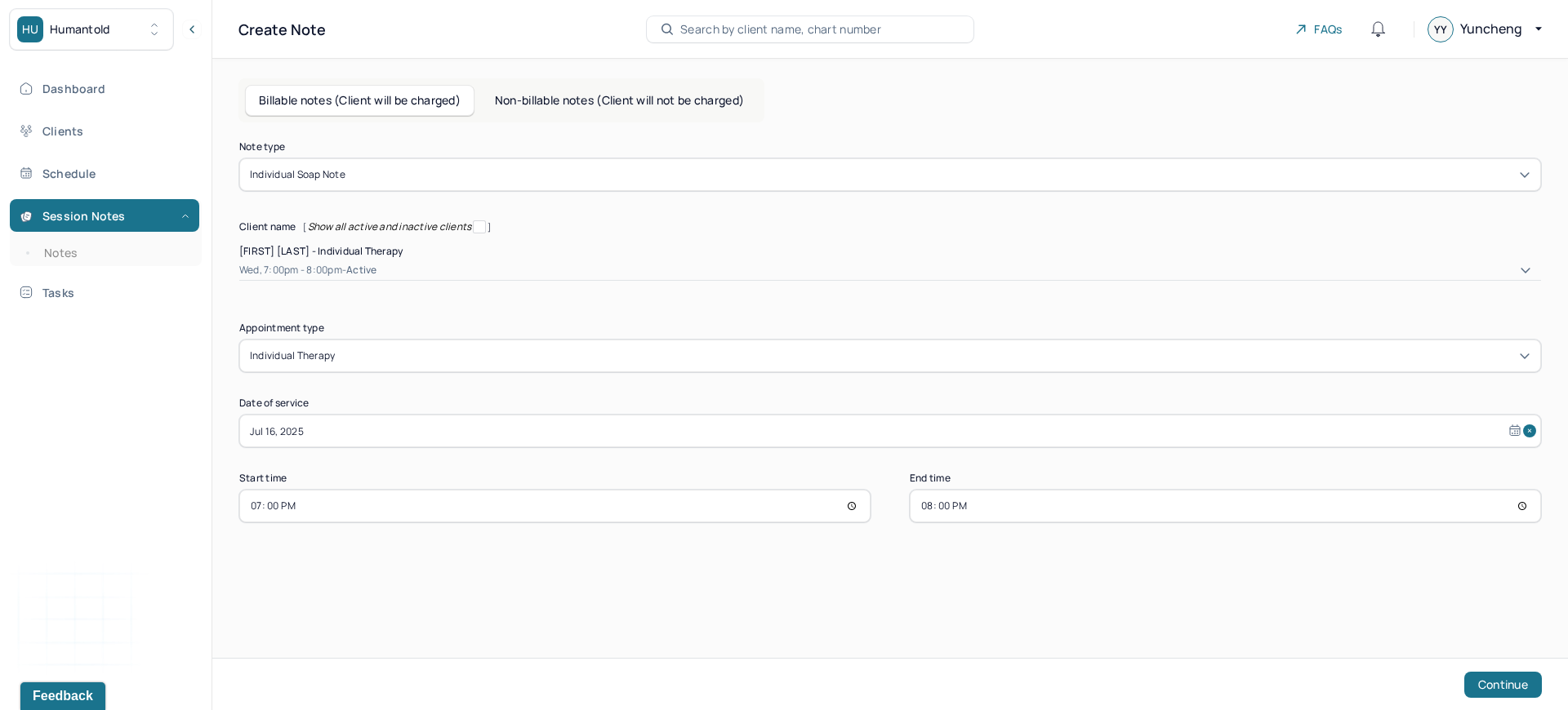 click on "Jul 16, 2025" at bounding box center [890, 431] 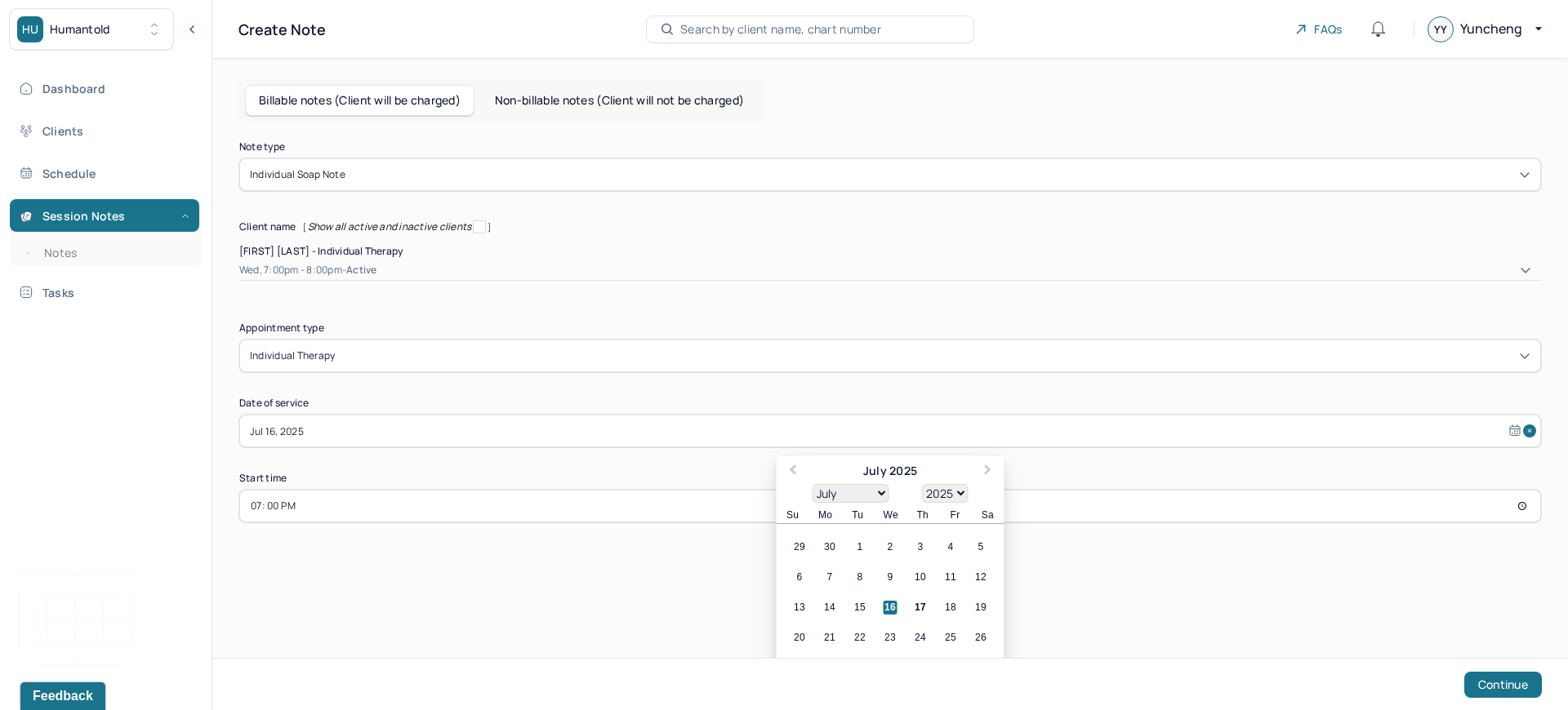 click on "Jul 16, 2025" at bounding box center [890, 431] 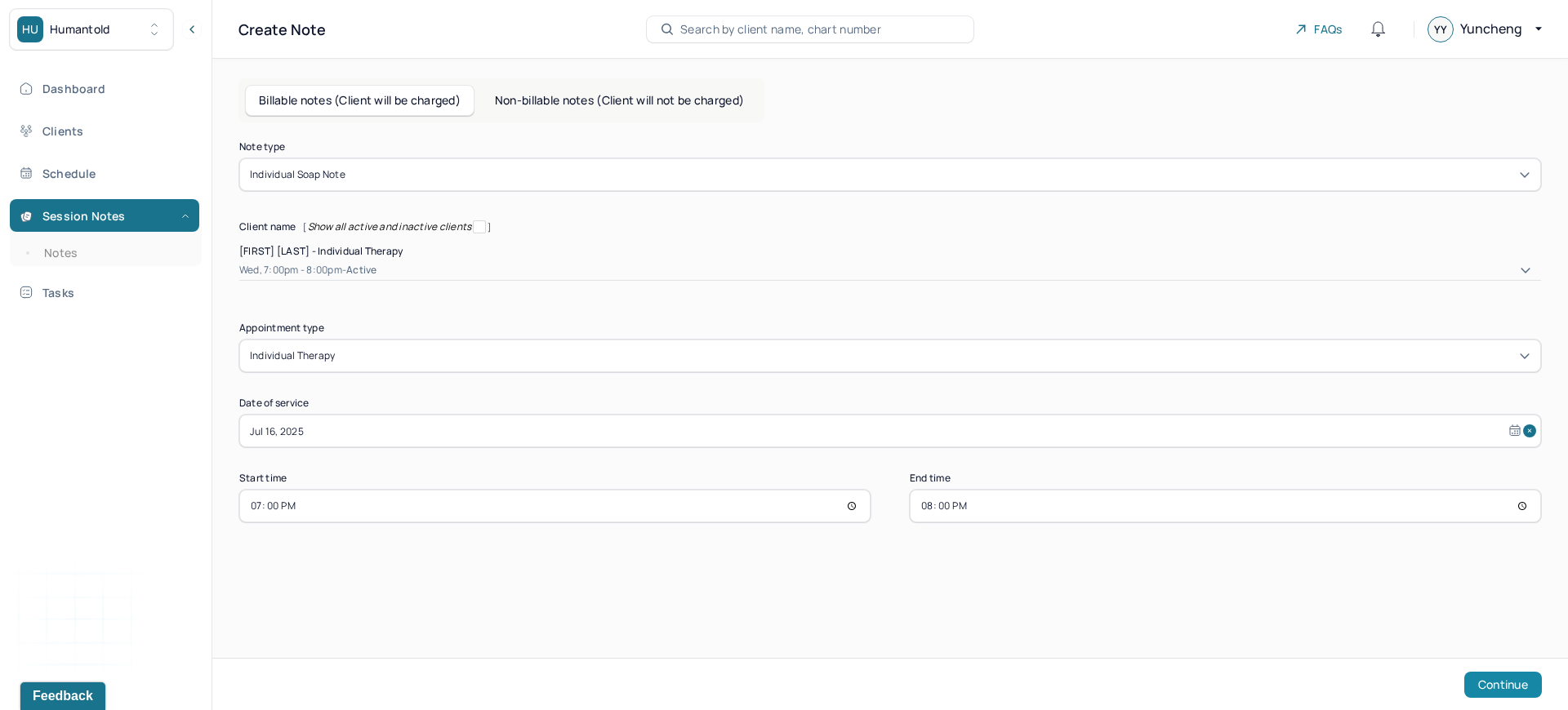 click on "Continue" at bounding box center (1503, 685) 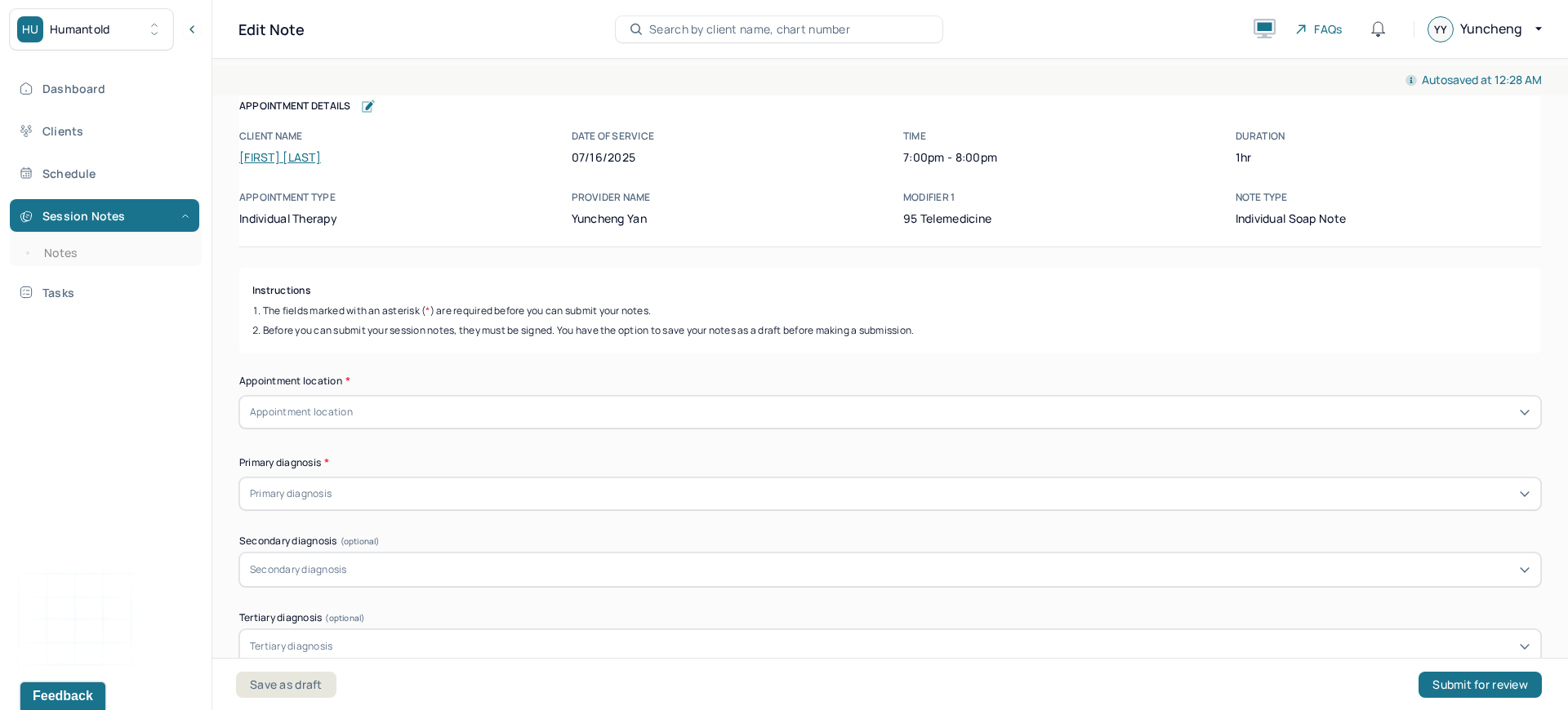 click on "Appointment location" at bounding box center [890, 412] 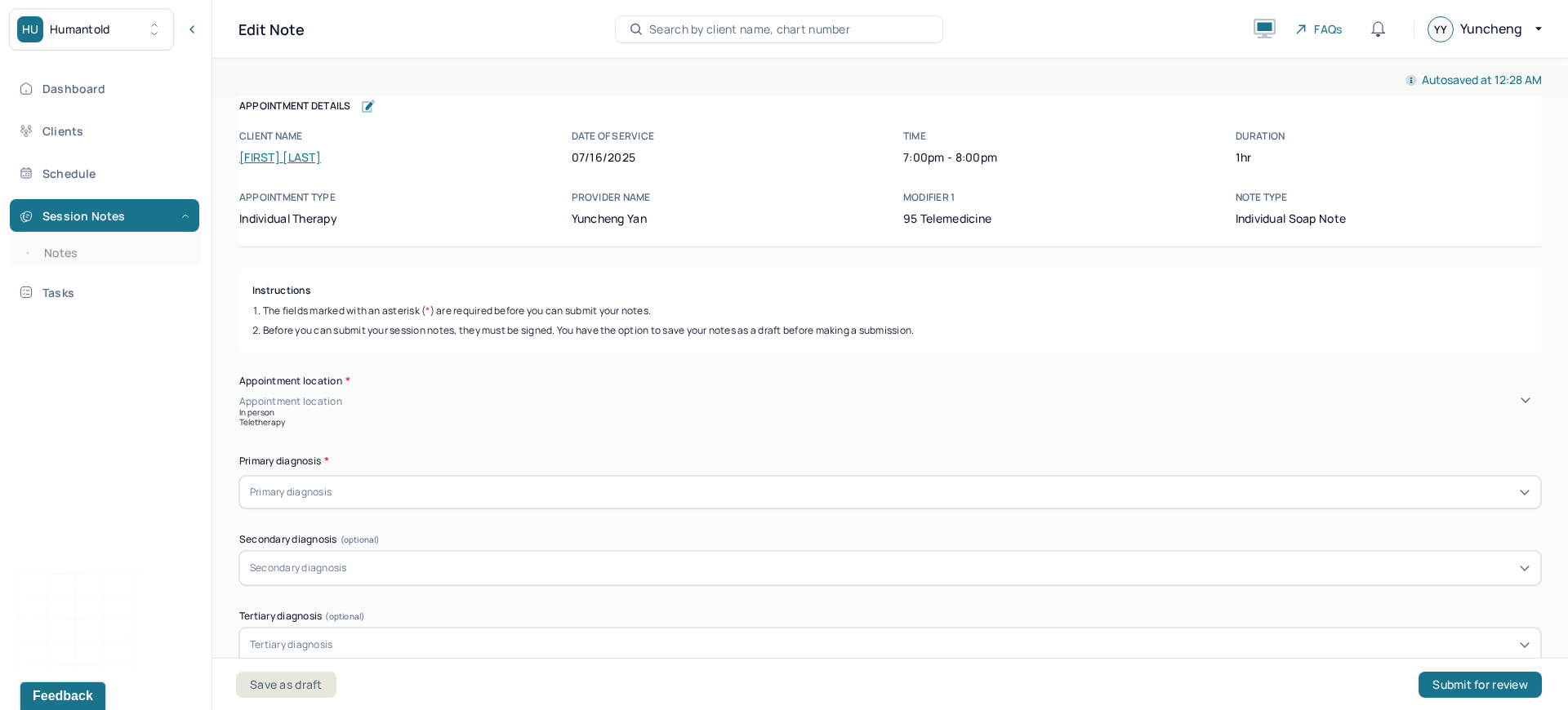 click on "In person" at bounding box center [890, 412] 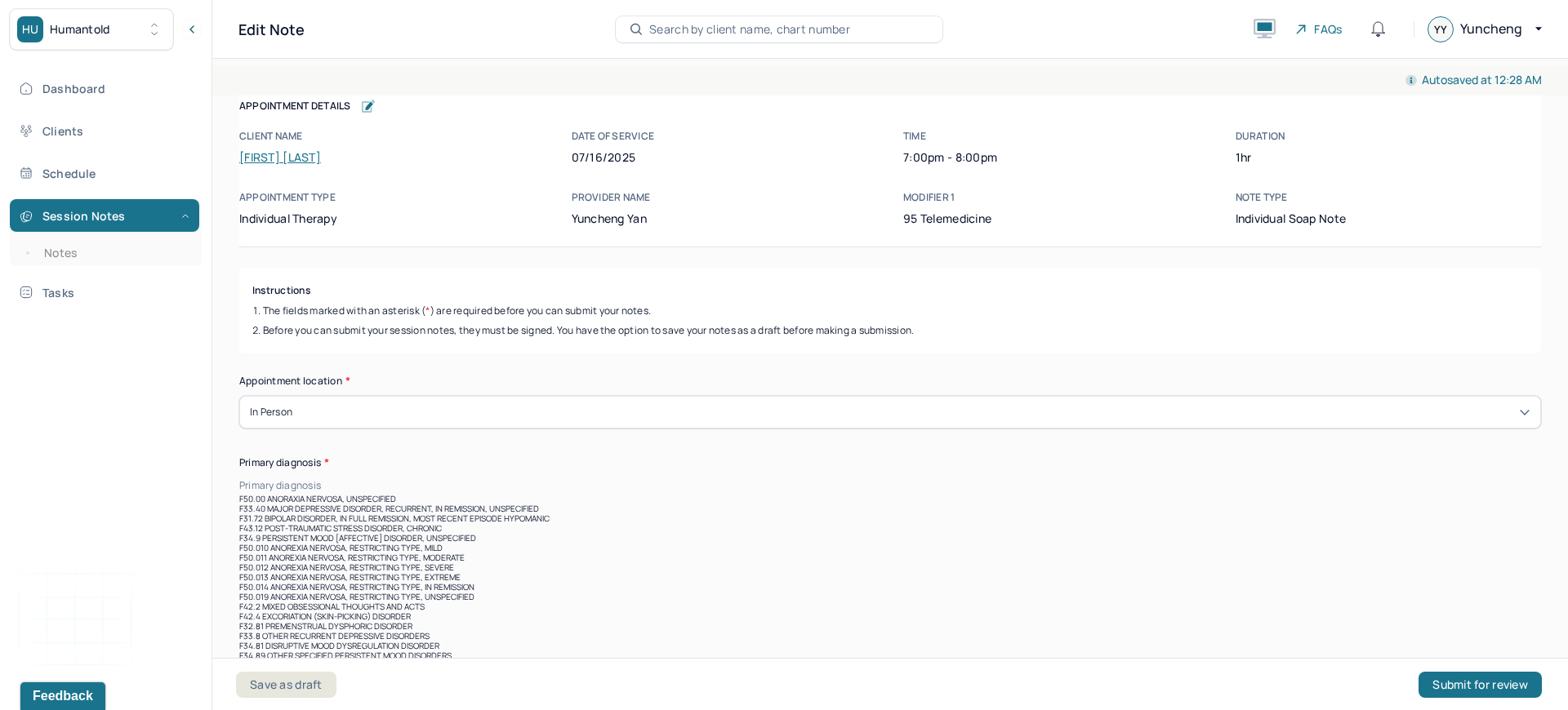click at bounding box center (933, 486) 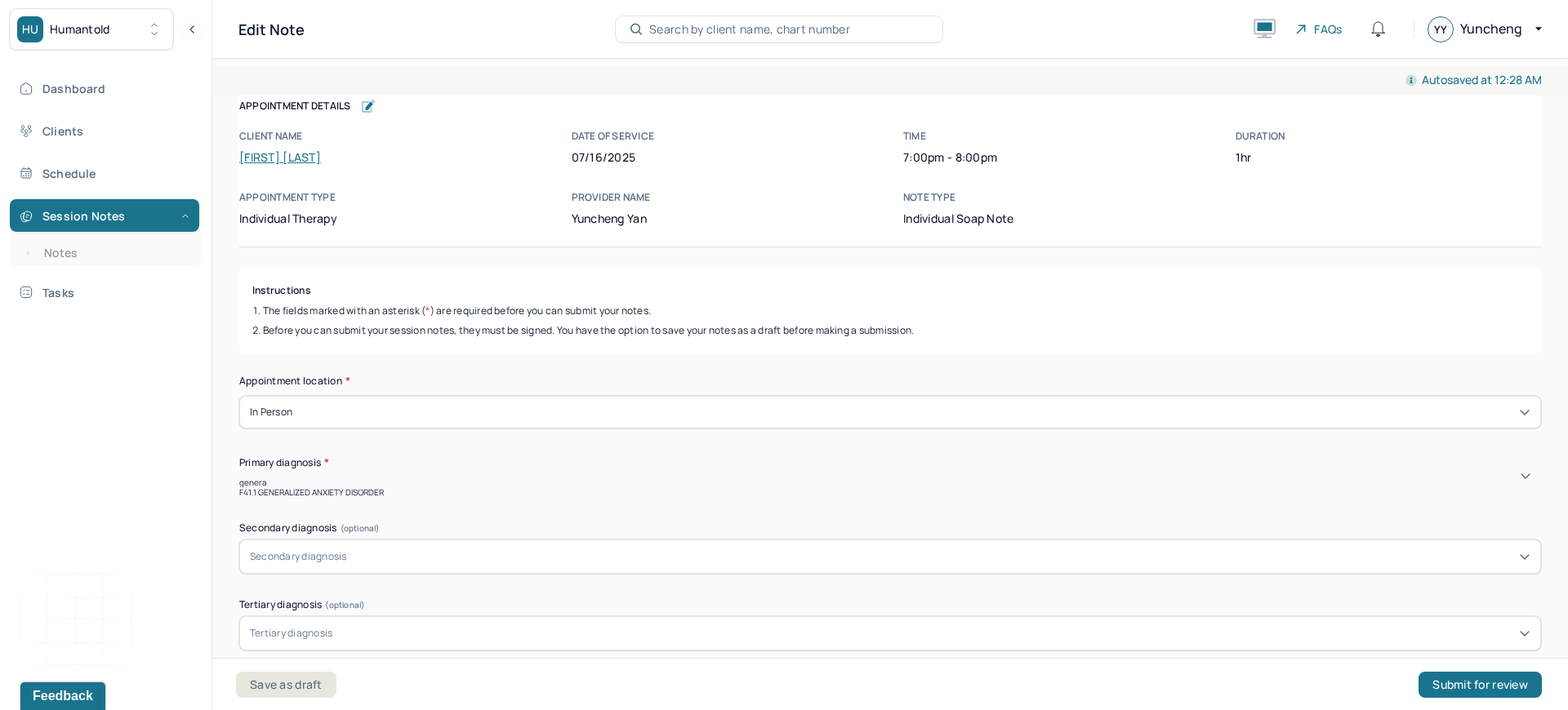 type on "general" 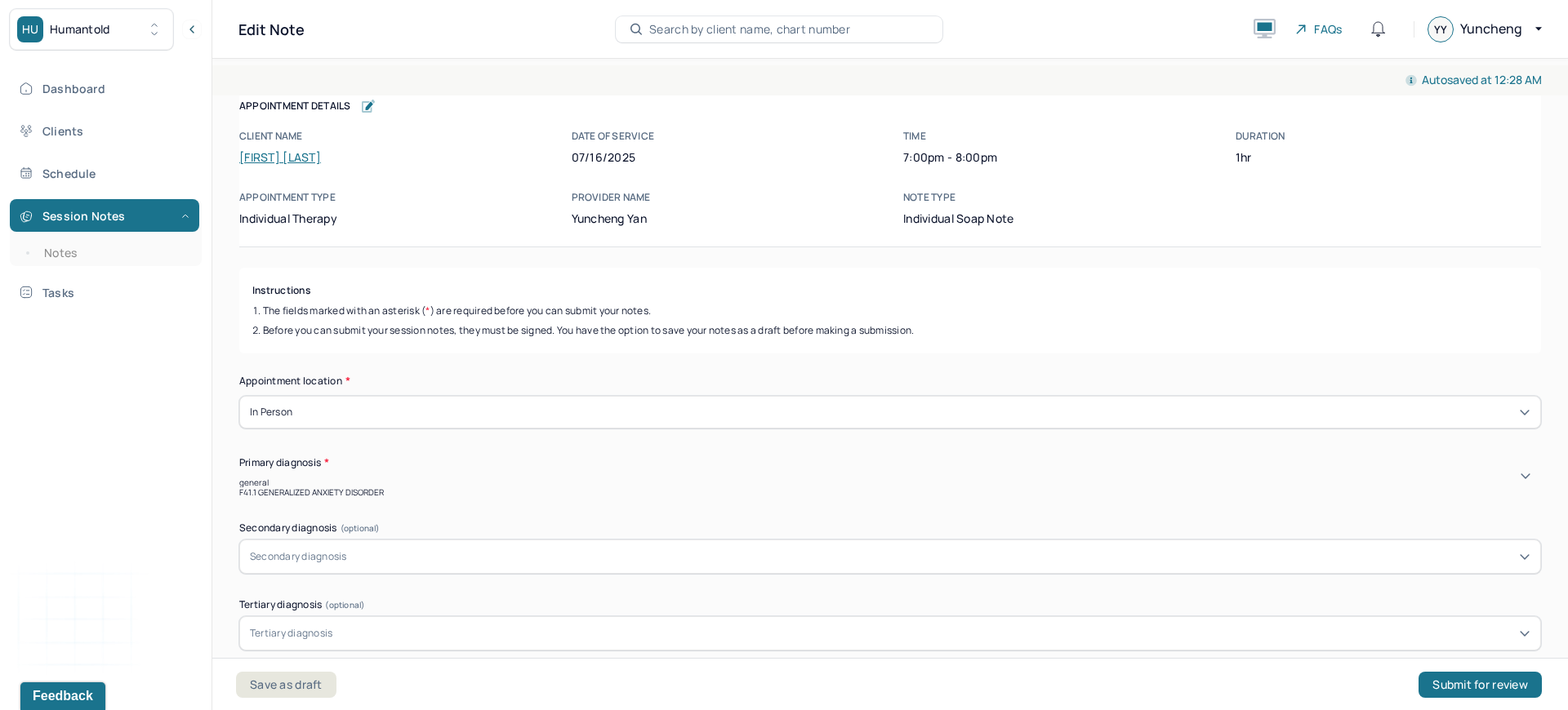 drag, startPoint x: 331, startPoint y: 535, endPoint x: 322, endPoint y: 500, distance: 36.13862 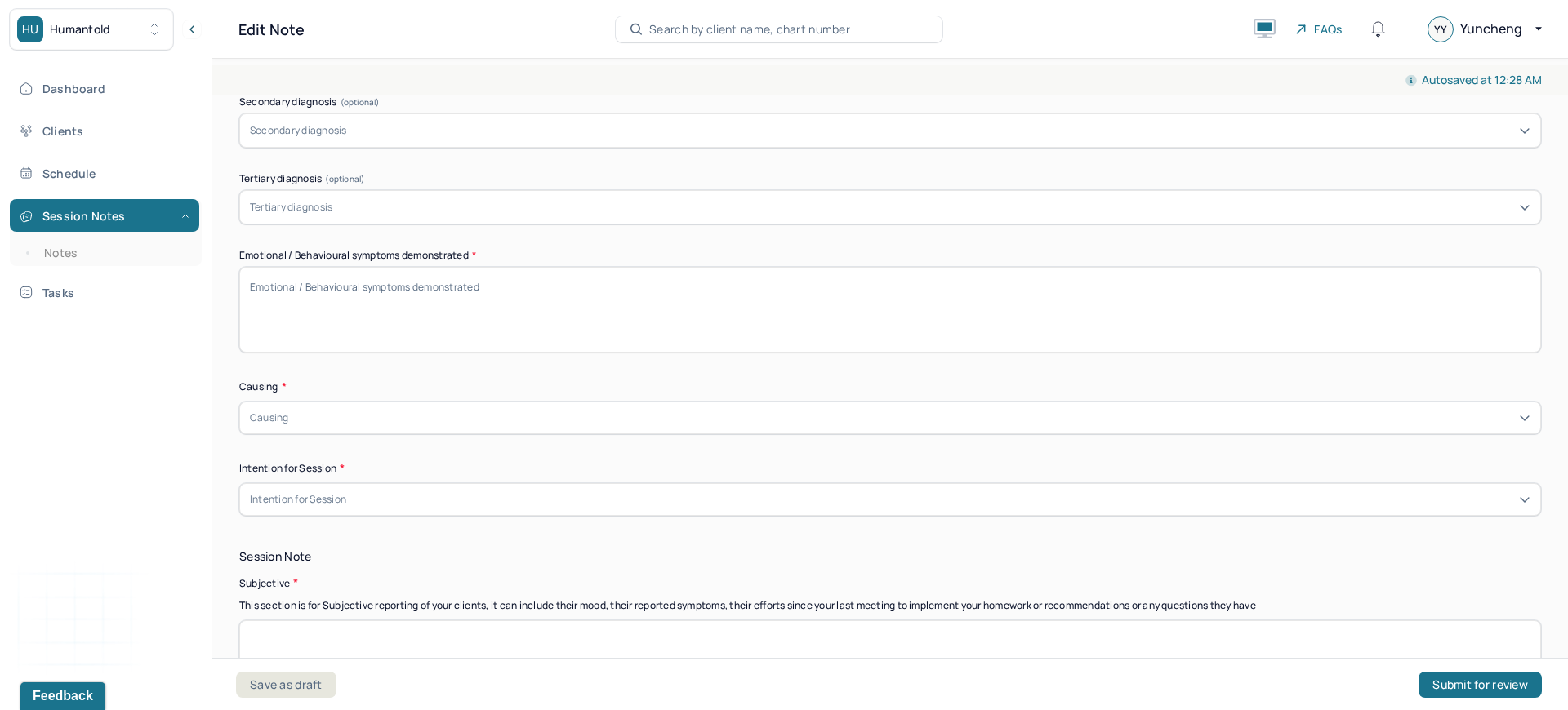 scroll, scrollTop: 444, scrollLeft: 0, axis: vertical 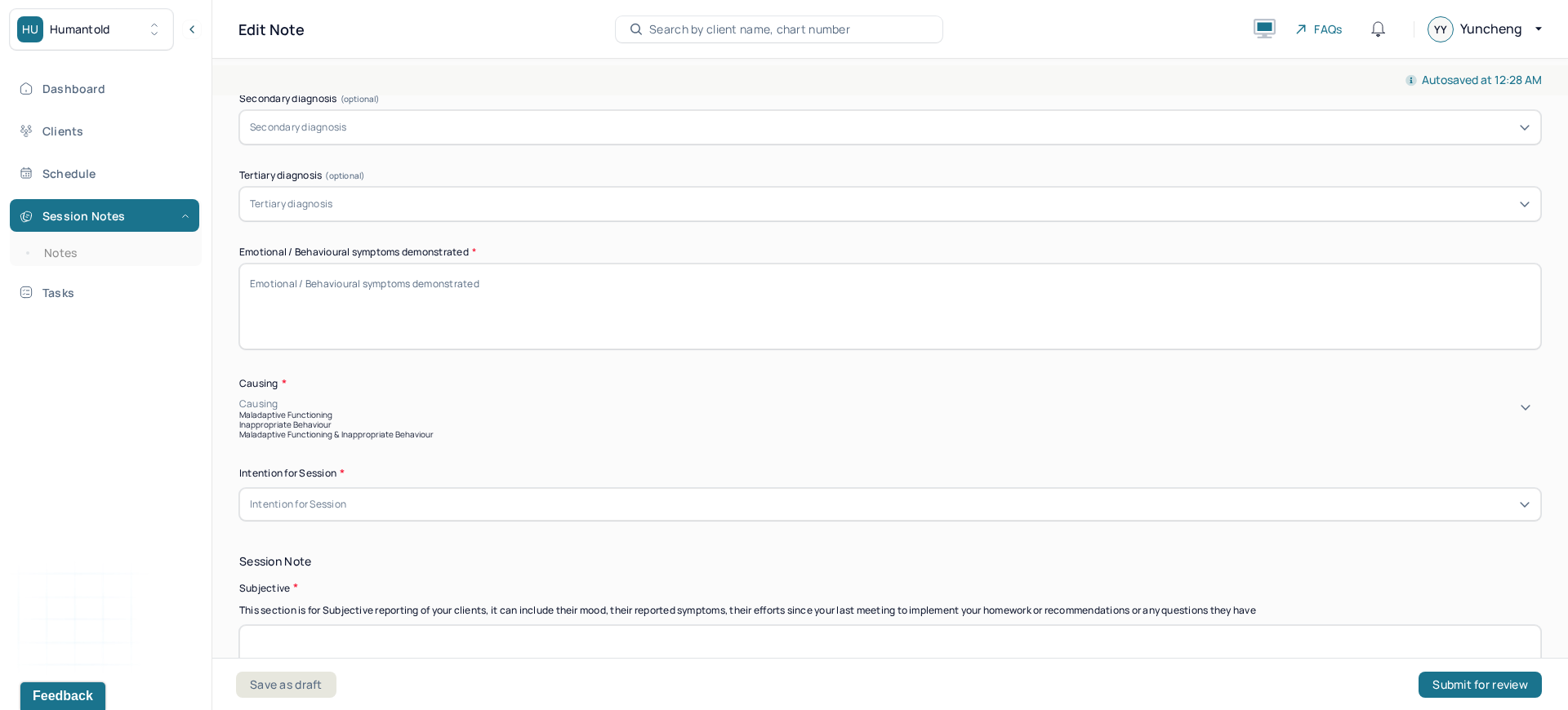 click on "Causing" at bounding box center [890, 404] 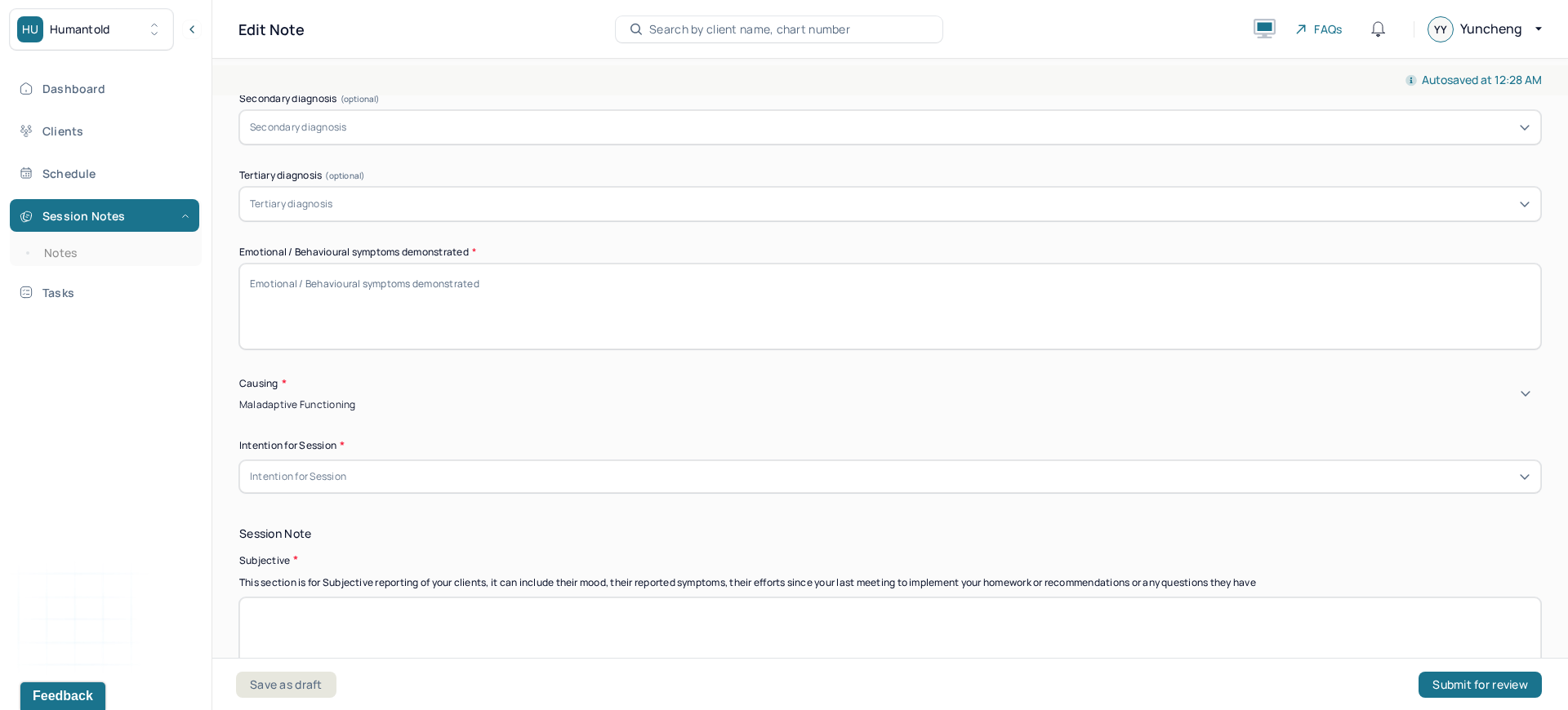 click on "Intention for Session" at bounding box center (890, 477) 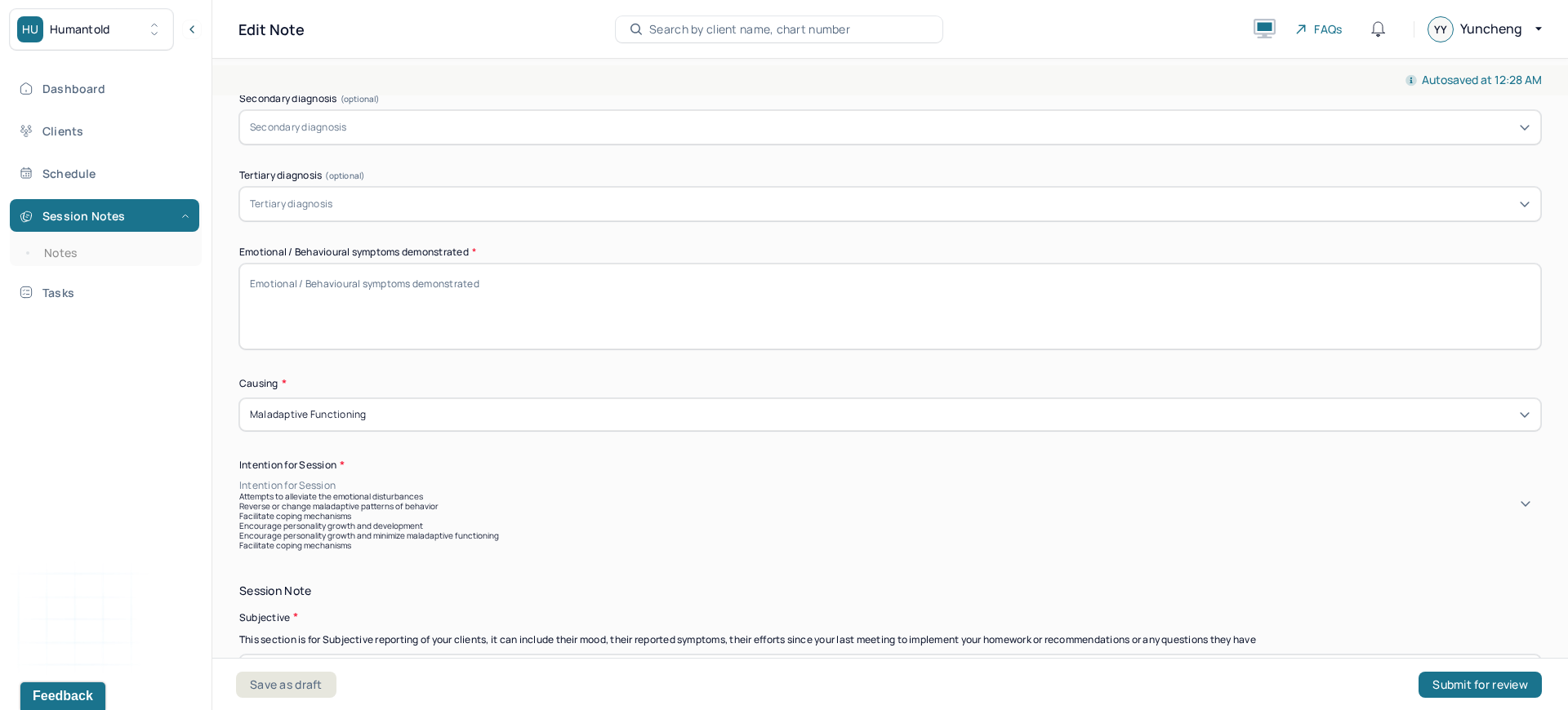 click on "Attempts to alleviate the emotional disturbances" at bounding box center (890, 496) 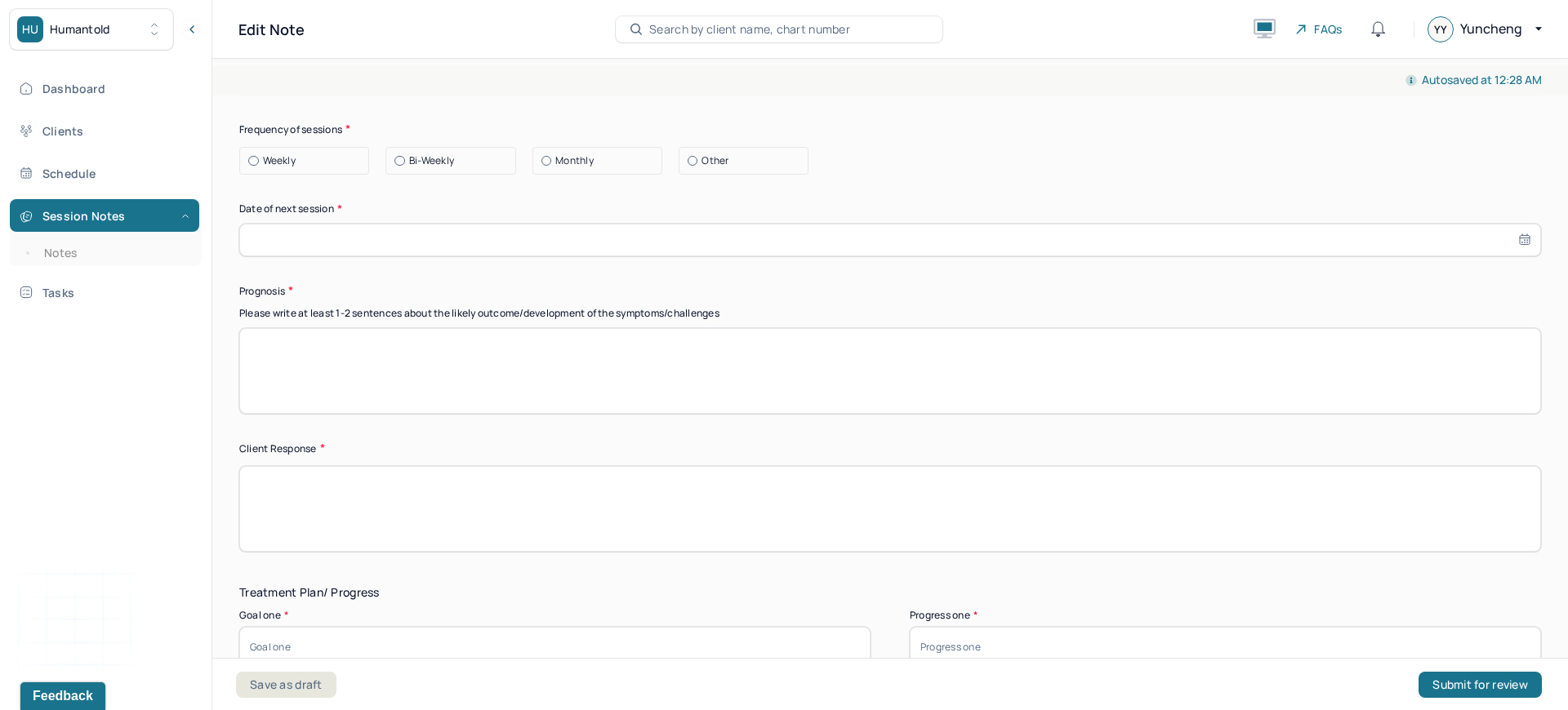 scroll, scrollTop: 1847, scrollLeft: 0, axis: vertical 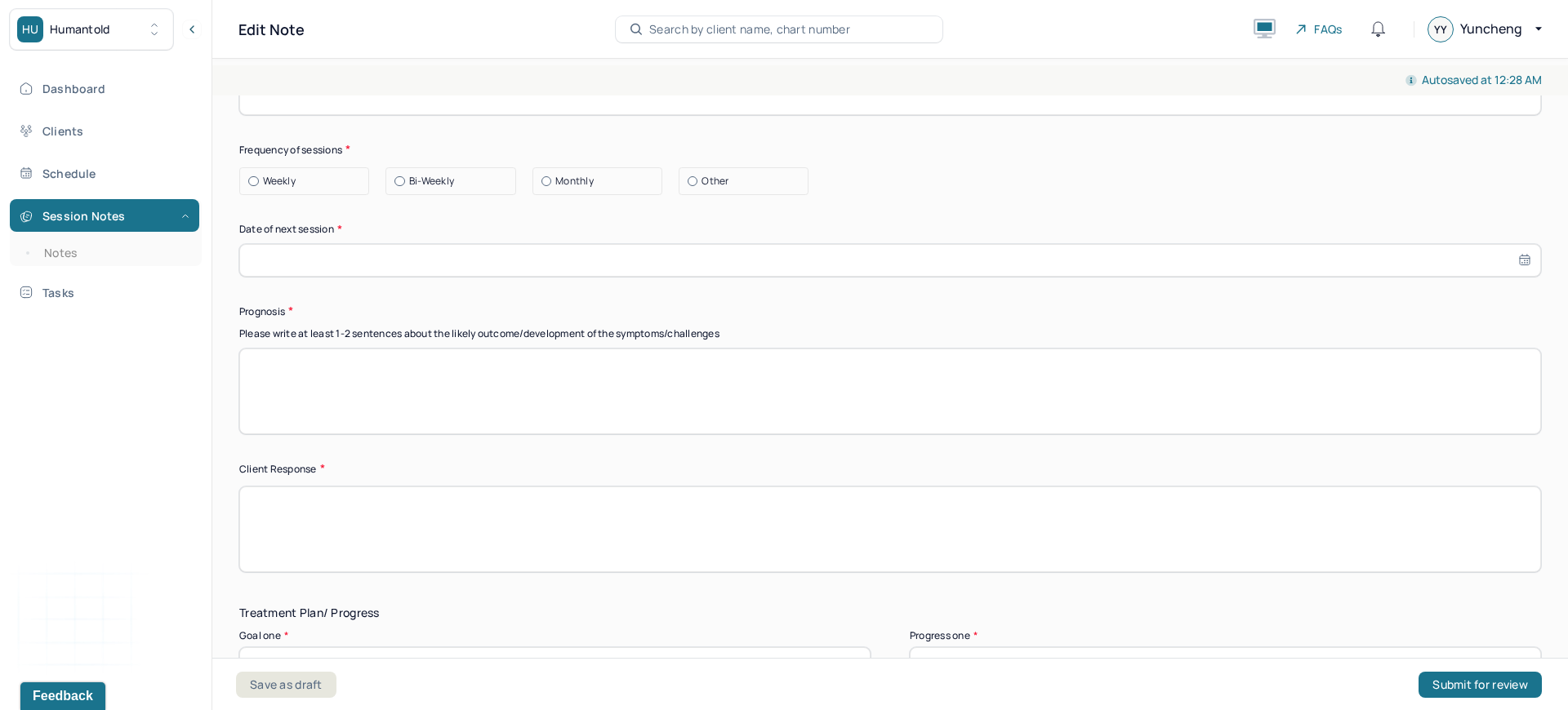 click on "Weekly" at bounding box center (308, 181) 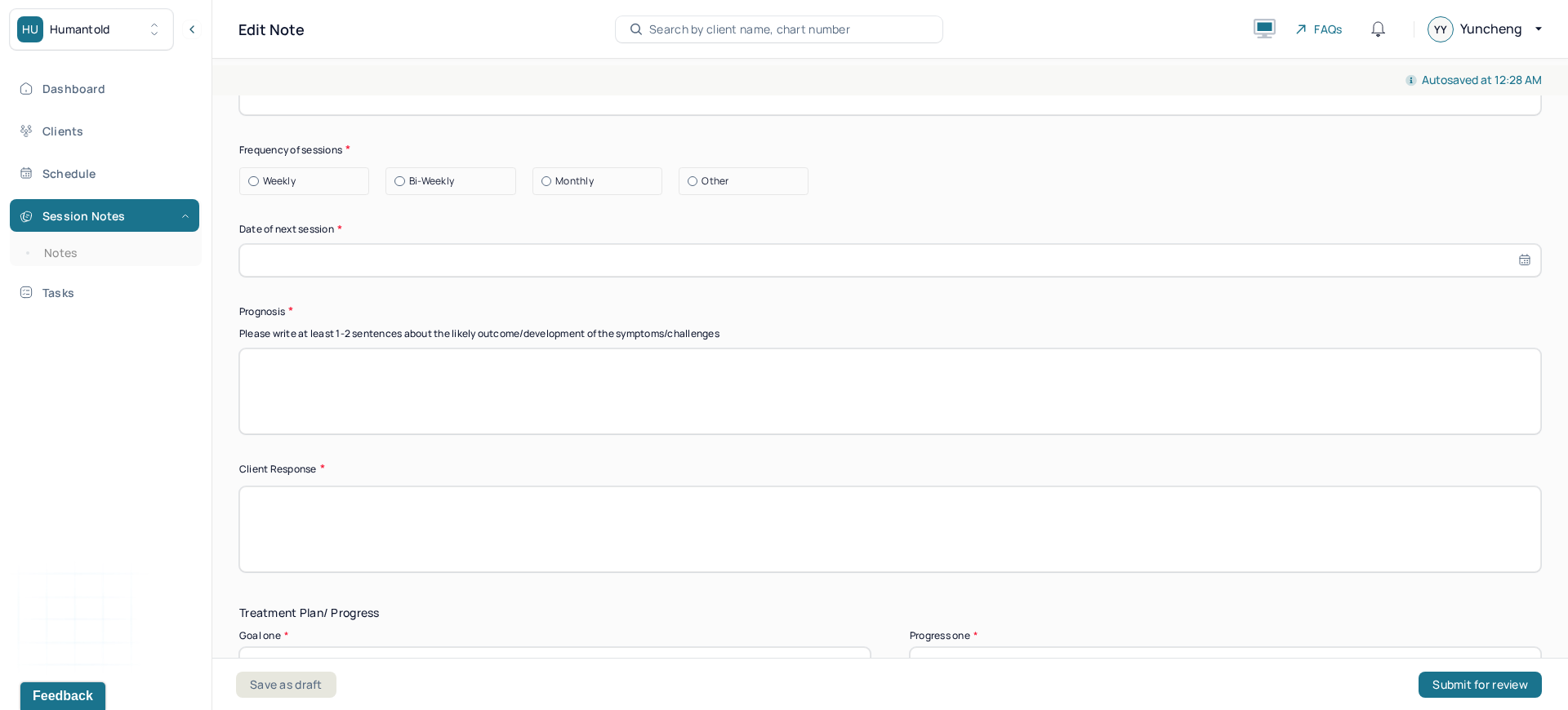 click on "Weekly" at bounding box center (248, 181) 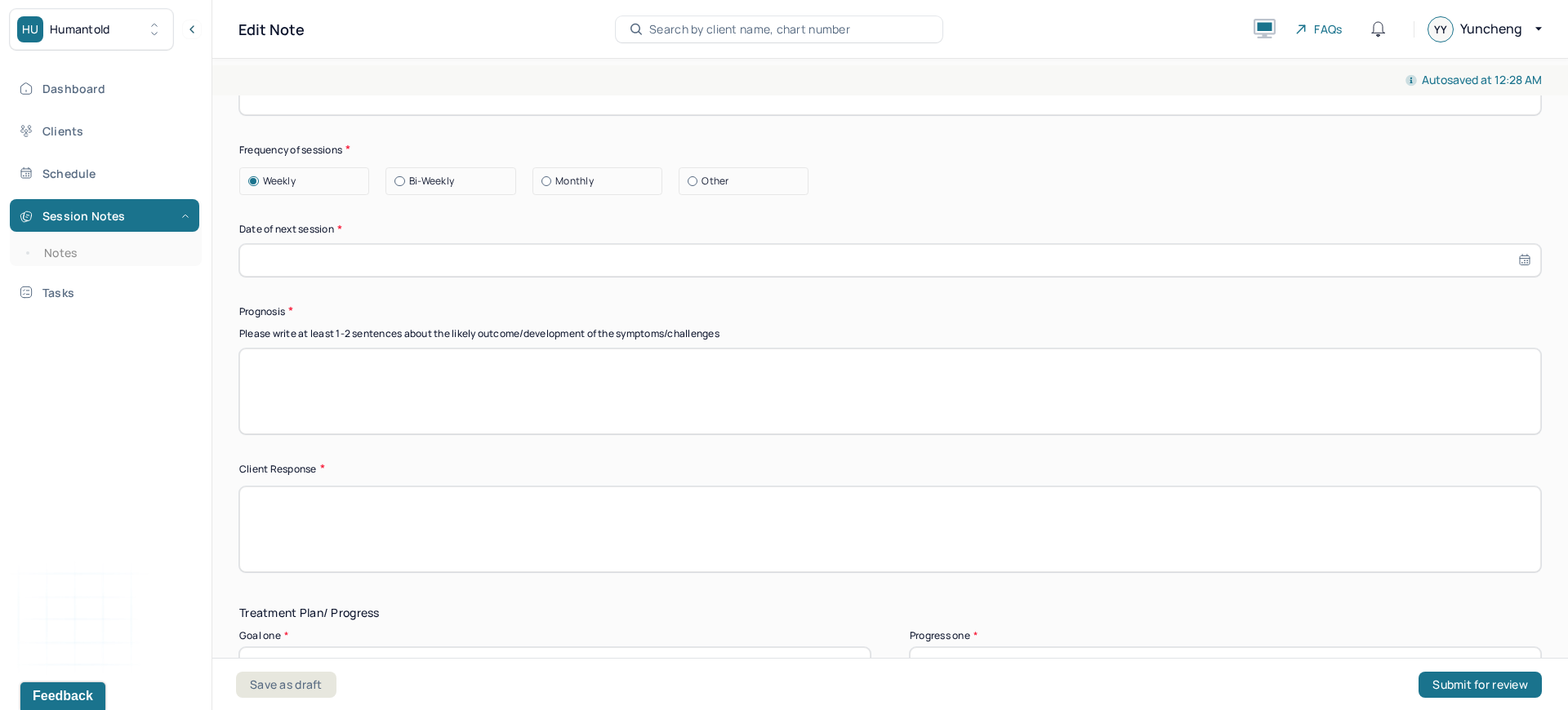 click at bounding box center [890, 260] 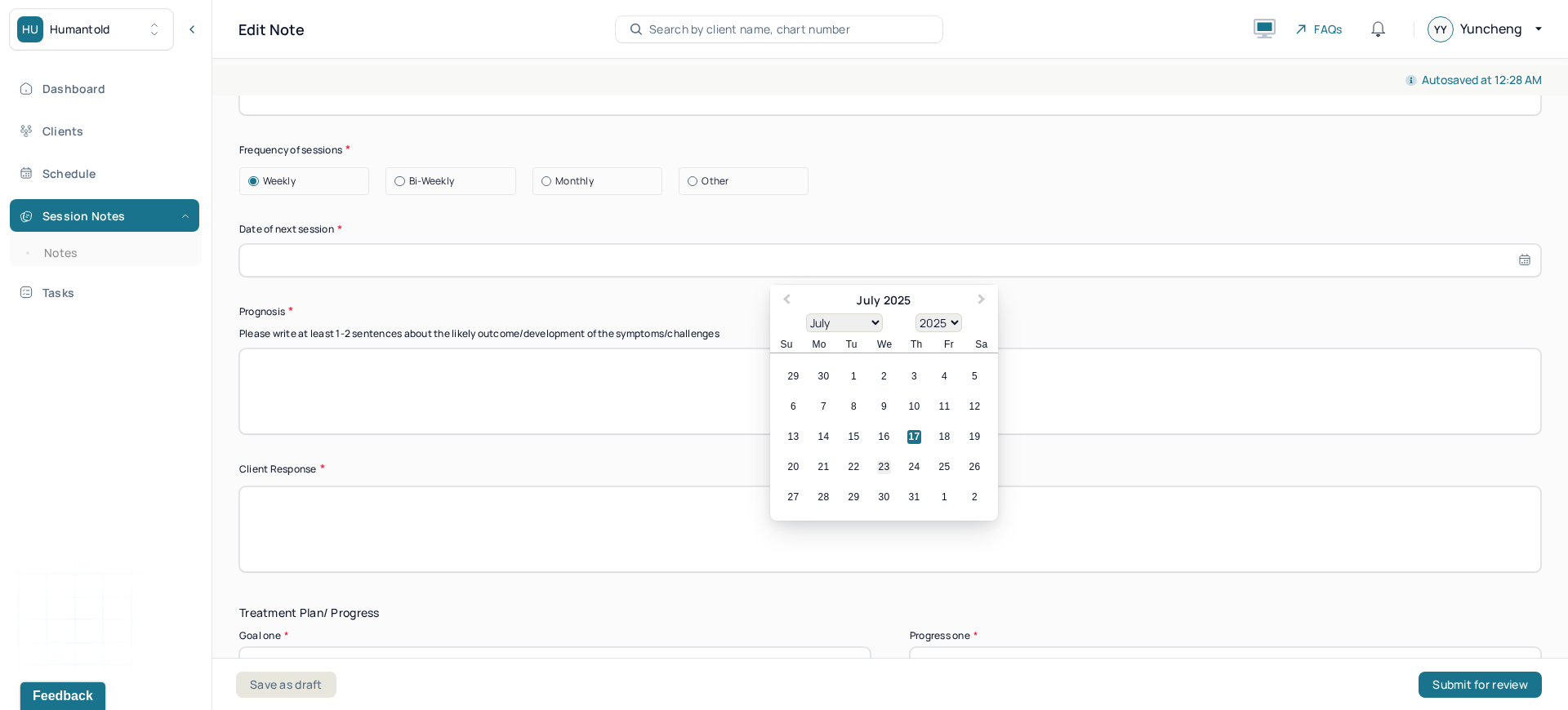 click on "23" at bounding box center (884, 467) 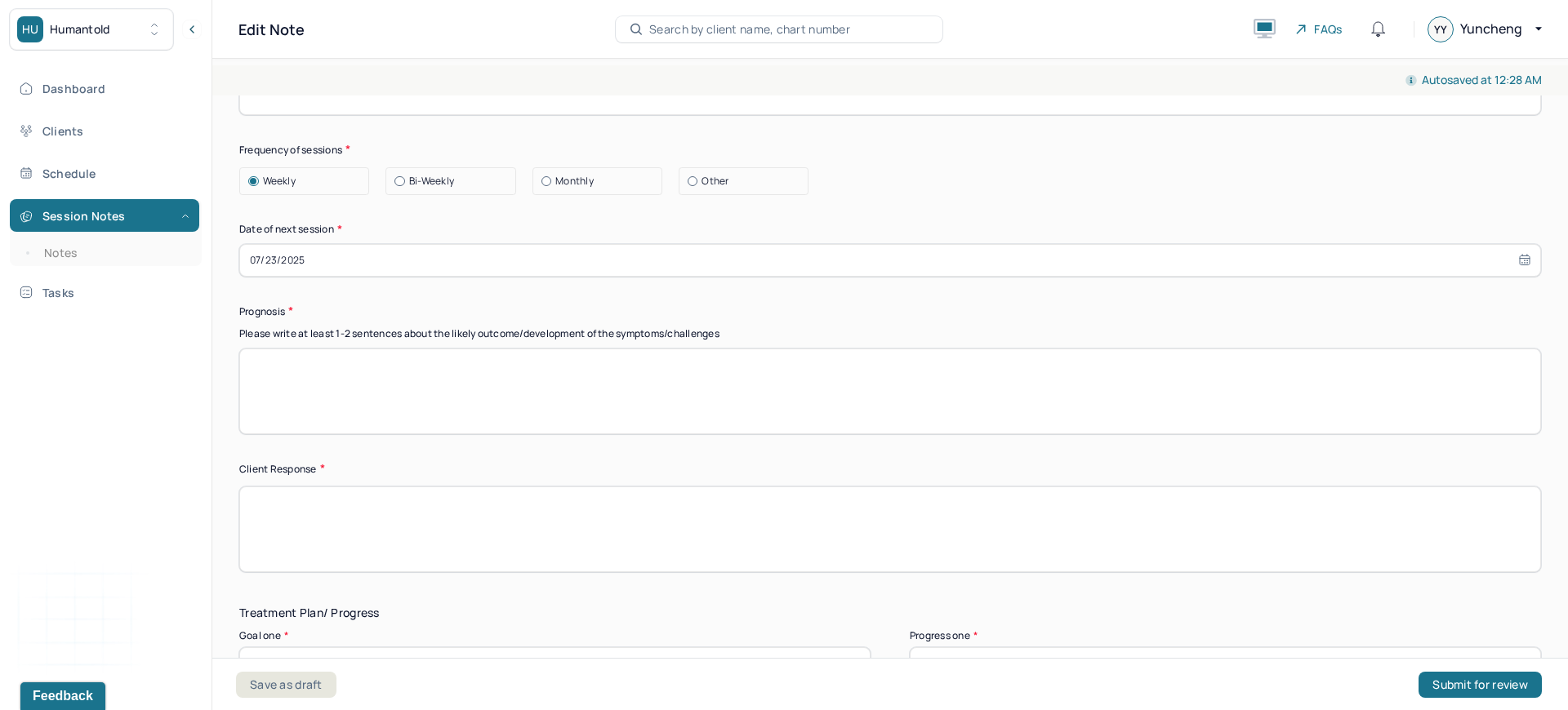click at bounding box center [890, 391] 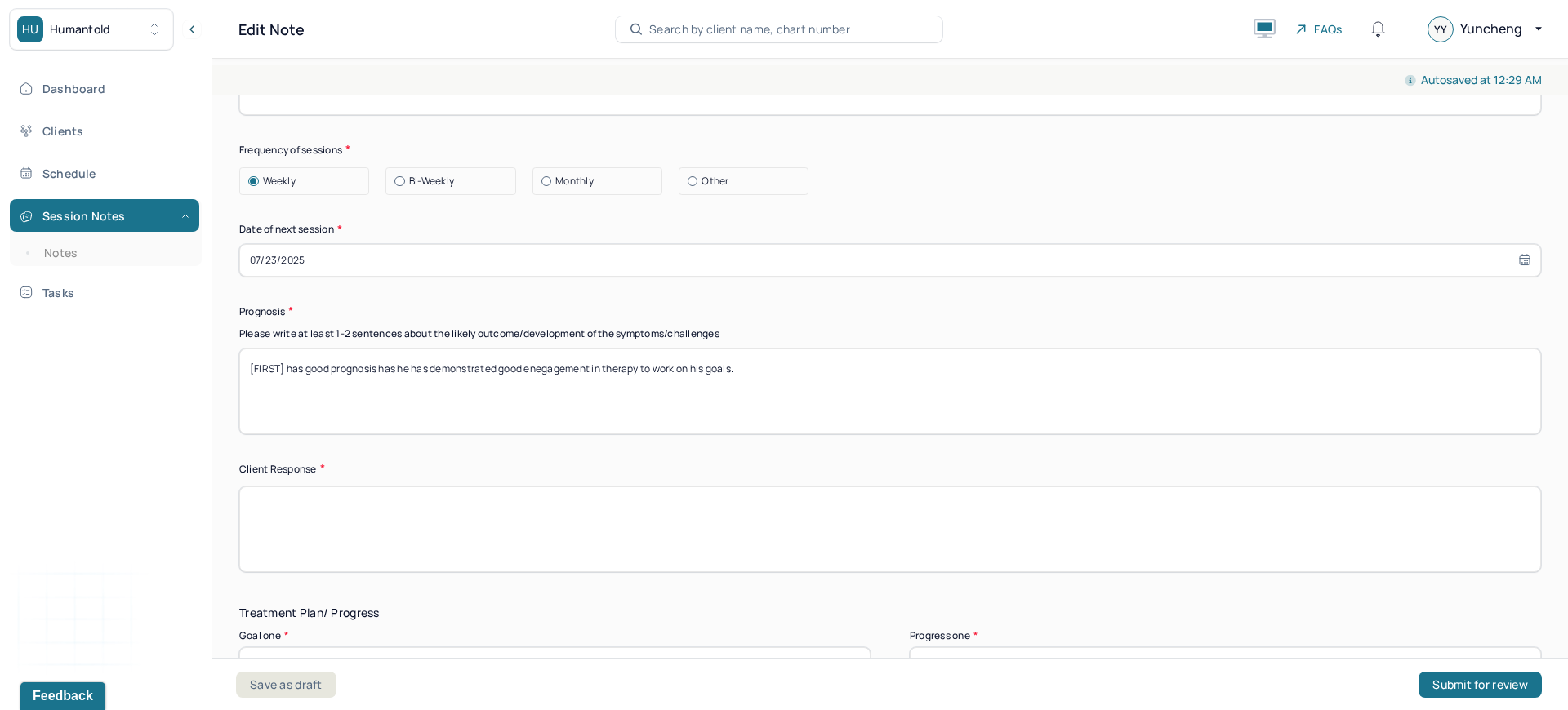 click on "CLient has good prognosis has he has demonstrated good enegagement in therapy to work on his goals." at bounding box center (890, 391) 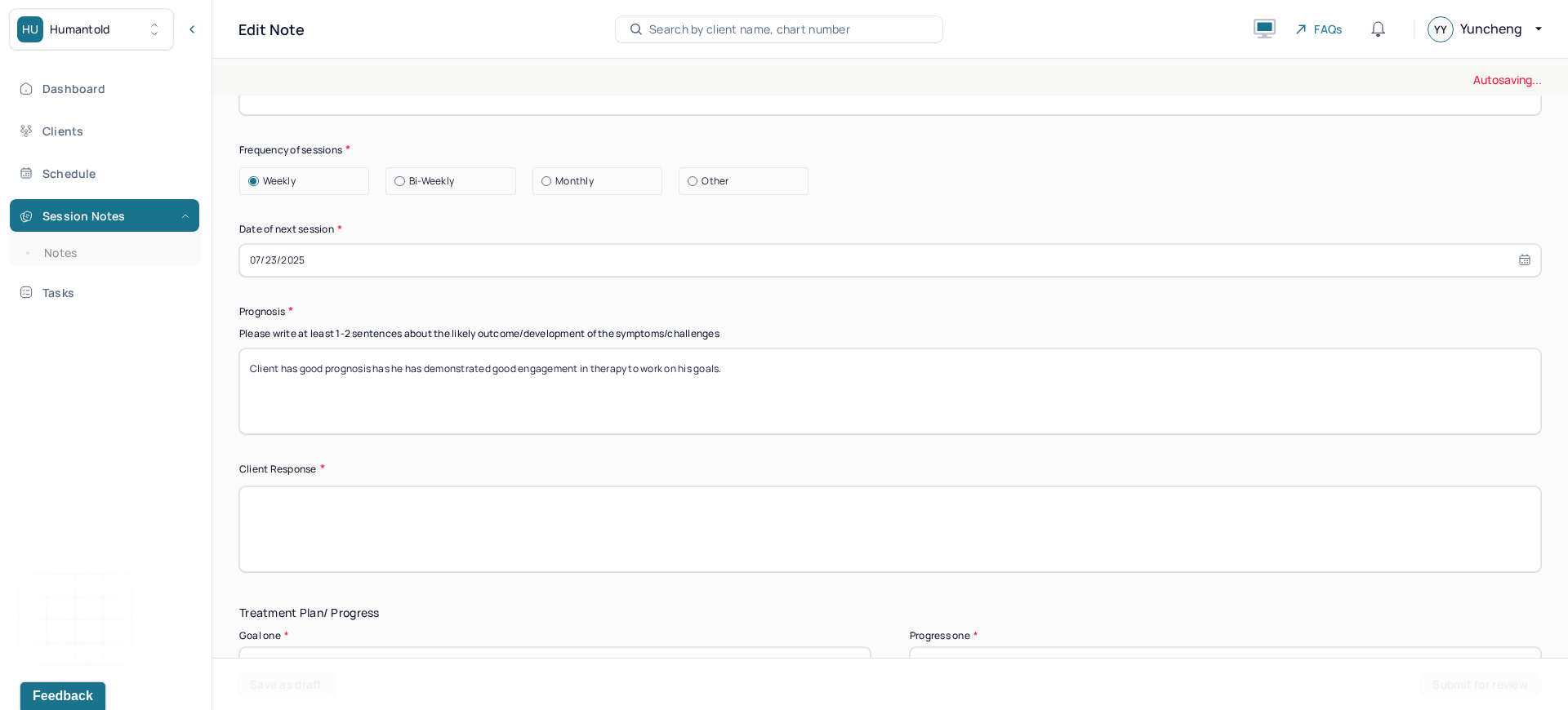 type on "CLient has good prognosis has he has demonstrated good engagement in therapy to work on his goals." 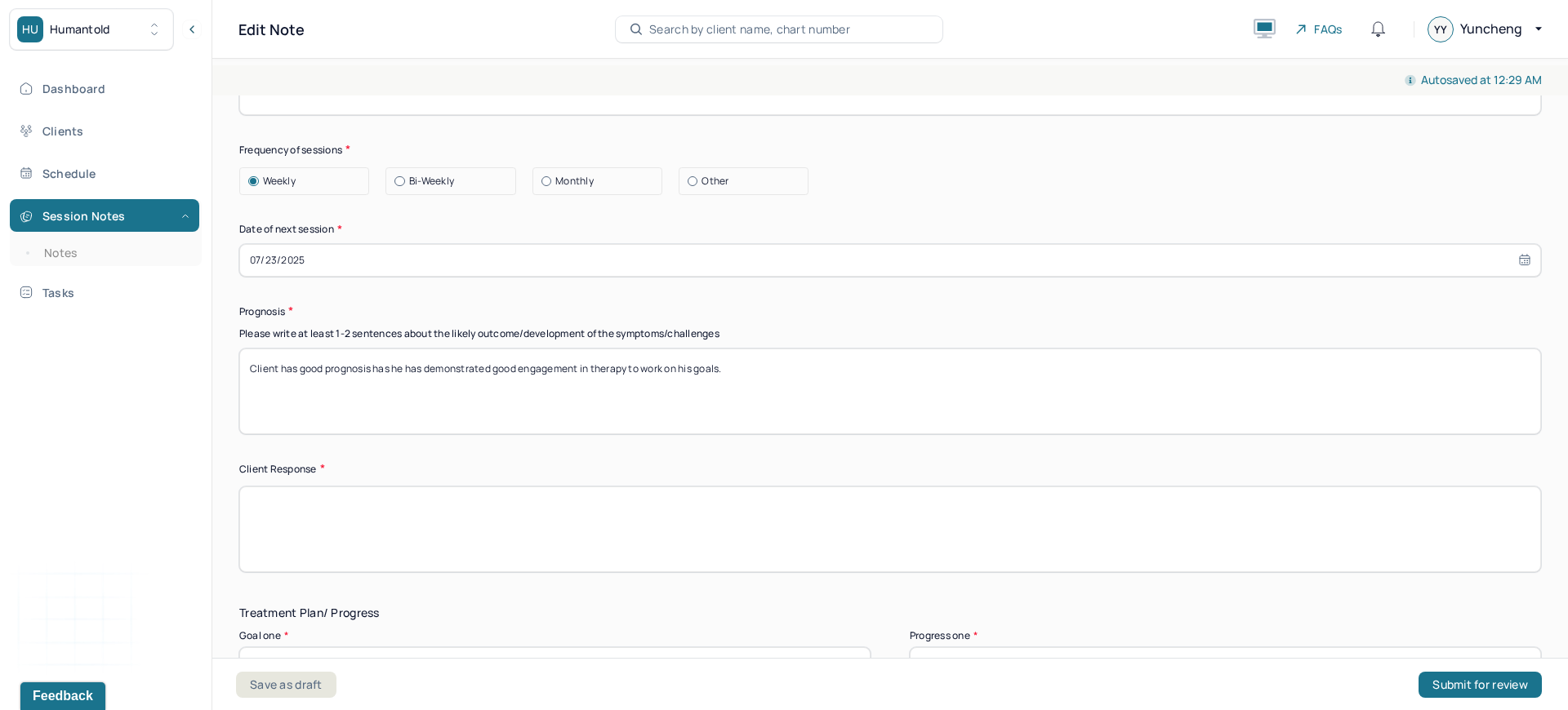 click at bounding box center [890, 529] 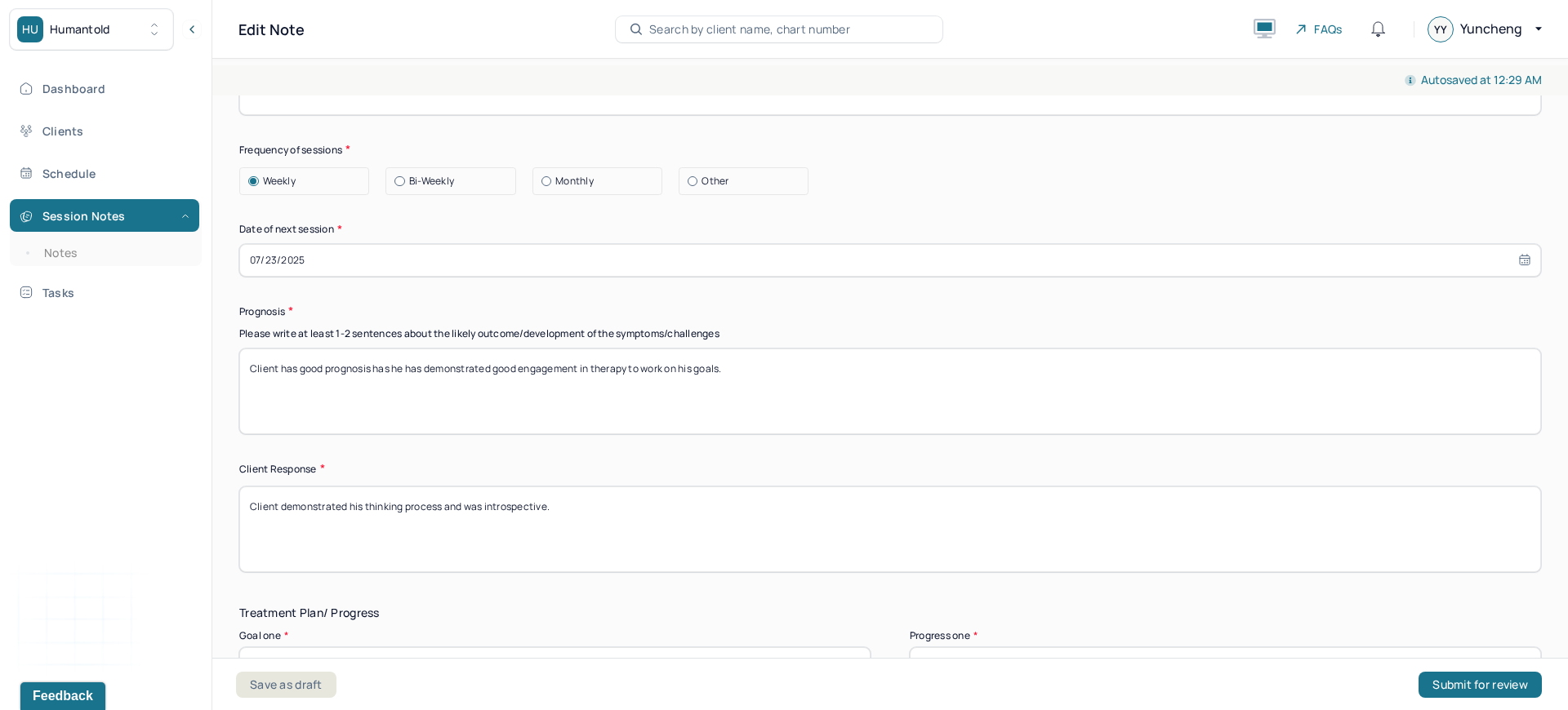 type on "Client demonstrated his thinking process and was introspective." 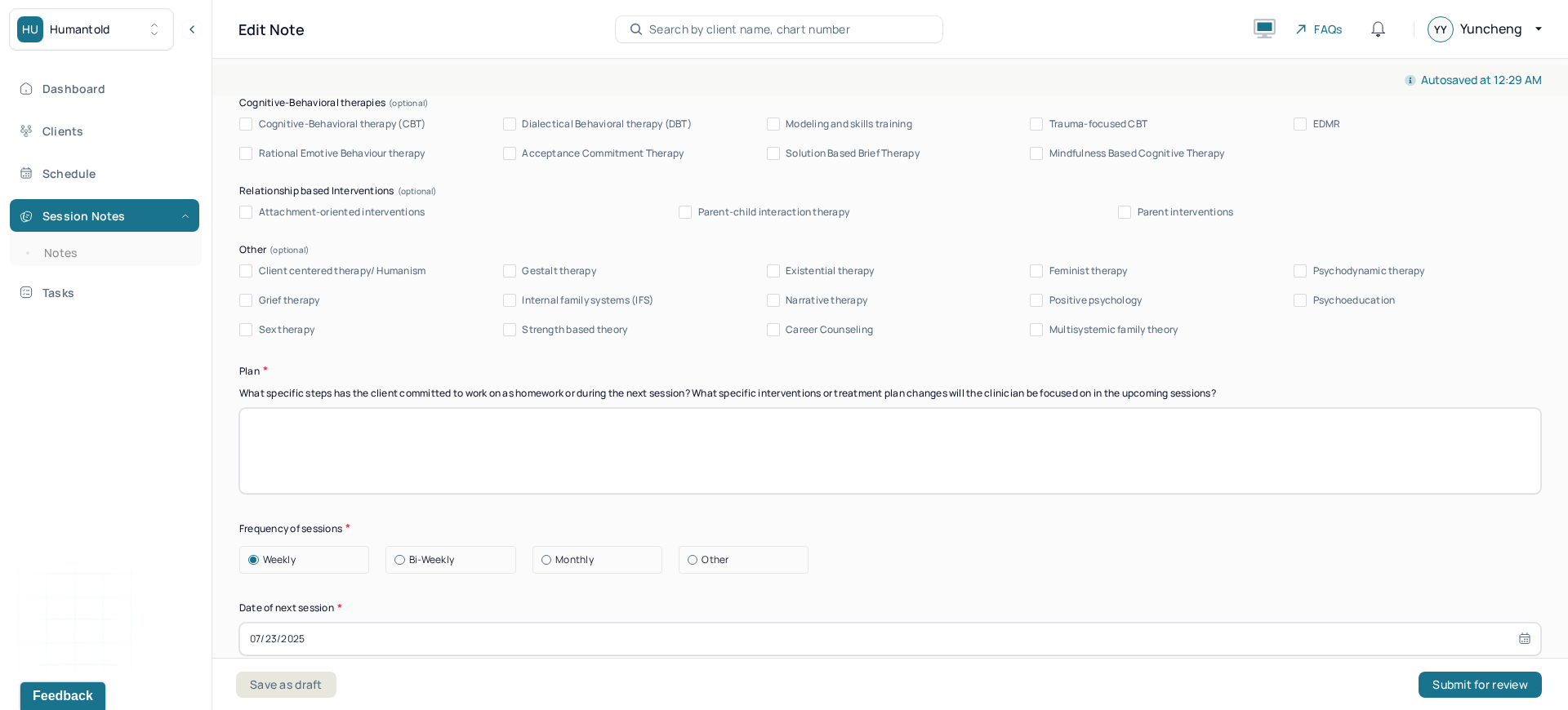 scroll, scrollTop: 1336, scrollLeft: 0, axis: vertical 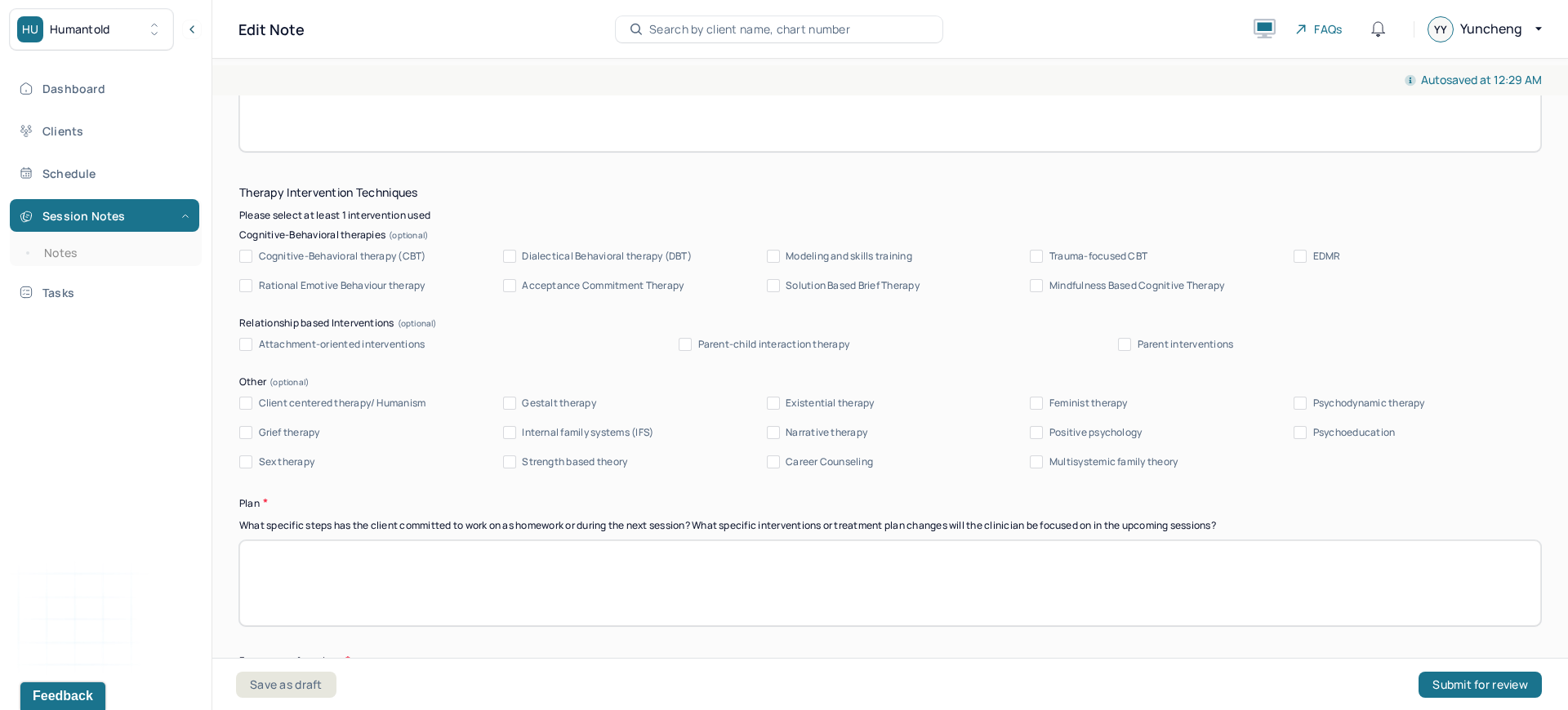 type on "Client has good prognosis has he has demonstrated good engagement in therapy to work on his goals." 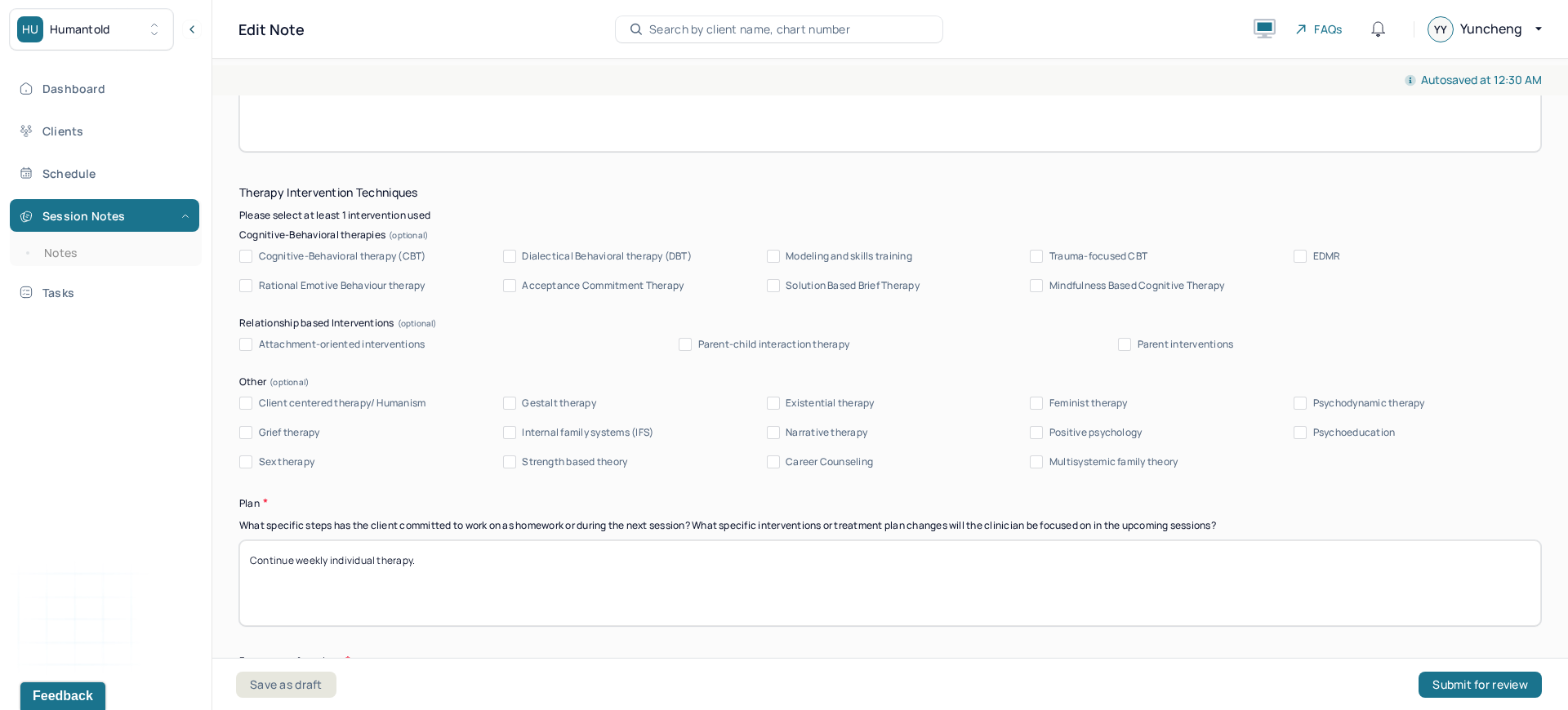 type on "Continue weekly individual therapy." 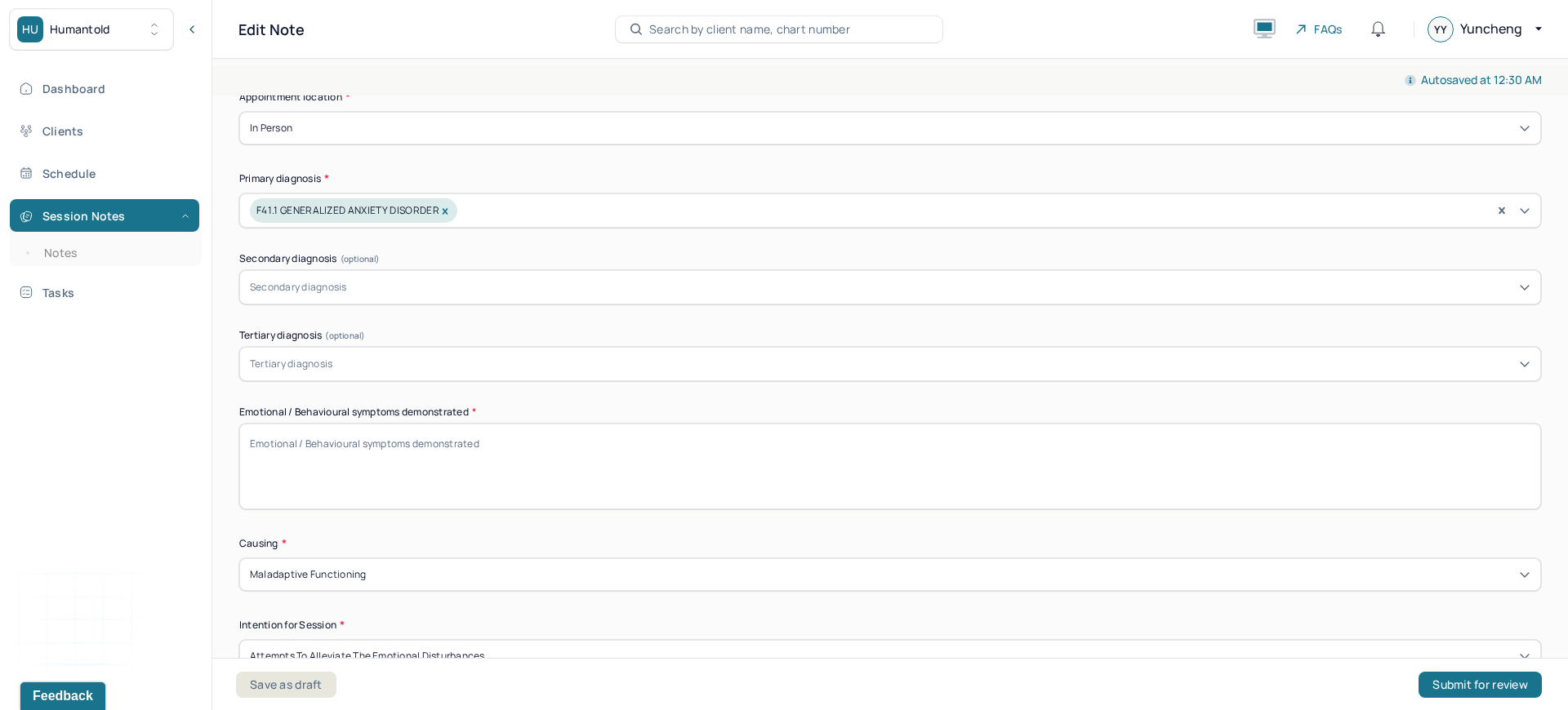 scroll, scrollTop: 277, scrollLeft: 0, axis: vertical 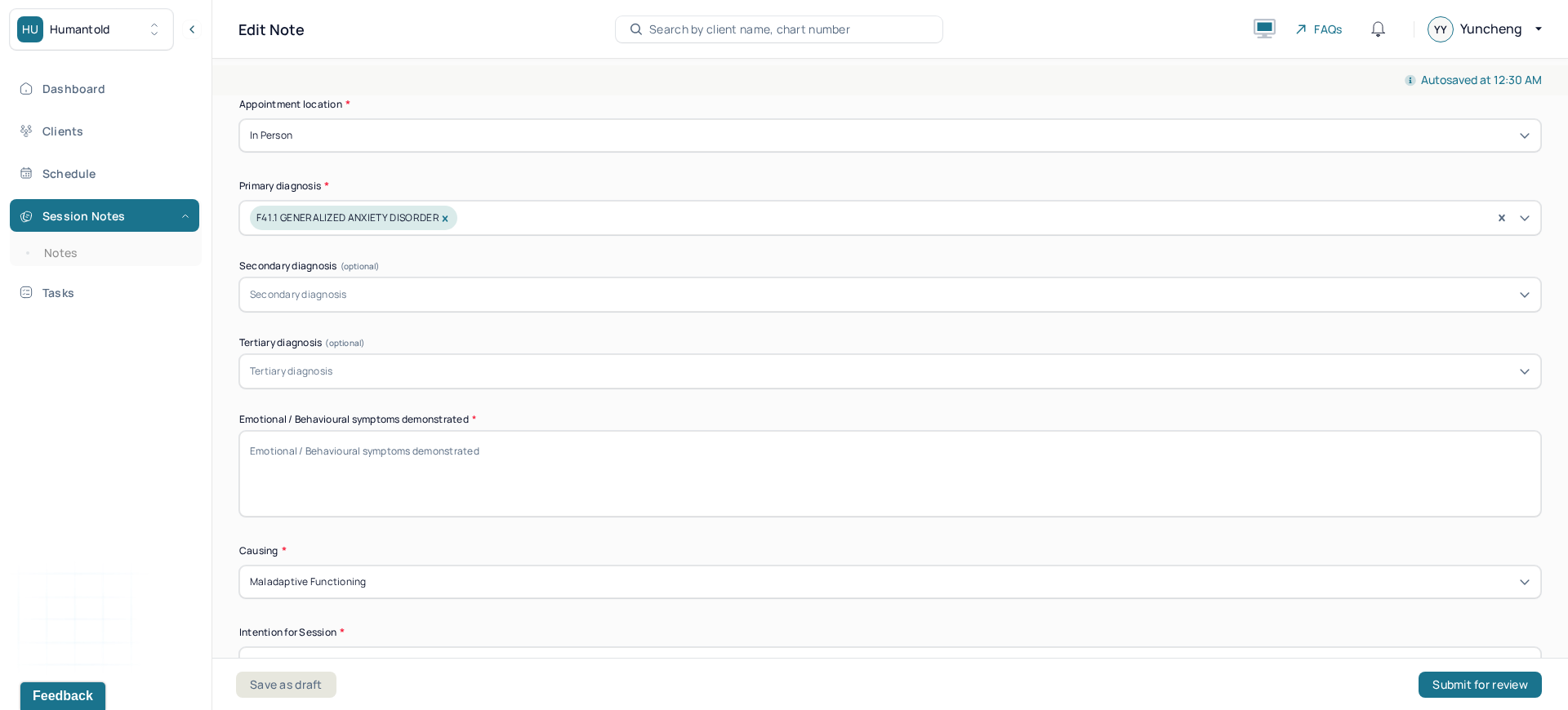 click on "Emotional / Behavioural symptoms demonstrated *" at bounding box center (890, 473) 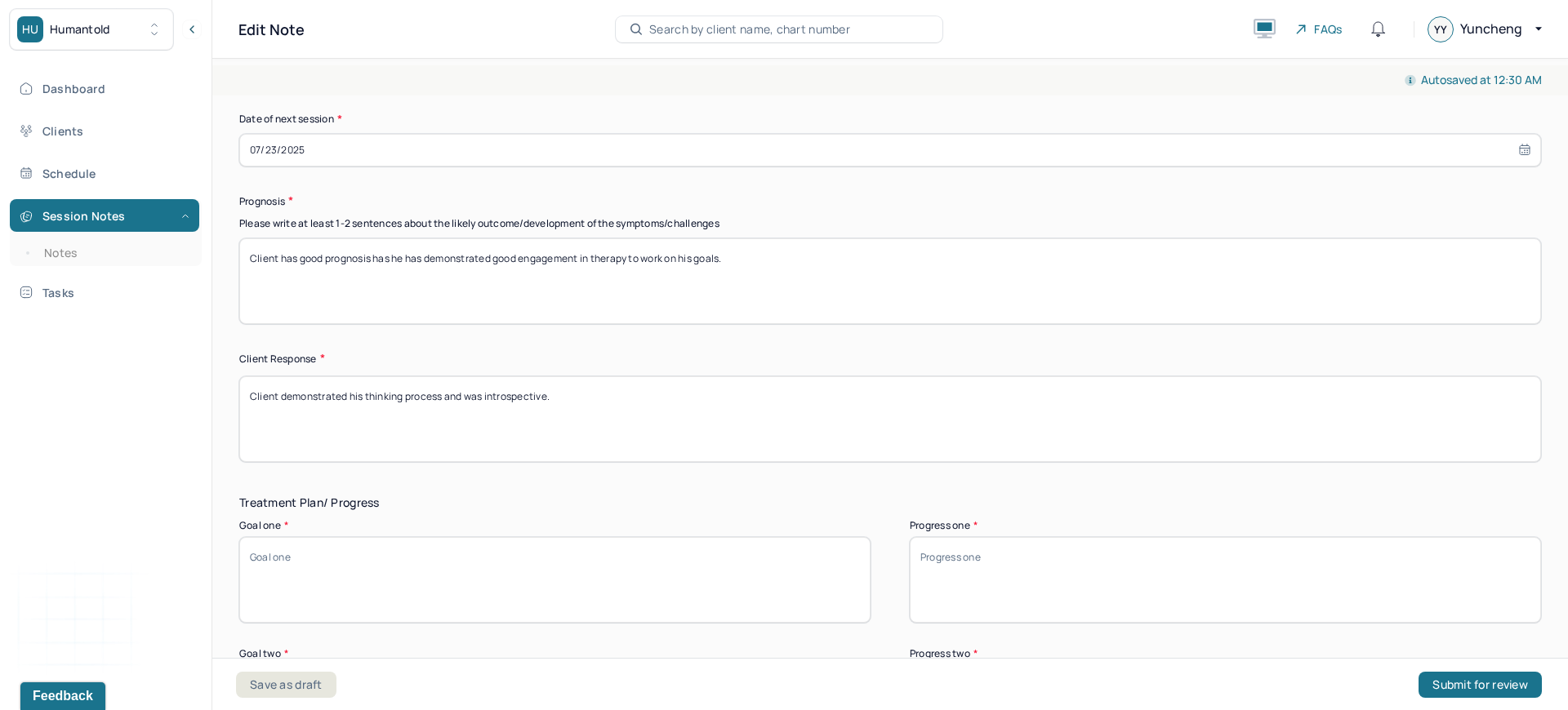 scroll, scrollTop: 1958, scrollLeft: 0, axis: vertical 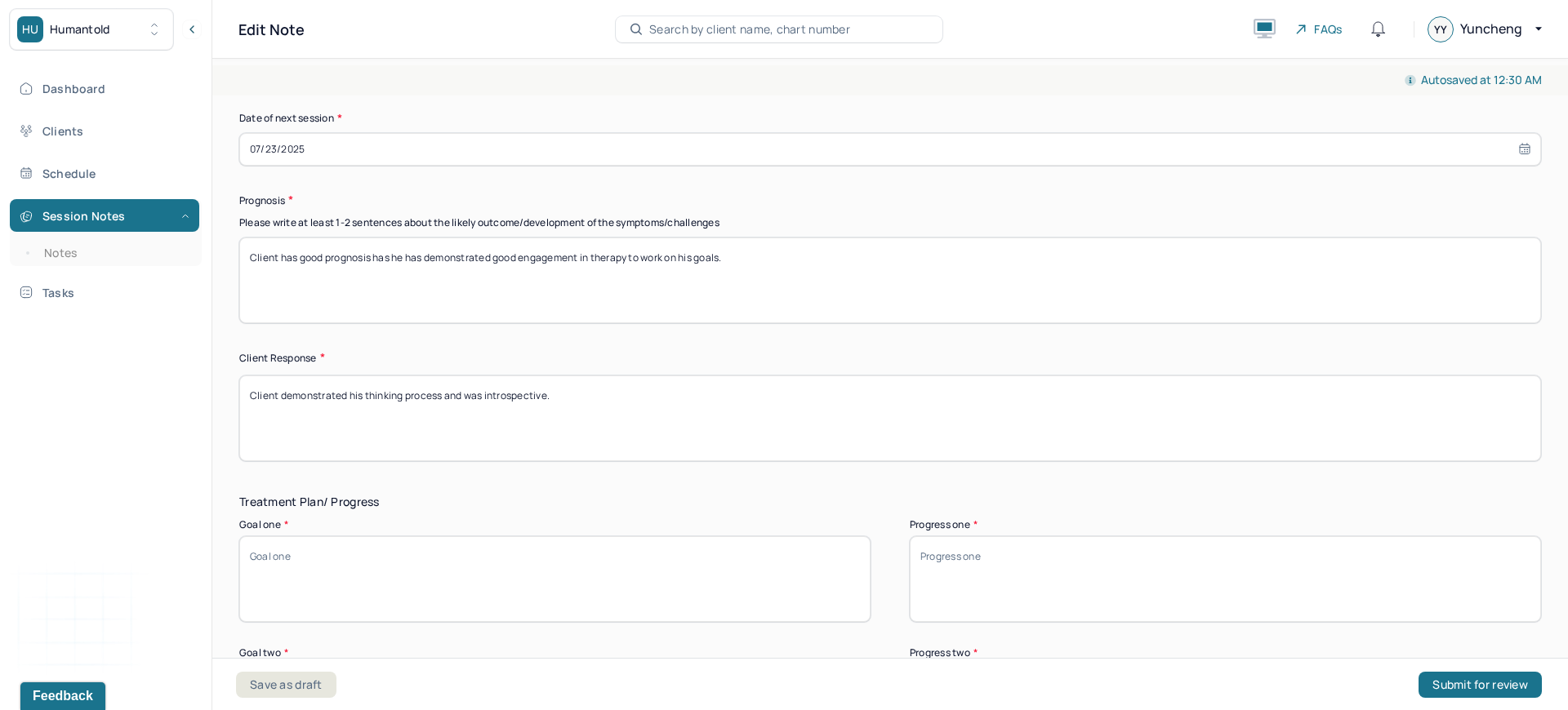 type on "Client was focused and appeared calm." 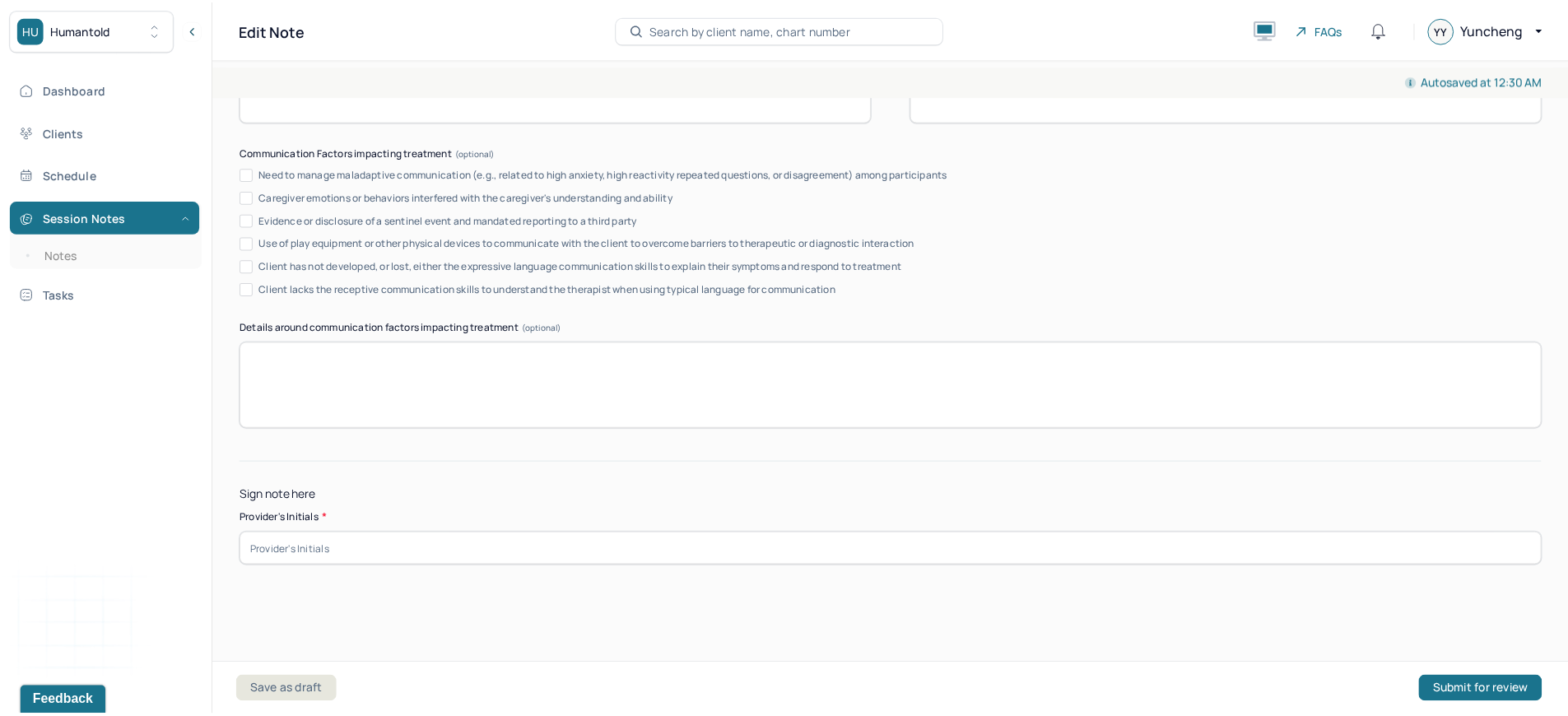 scroll, scrollTop: 2795, scrollLeft: 0, axis: vertical 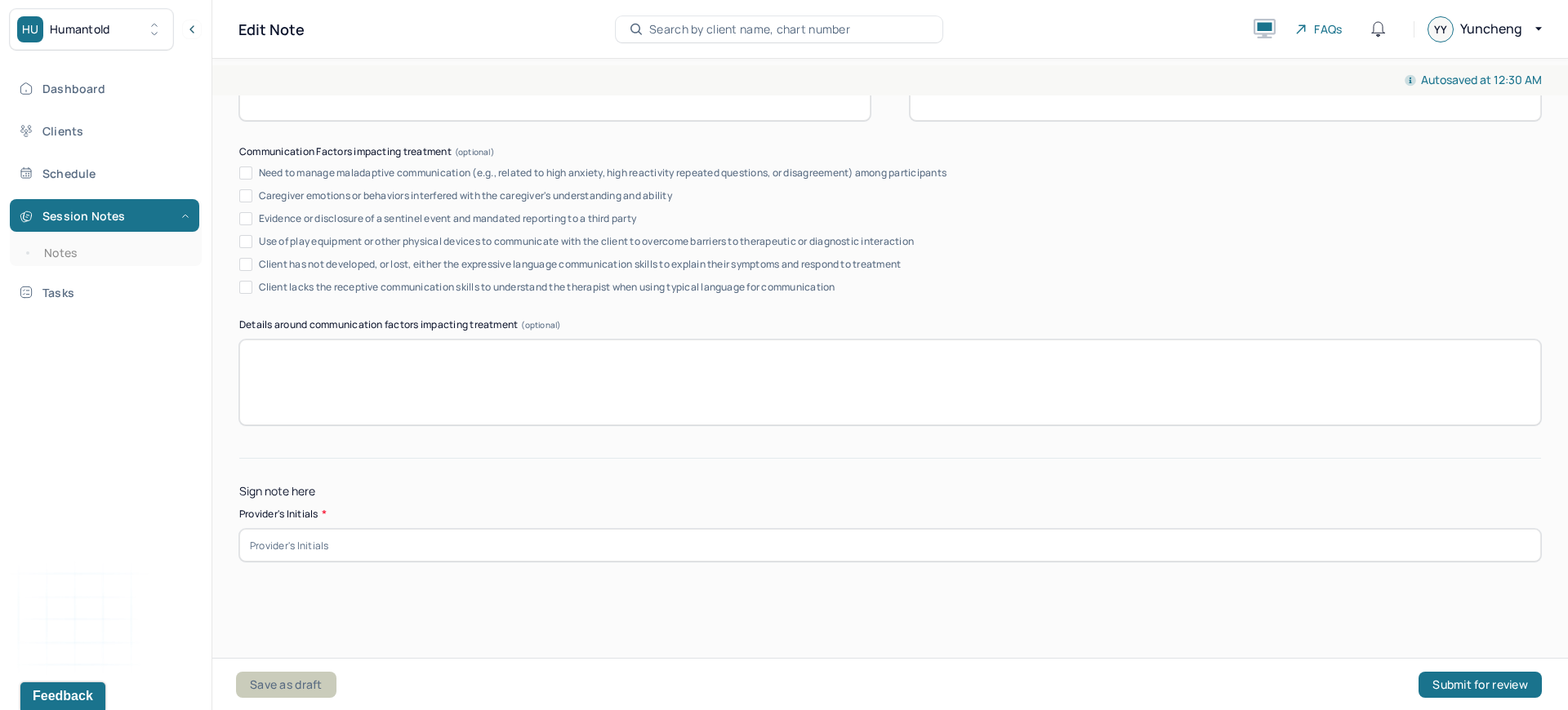 type on "Client has good prognosis as he has demonstrated good engagement in therapy to work on his goals." 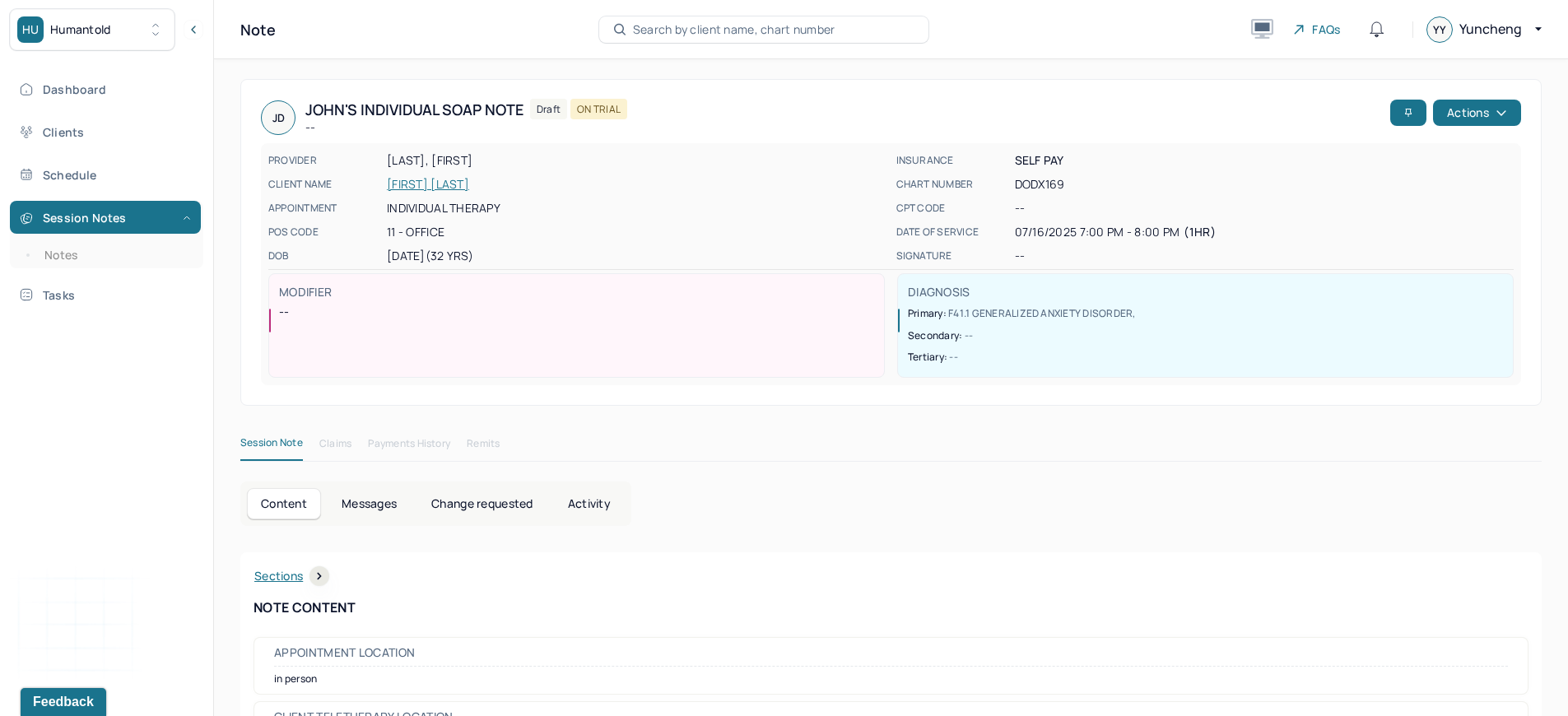 click on "ON TRIAL" at bounding box center [598, 109] 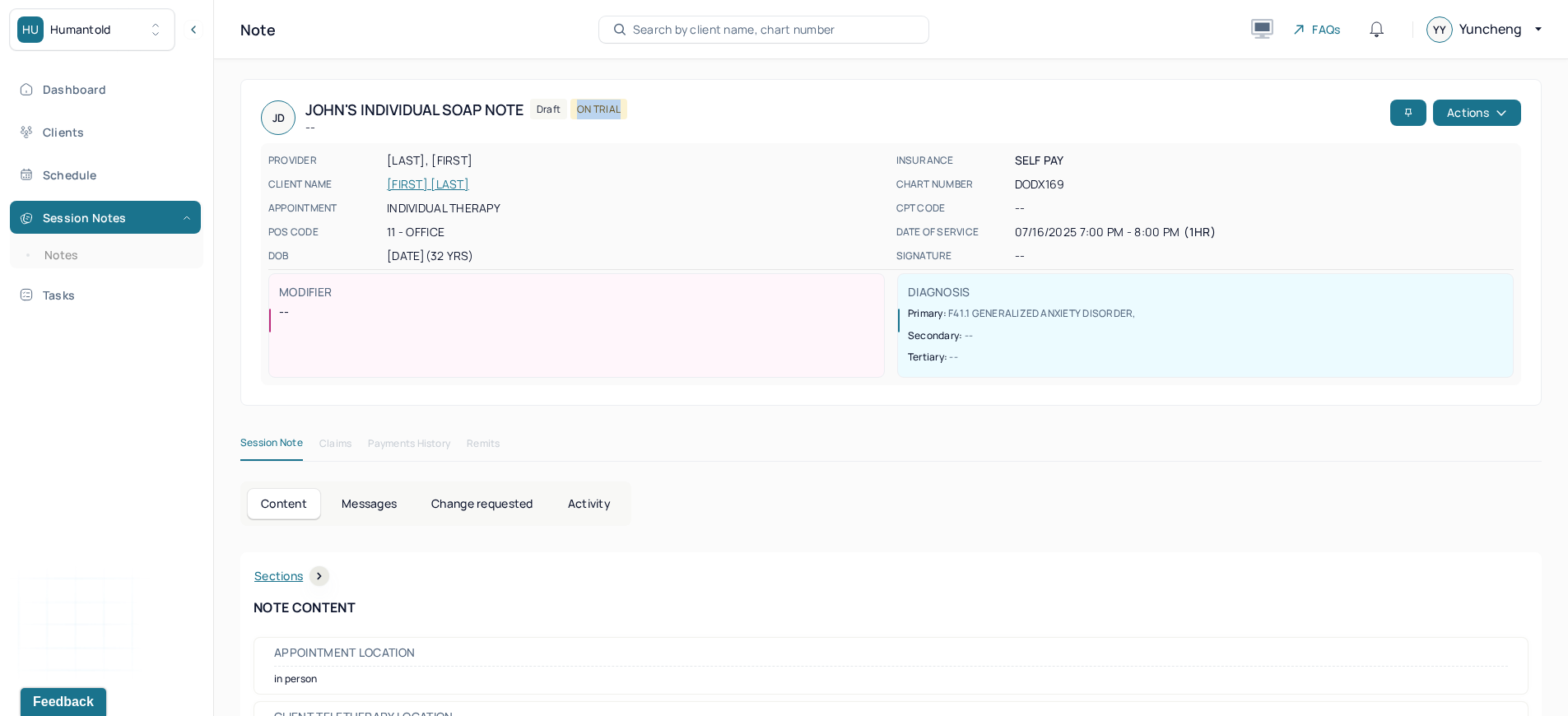 drag, startPoint x: 579, startPoint y: 106, endPoint x: 619, endPoint y: 105, distance: 40.0125 